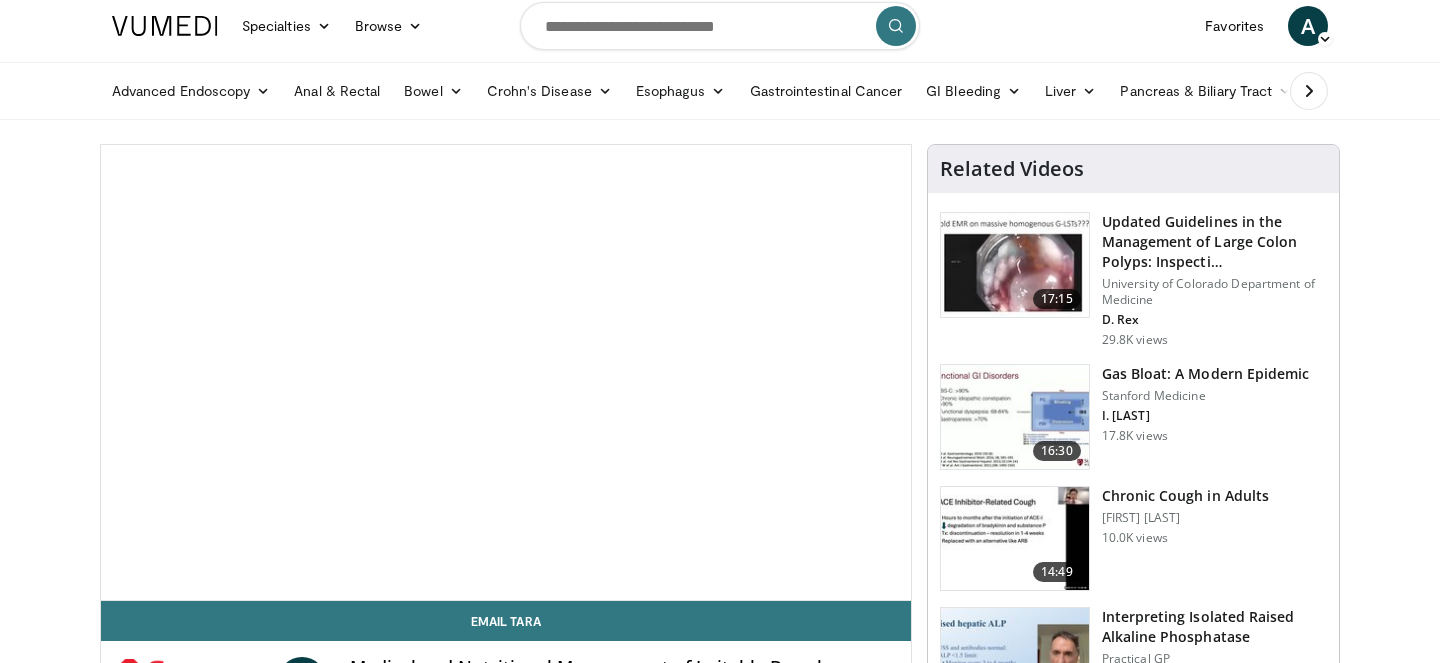 scroll, scrollTop: 10, scrollLeft: 0, axis: vertical 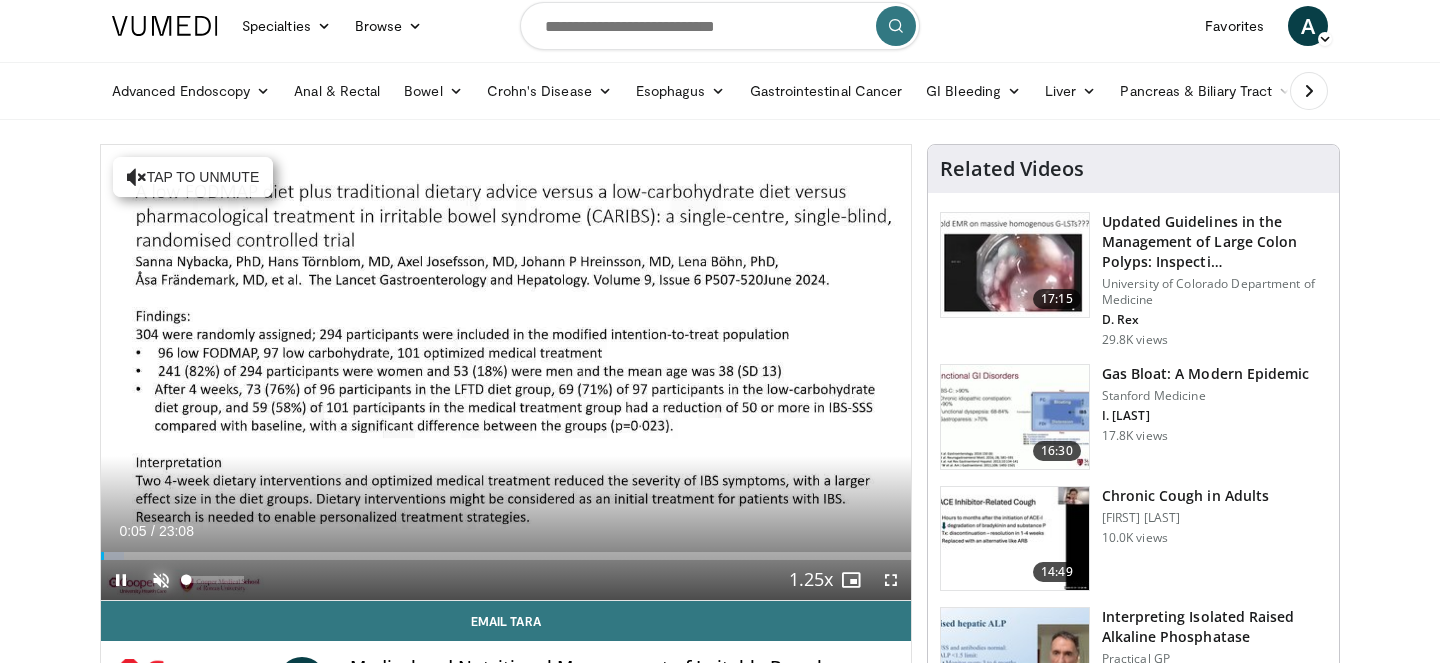 click at bounding box center (161, 580) 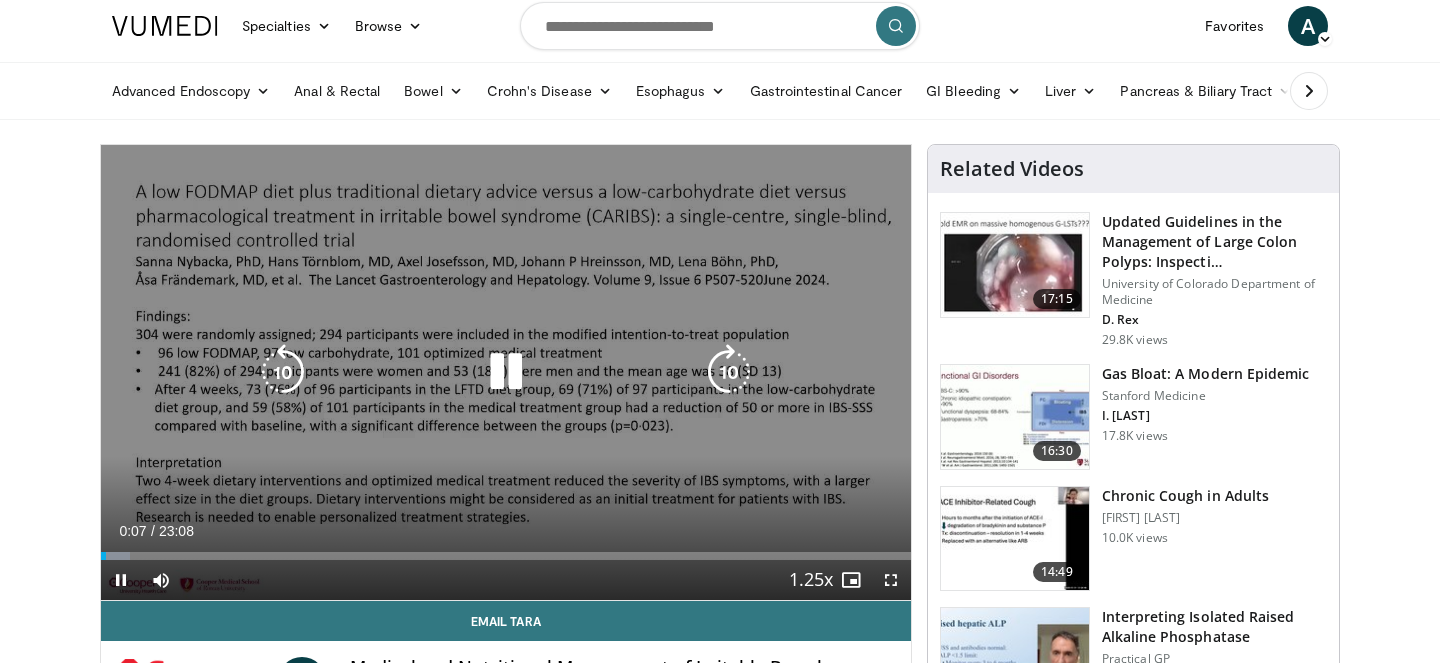 click at bounding box center (506, 372) 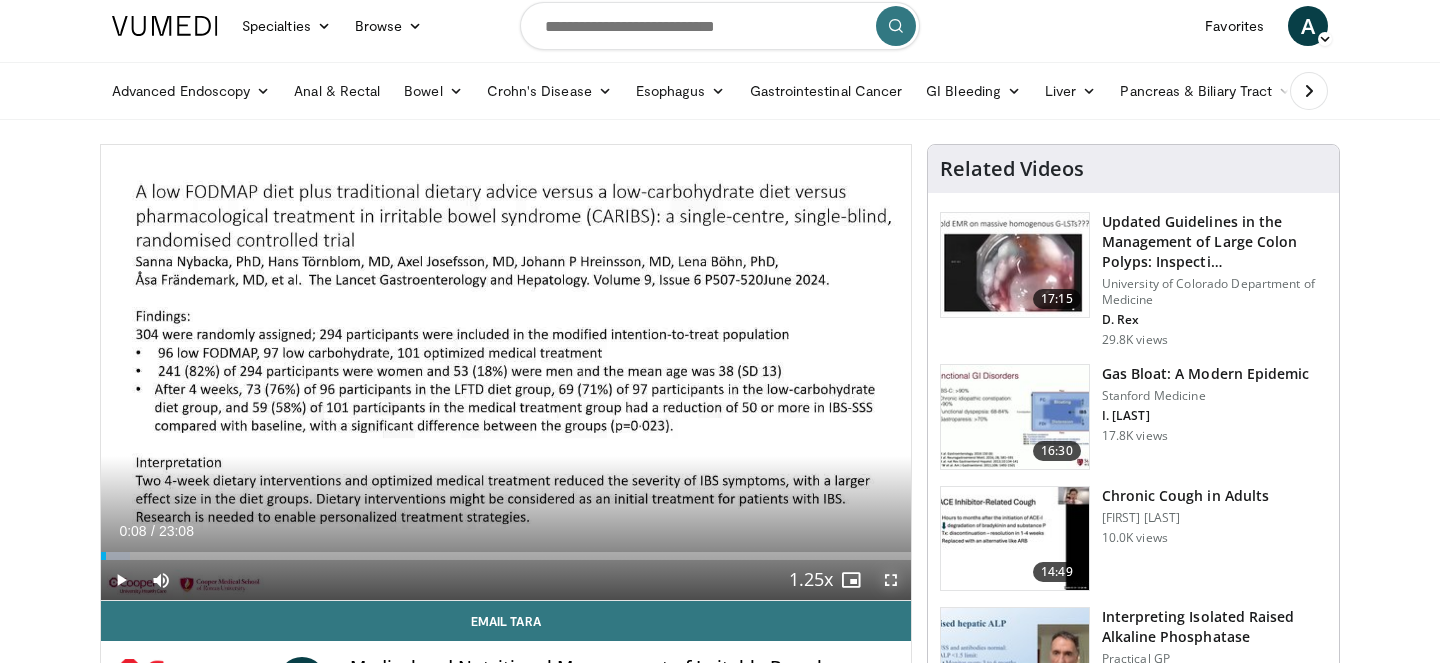 click at bounding box center [891, 580] 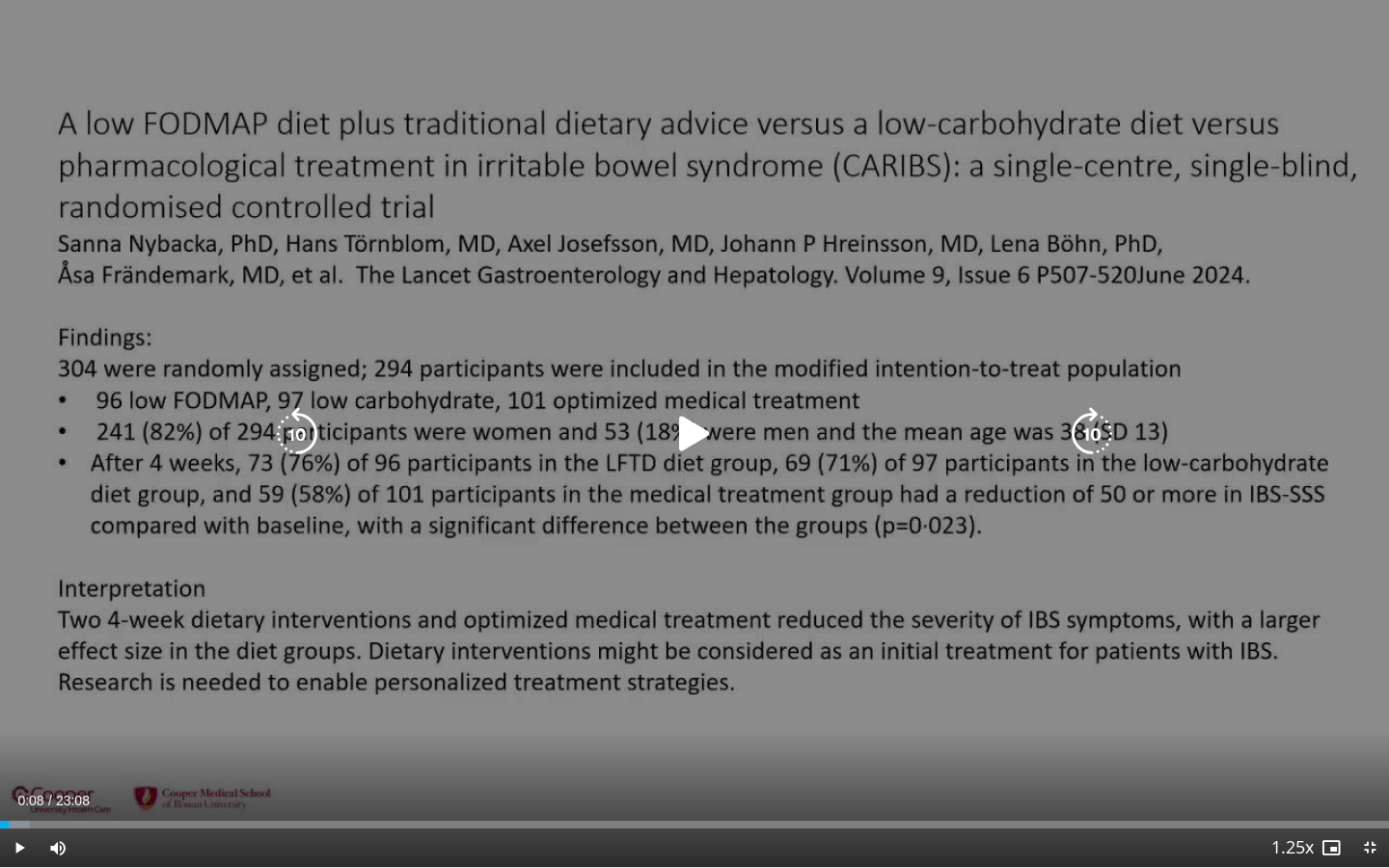 click at bounding box center [694, 434] 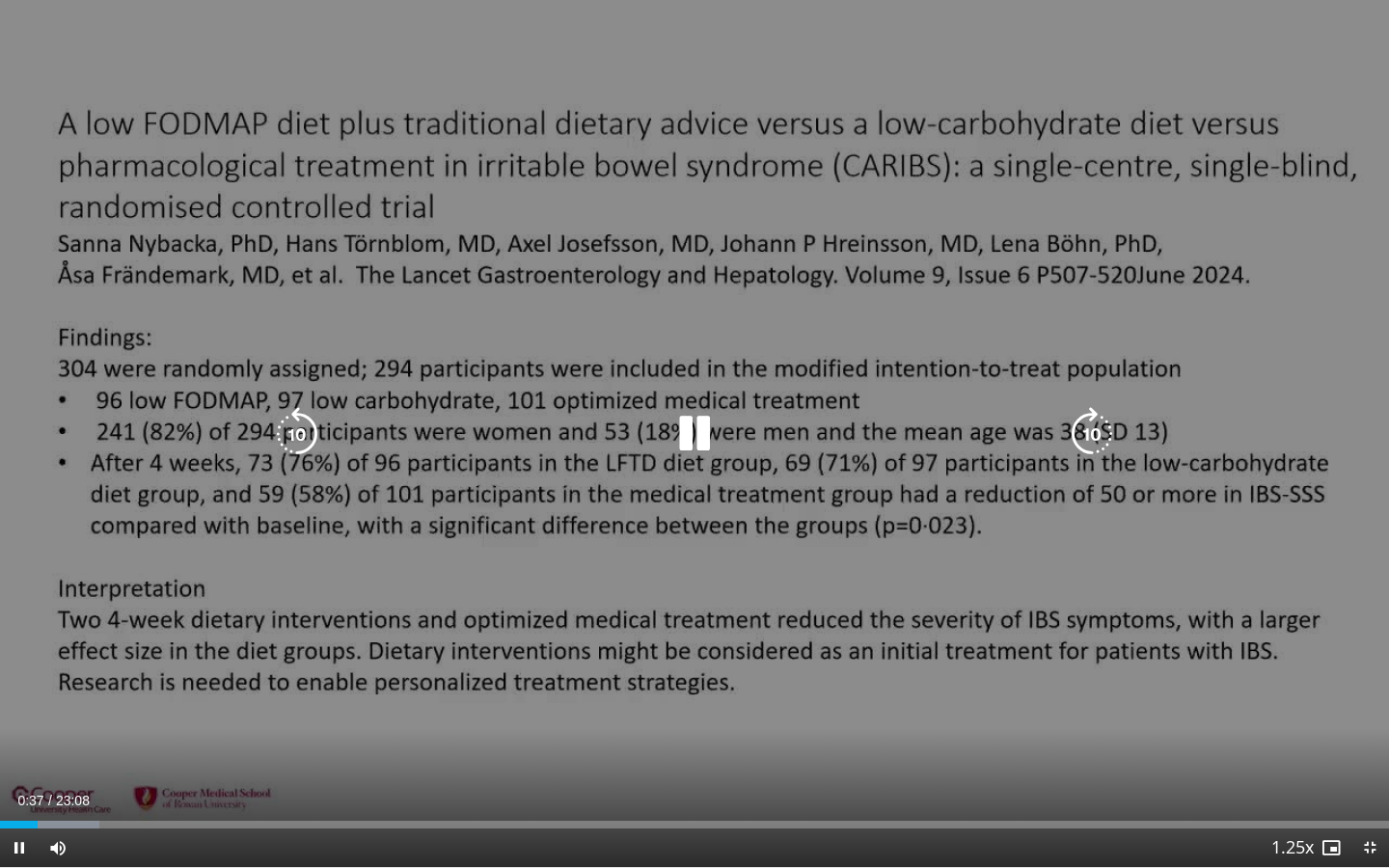 click on "10 seconds
Tap to unmute" at bounding box center [694, 433] 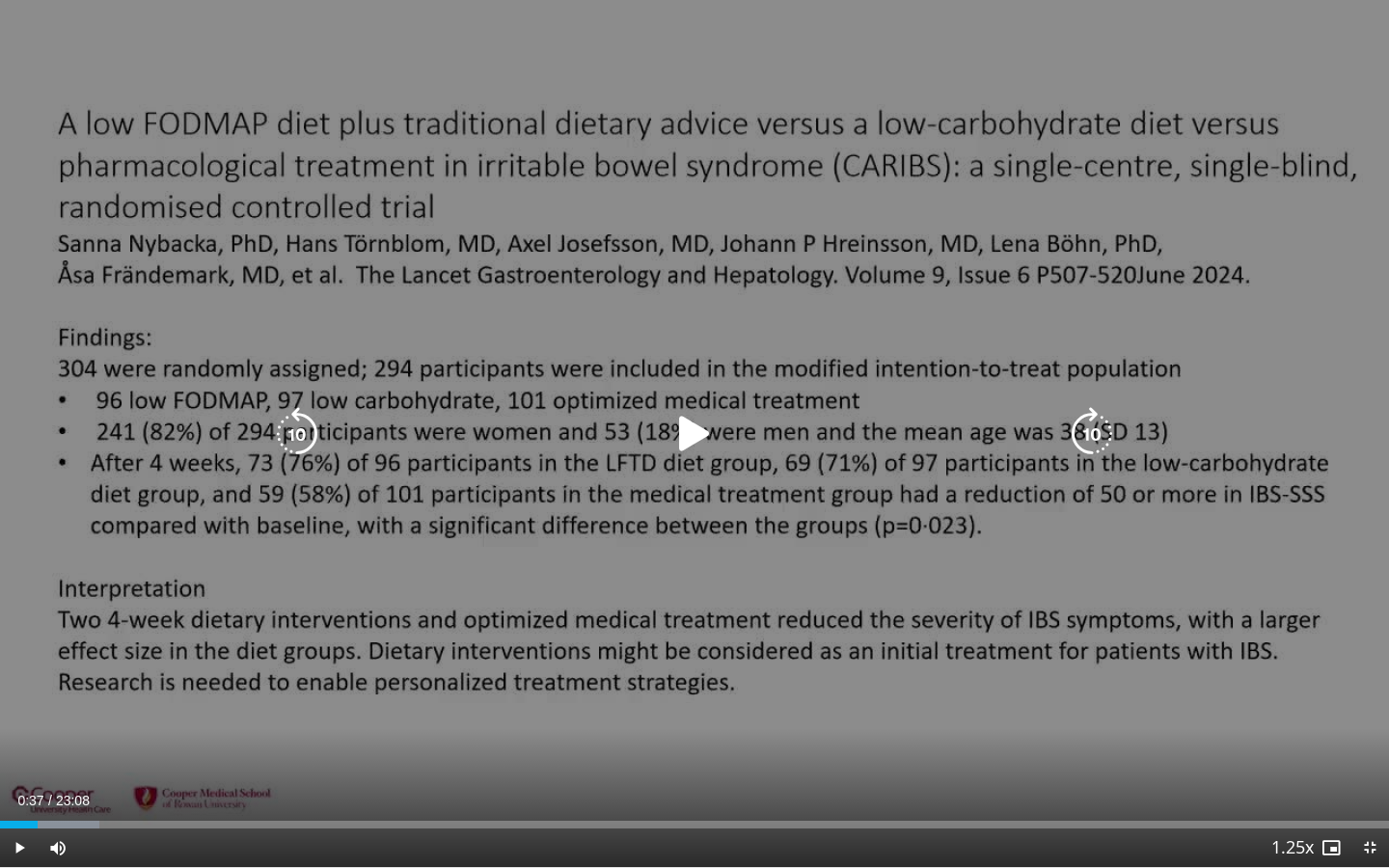 click at bounding box center [694, 434] 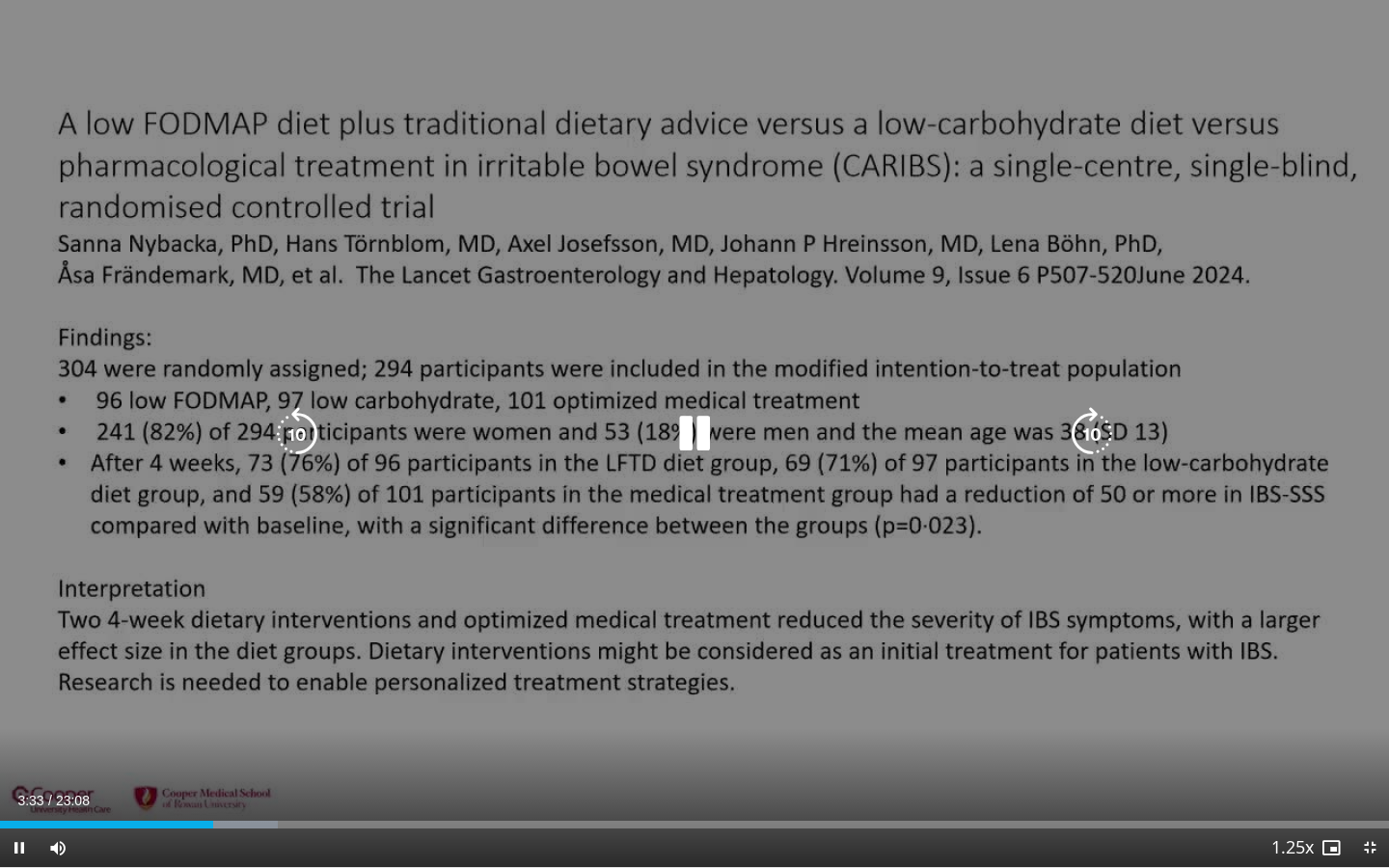 click at bounding box center [694, 434] 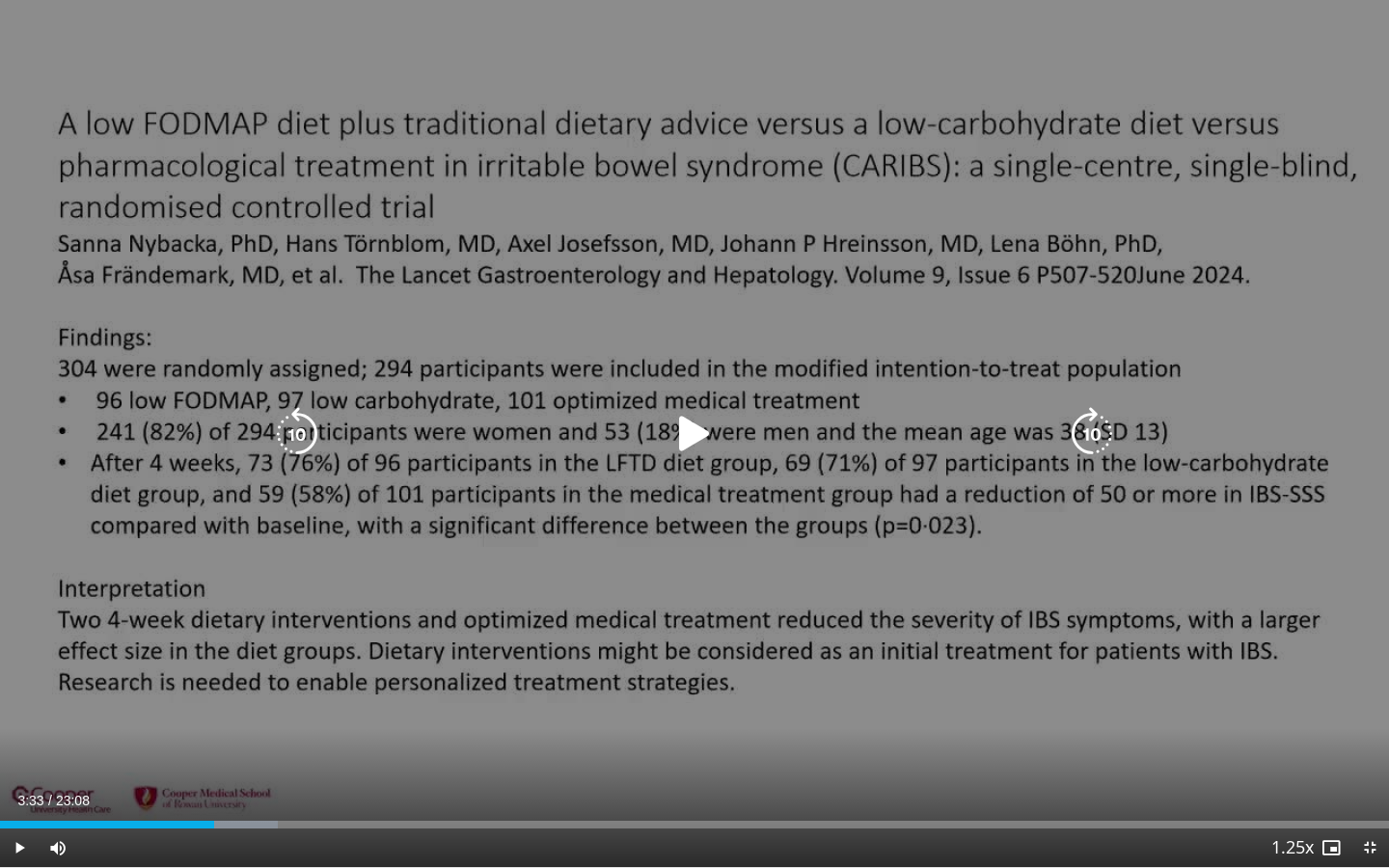 click at bounding box center [694, 434] 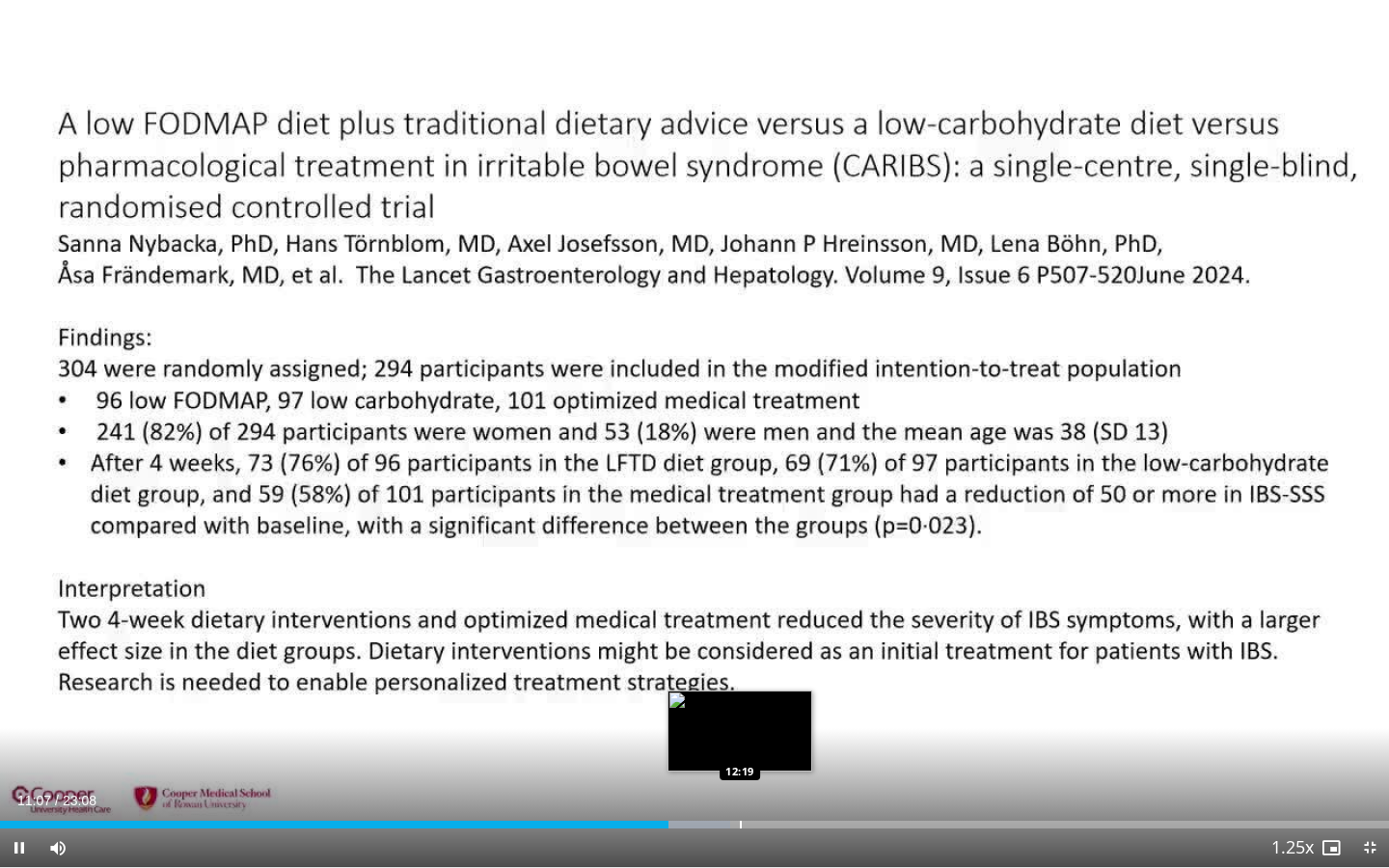 click on "Loaded :  52.59% 11:08 12:19" at bounding box center (694, 819) 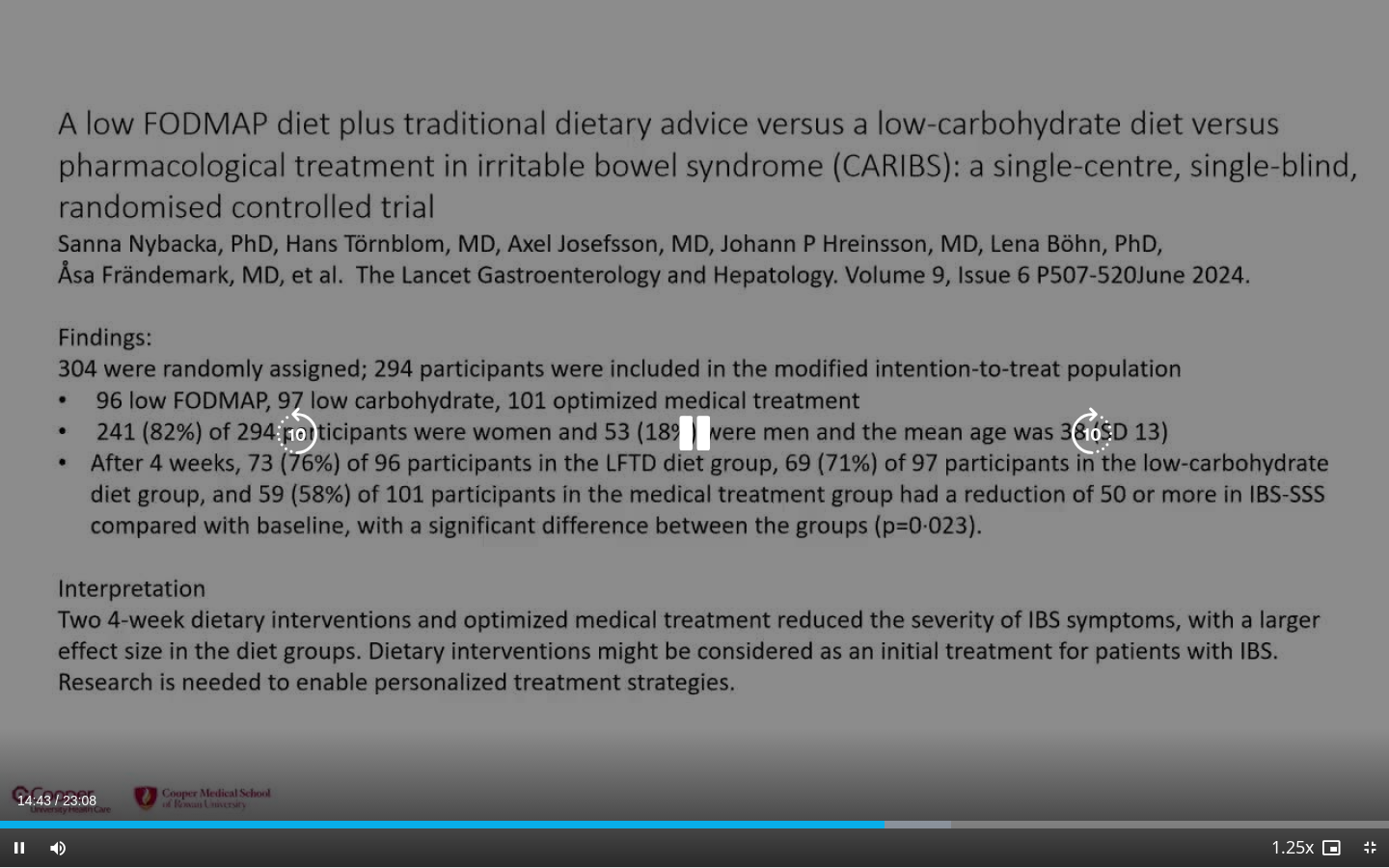 click on "10 seconds
Tap to unmute" at bounding box center (694, 433) 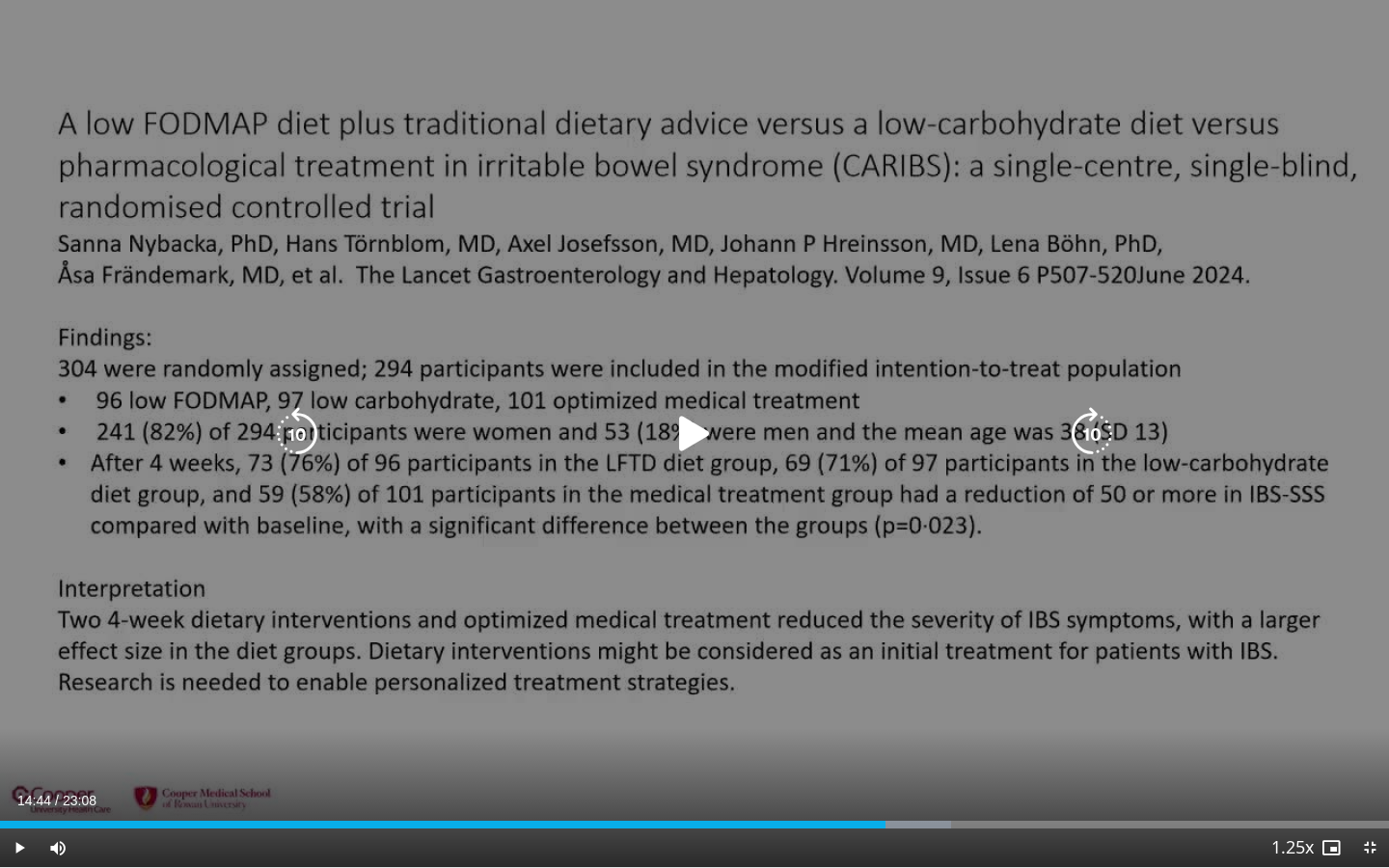 click on "10 seconds
Tap to unmute" at bounding box center [694, 433] 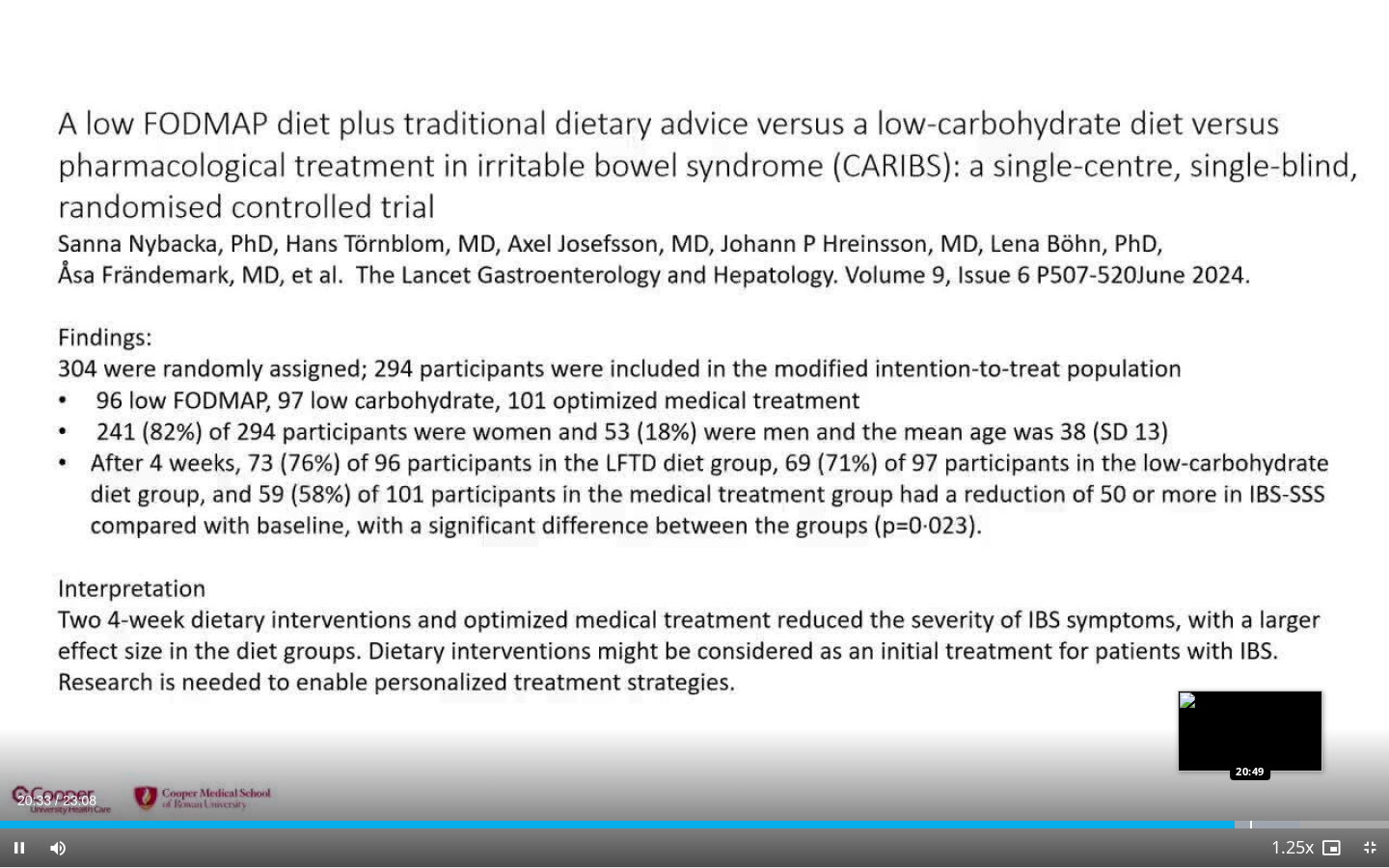click at bounding box center (1251, 825) 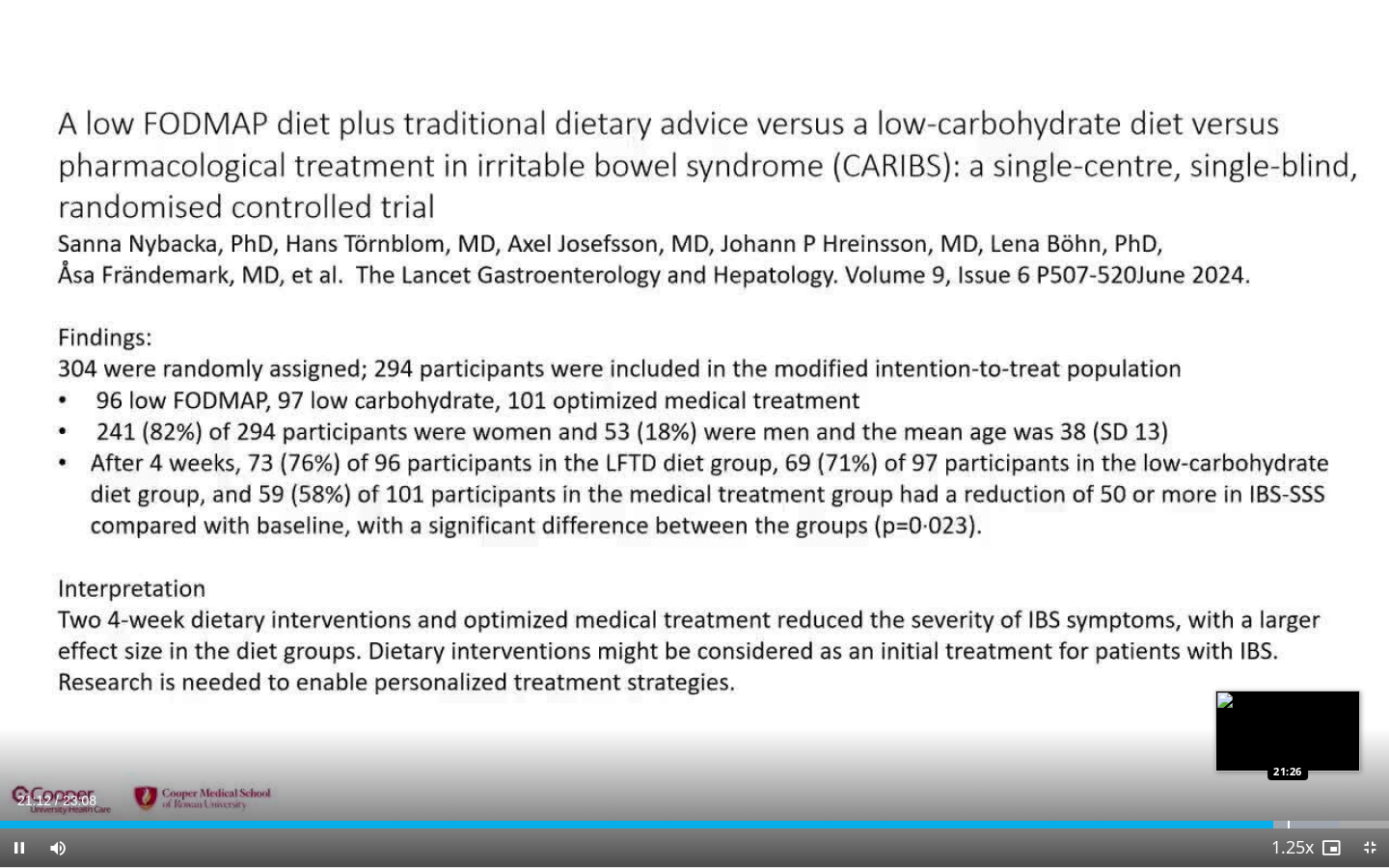 click at bounding box center (1289, 825) 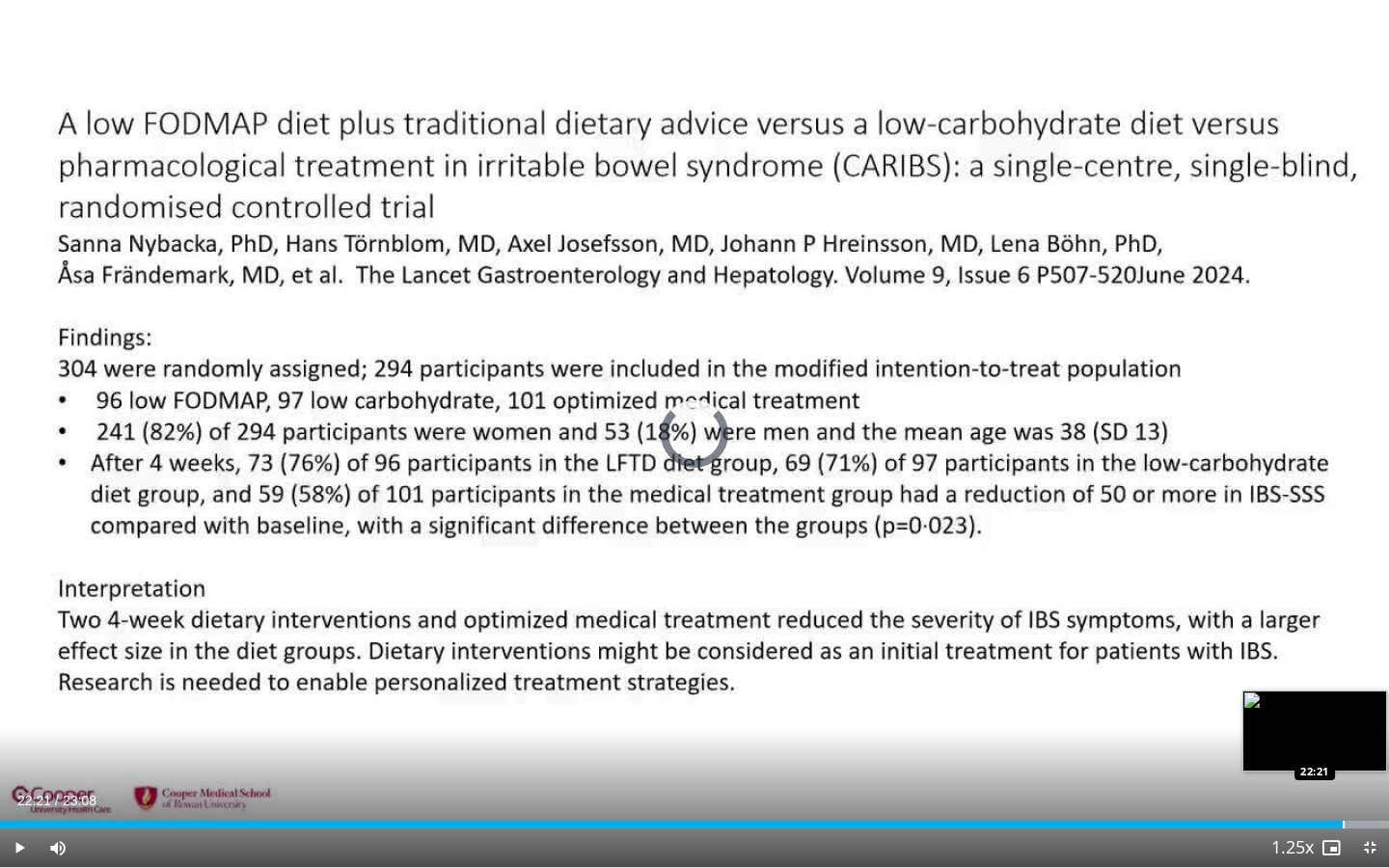 click at bounding box center [1344, 825] 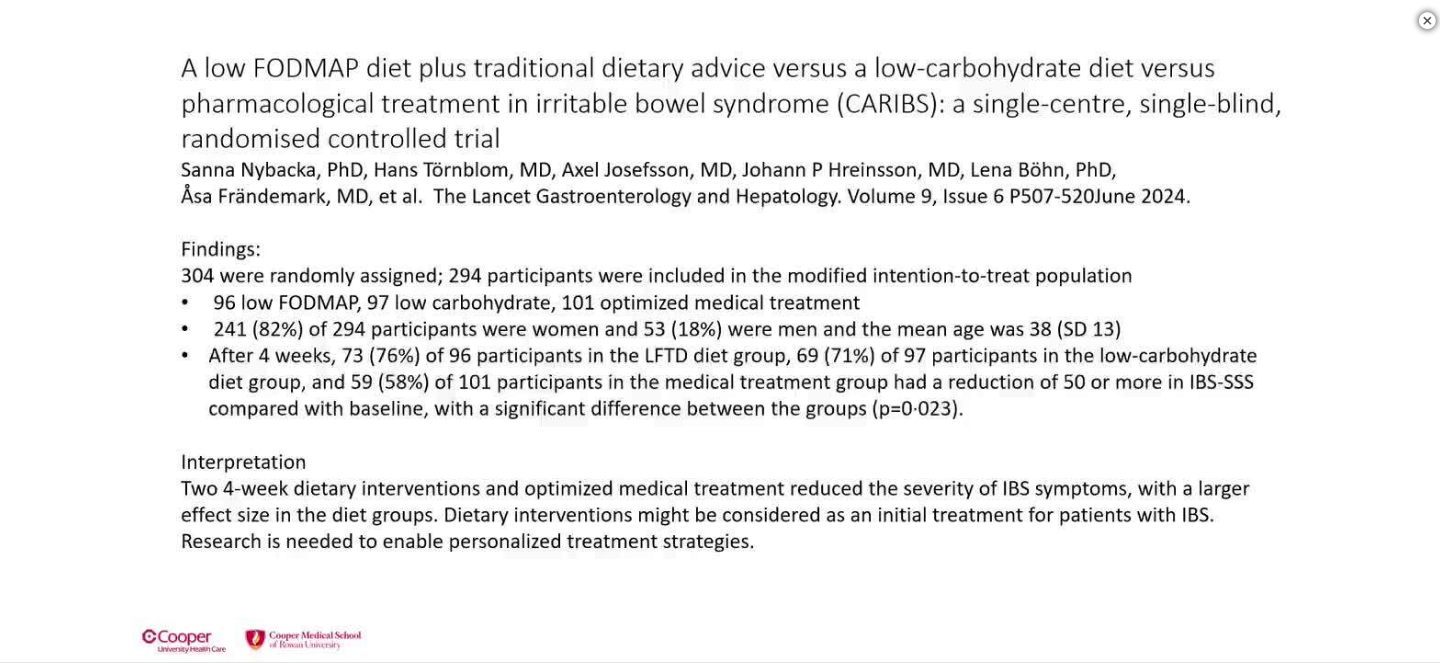 scroll, scrollTop: 455, scrollLeft: 0, axis: vertical 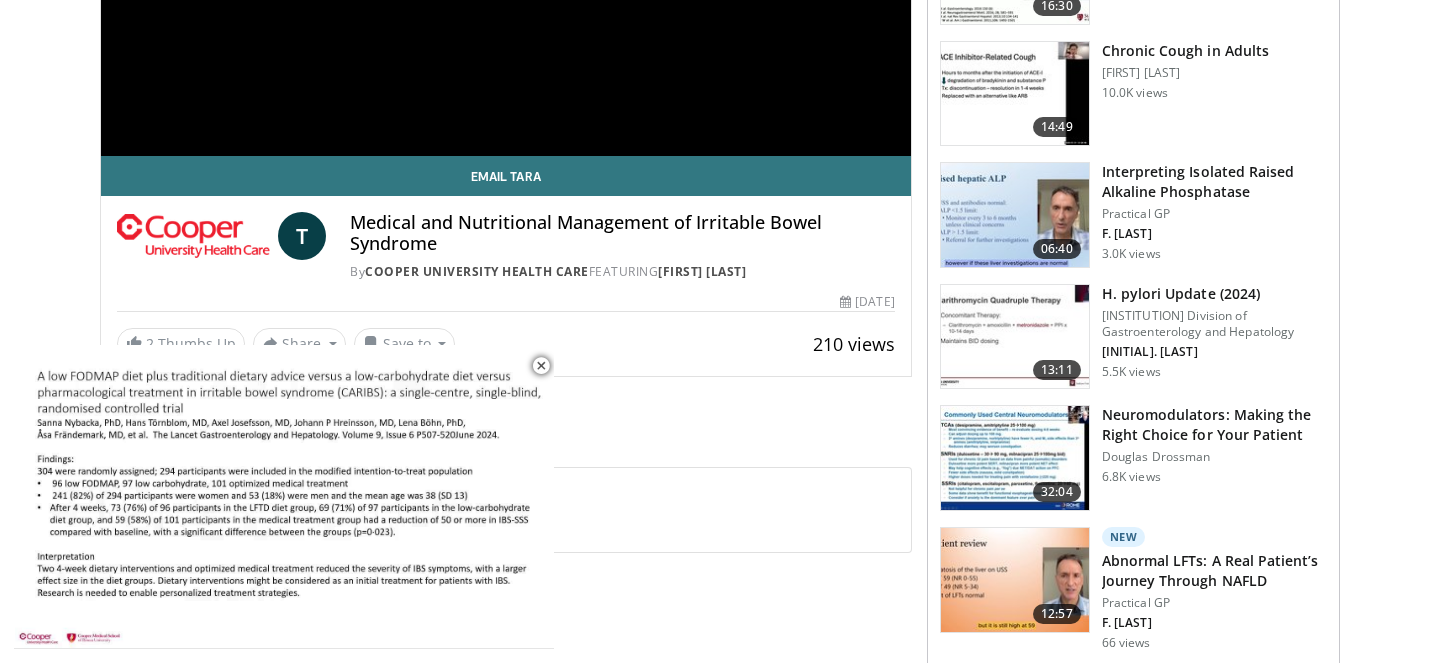 click at bounding box center (1015, 337) 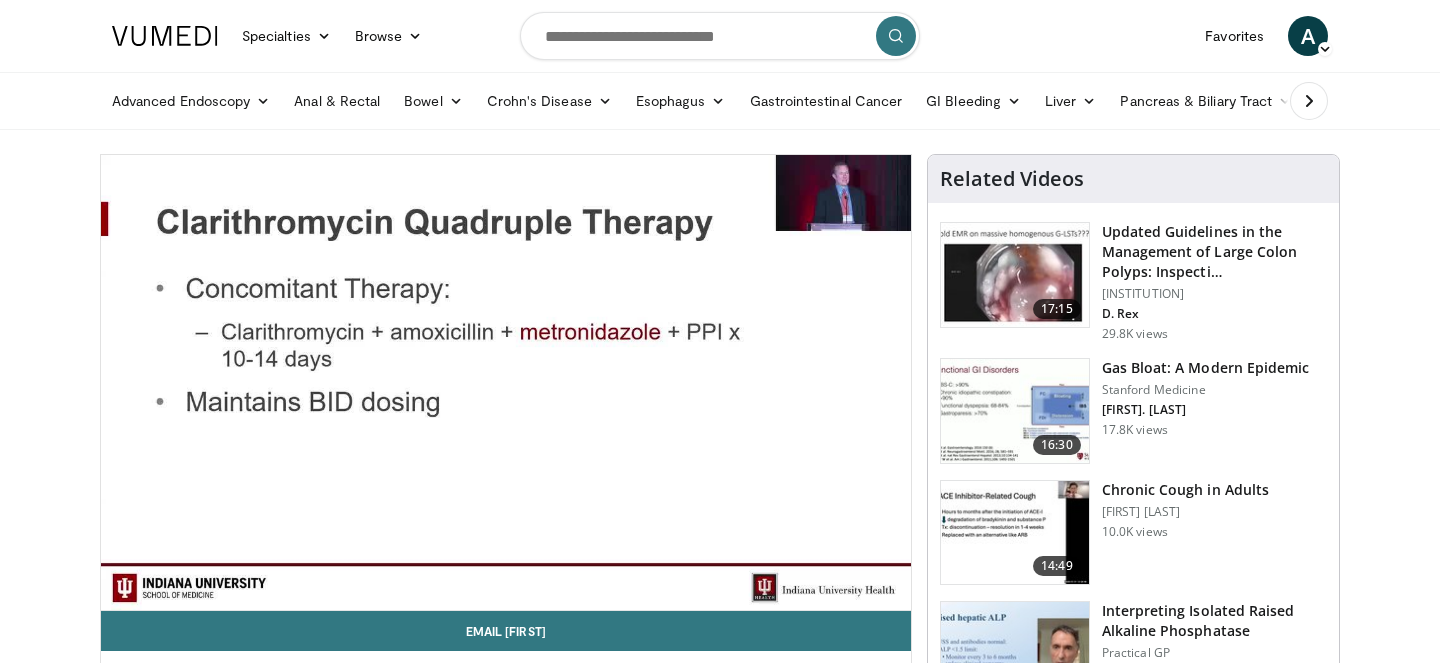 click at bounding box center (506, 383) 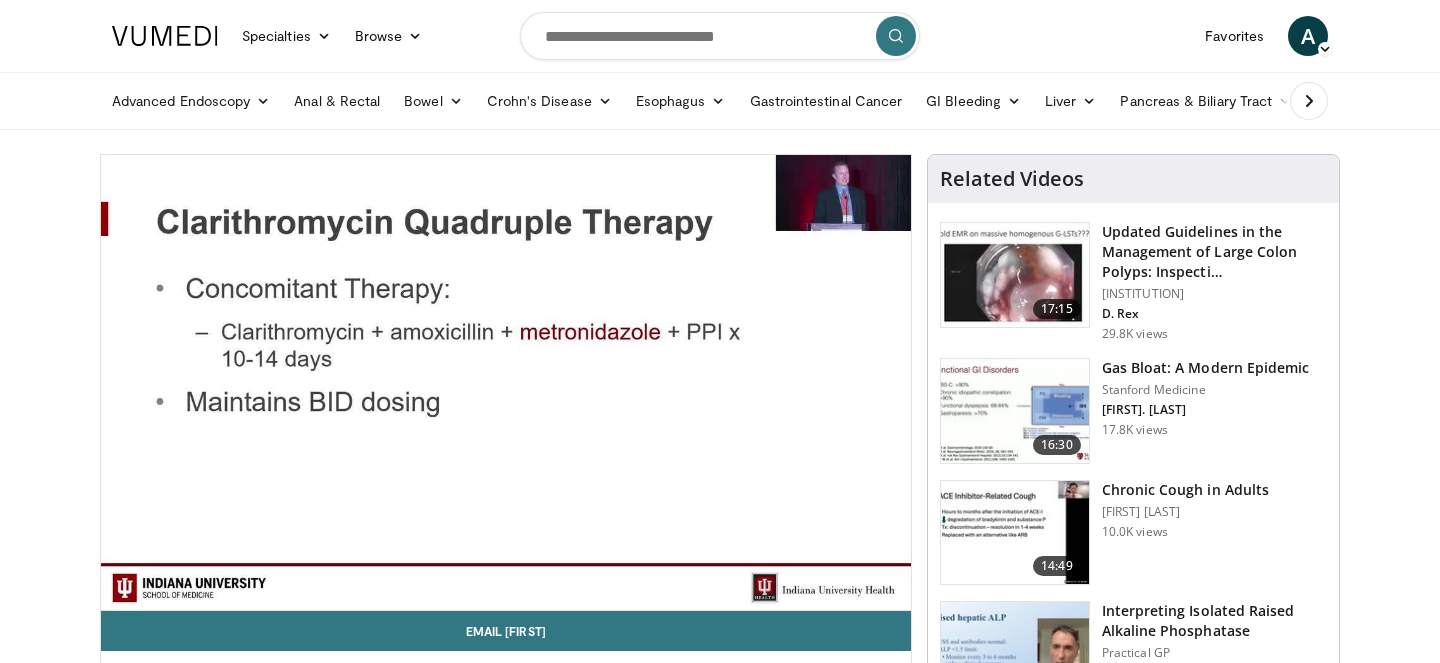 scroll, scrollTop: 0, scrollLeft: 0, axis: both 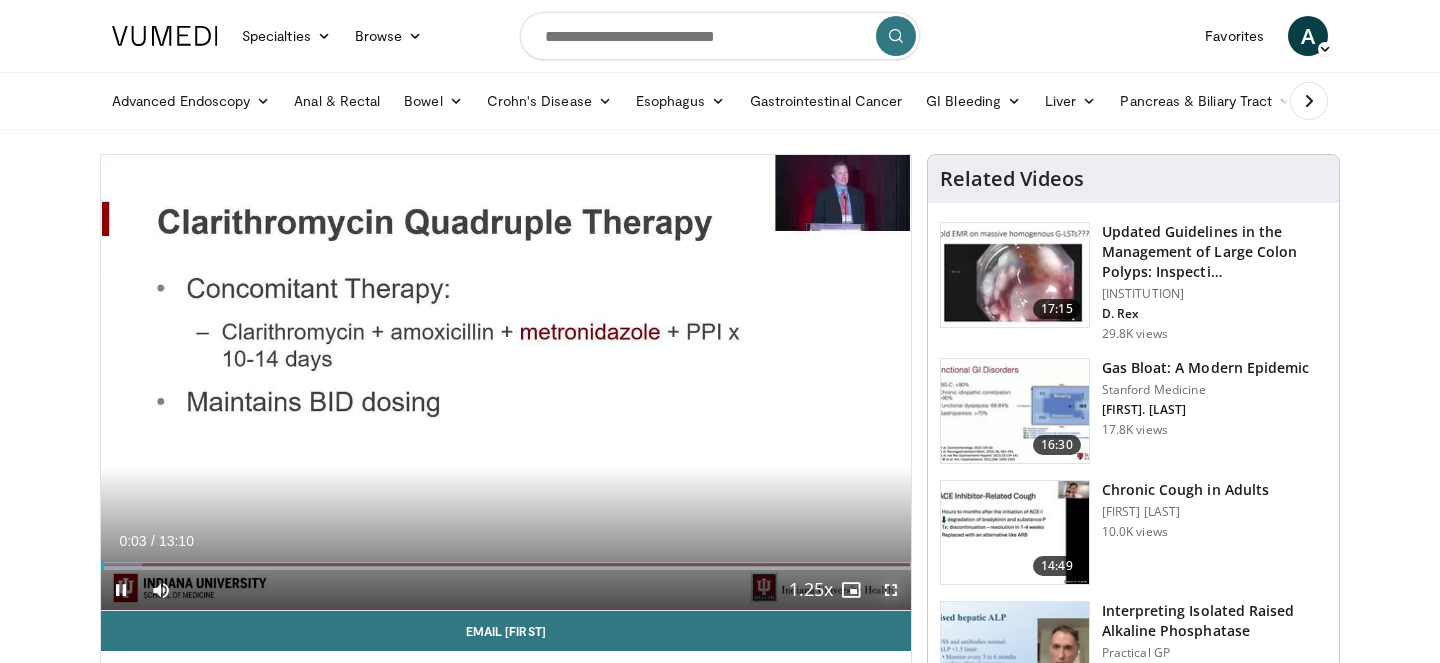 click at bounding box center (891, 590) 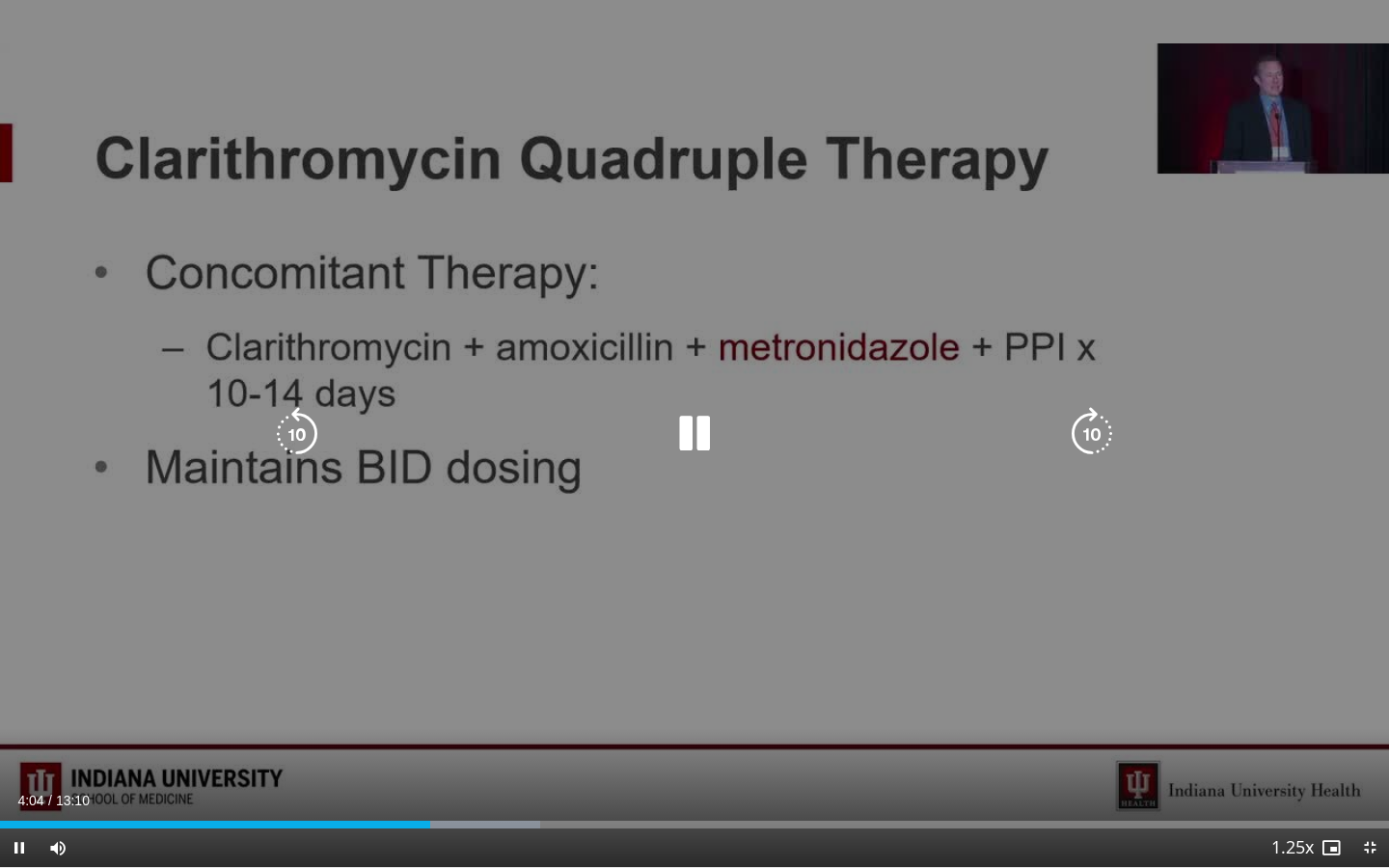 click at bounding box center (694, 434) 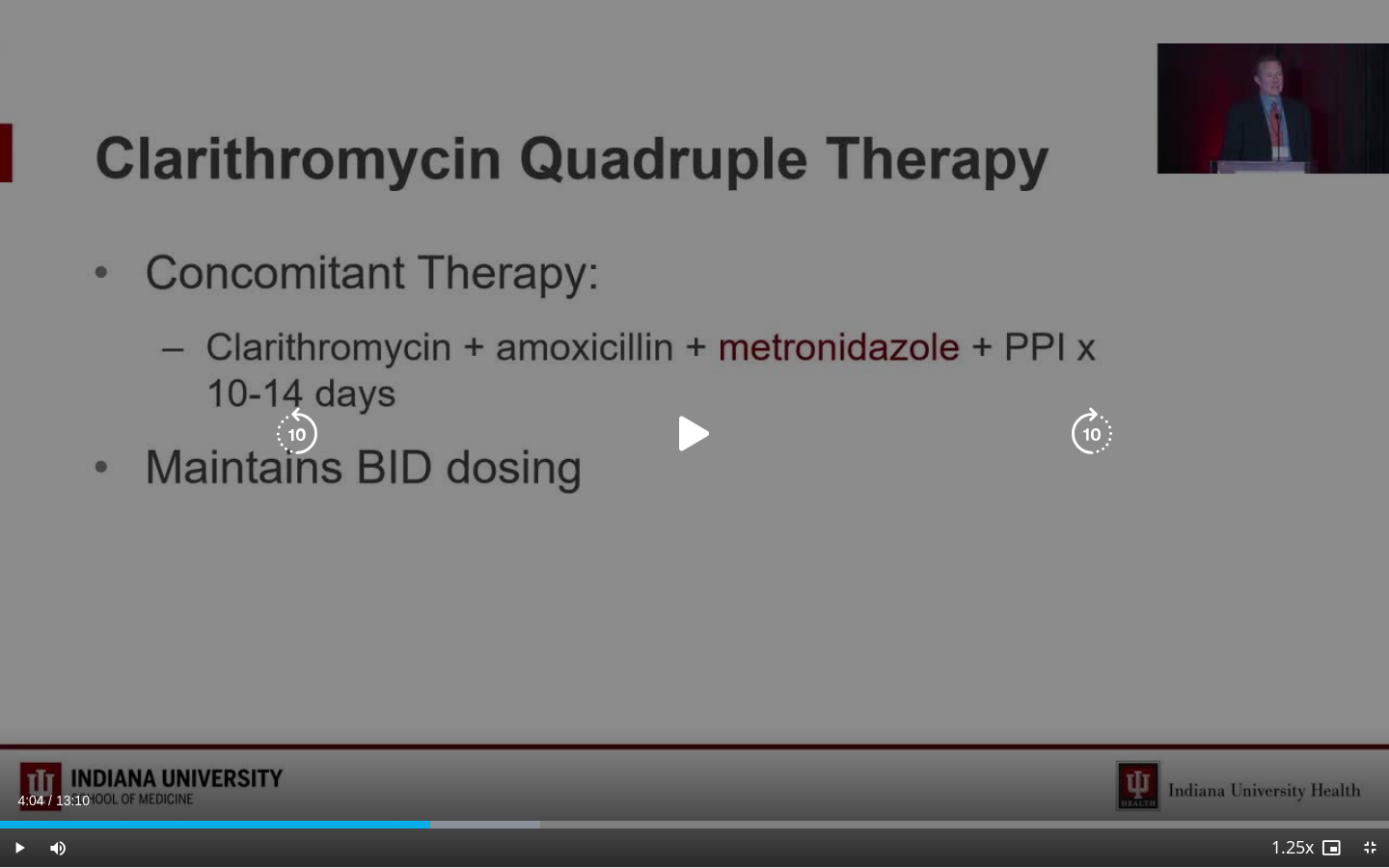 click at bounding box center [694, 434] 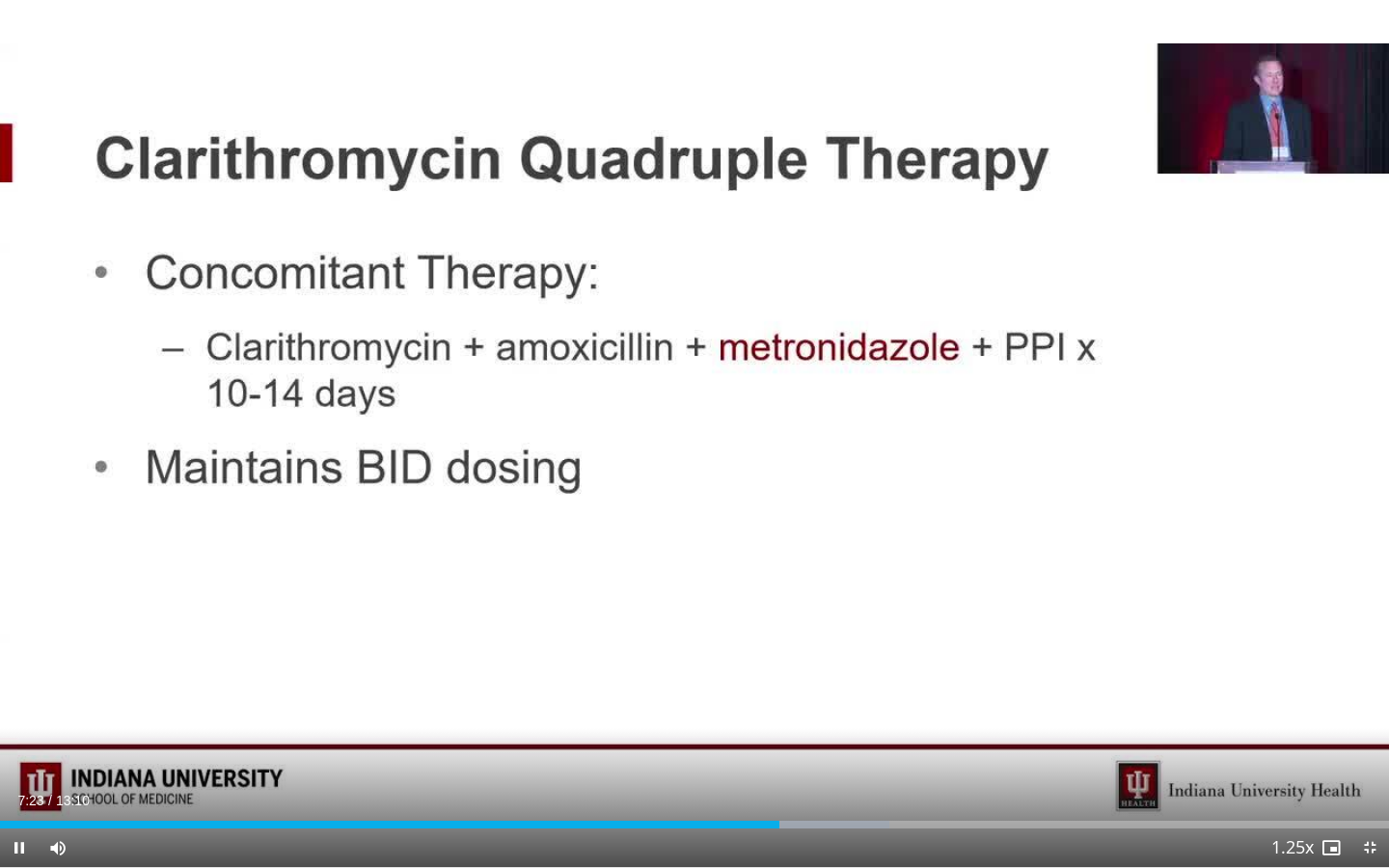click on "Current Time  7:23 / Duration  13:10 Pause Skip Backward Skip Forward Mute Loaded :  64.03% 07:23 07:38 Stream Type  LIVE Seek to live, currently behind live LIVE   1.25x Playback Rate 0.5x 0.75x 1x 1.25x , selected 1.5x 1.75x 2x Chapters Chapters Descriptions descriptions off , selected Captions captions settings , opens captions settings dialog captions off , selected Audio Track en (Main) , selected Exit Fullscreen Enable picture-in-picture mode" at bounding box center [694, 848] 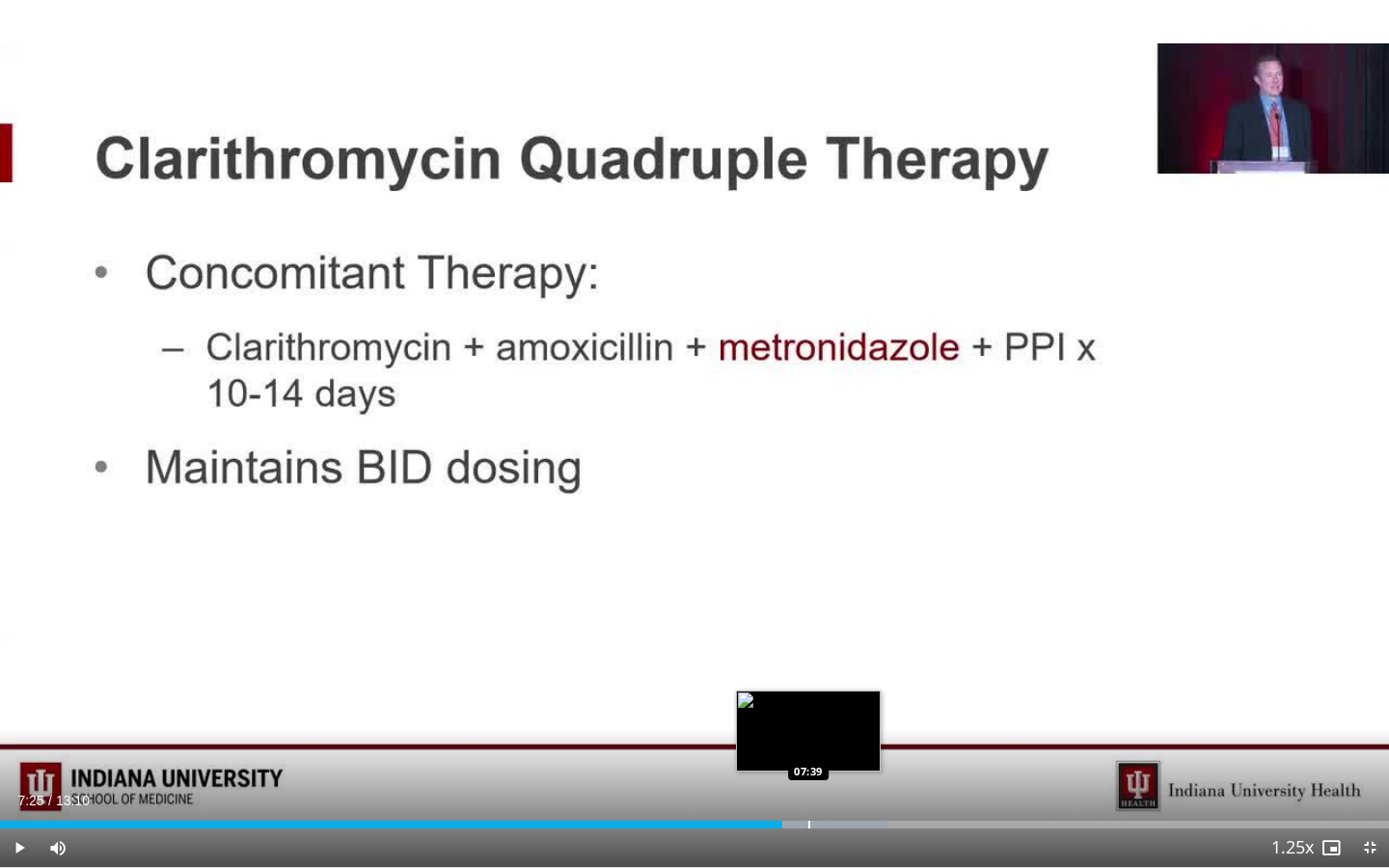 click at bounding box center (809, 825) 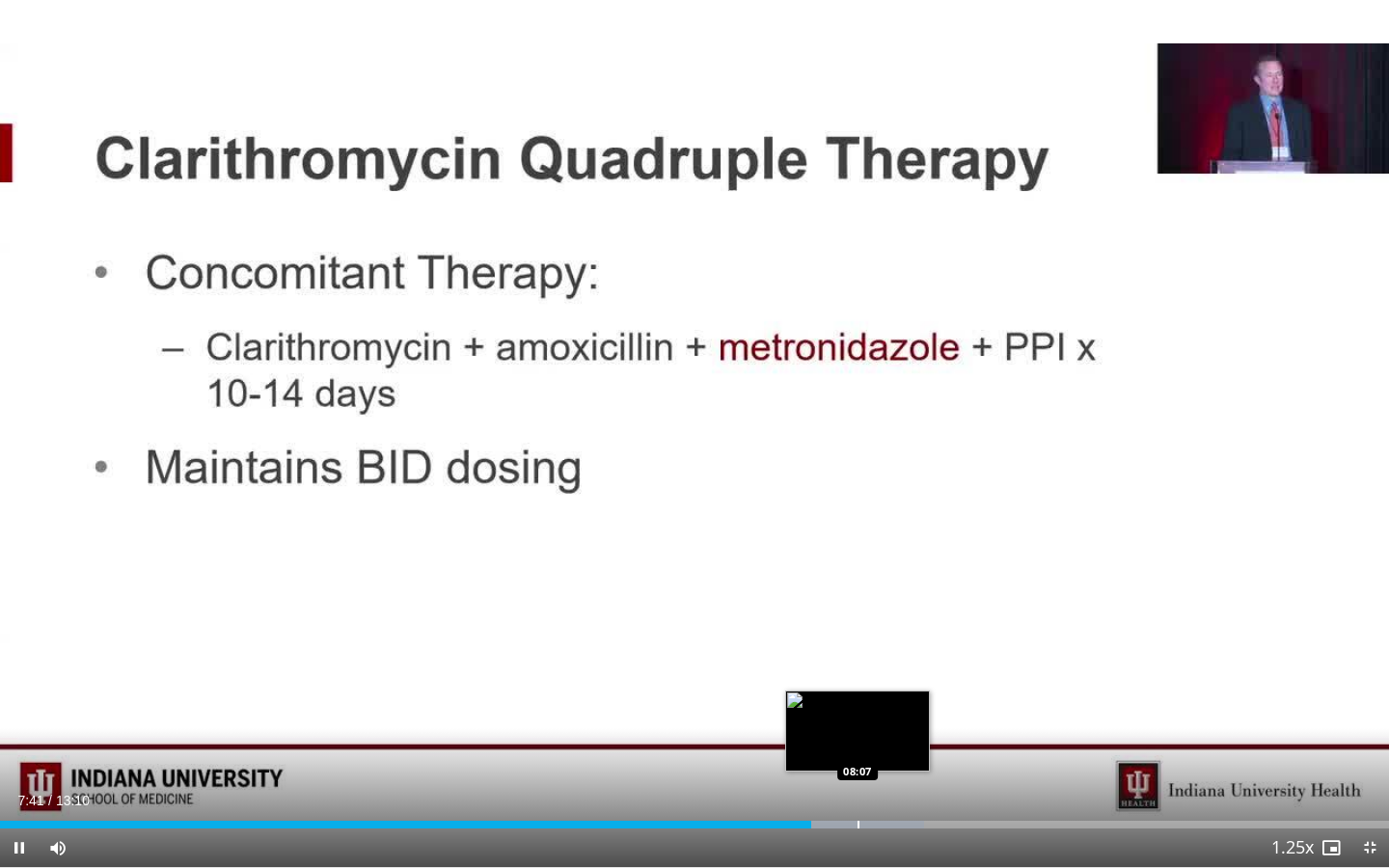 click at bounding box center [858, 825] 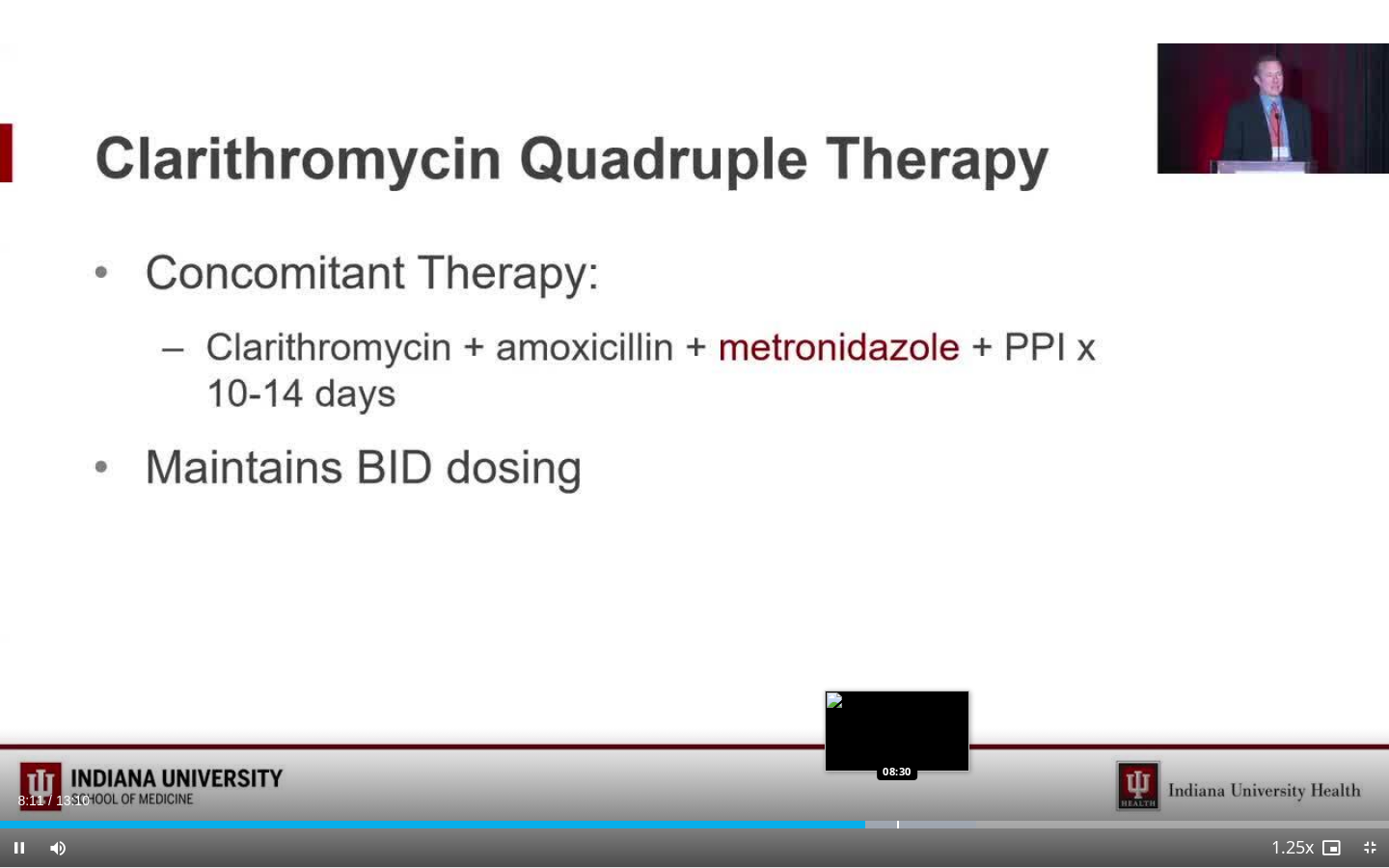 click at bounding box center (898, 825) 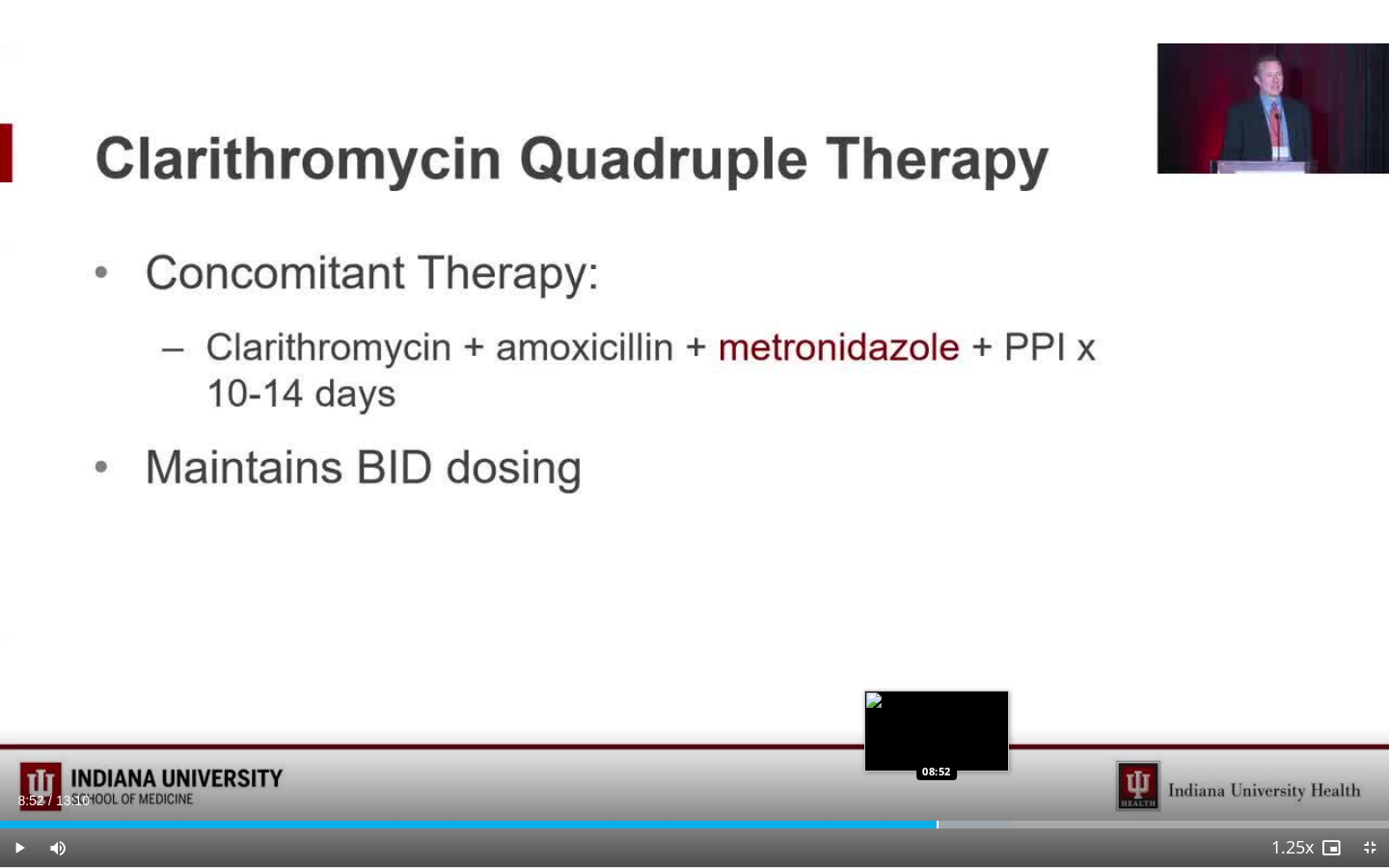 click at bounding box center [938, 825] 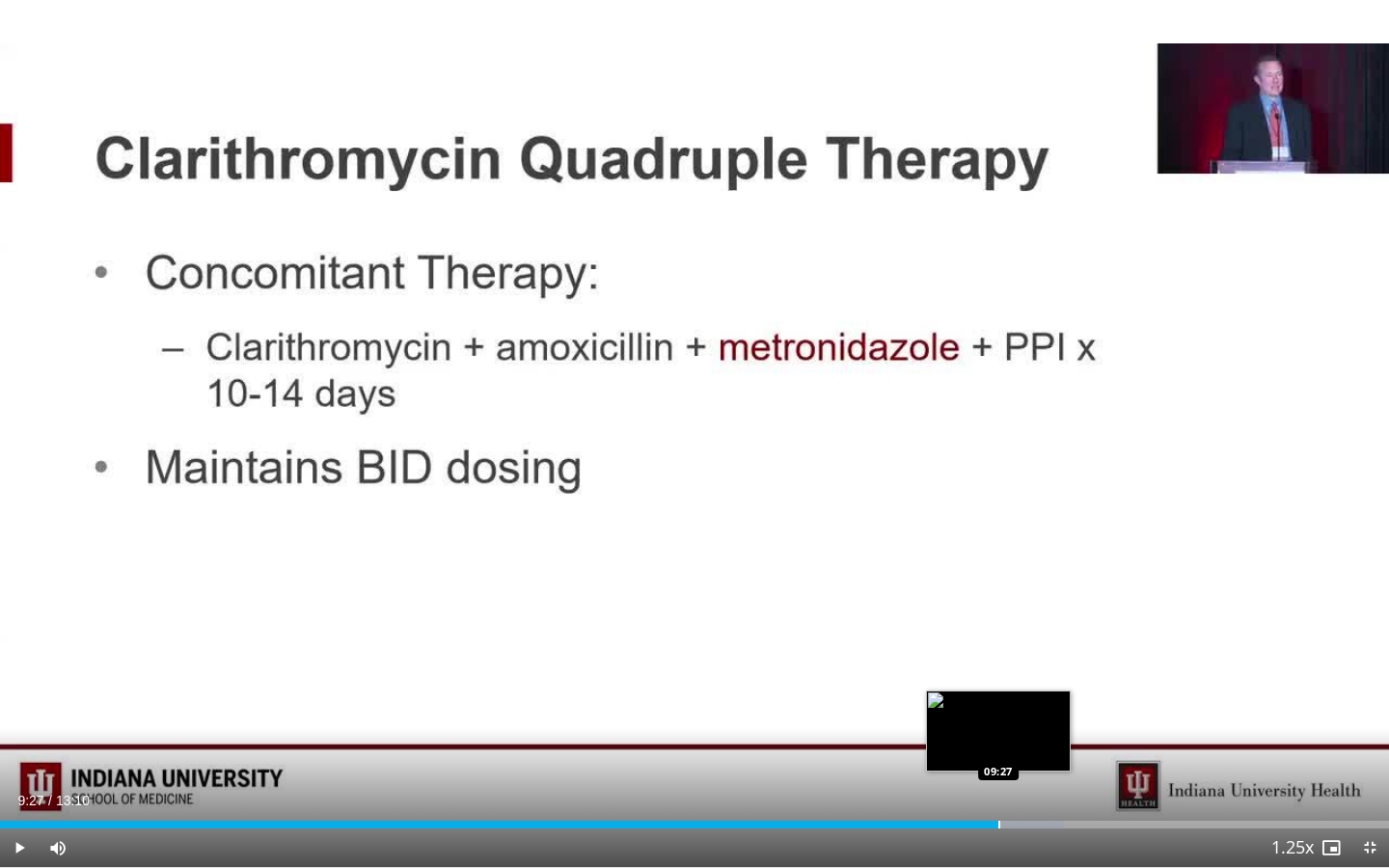 click at bounding box center (999, 825) 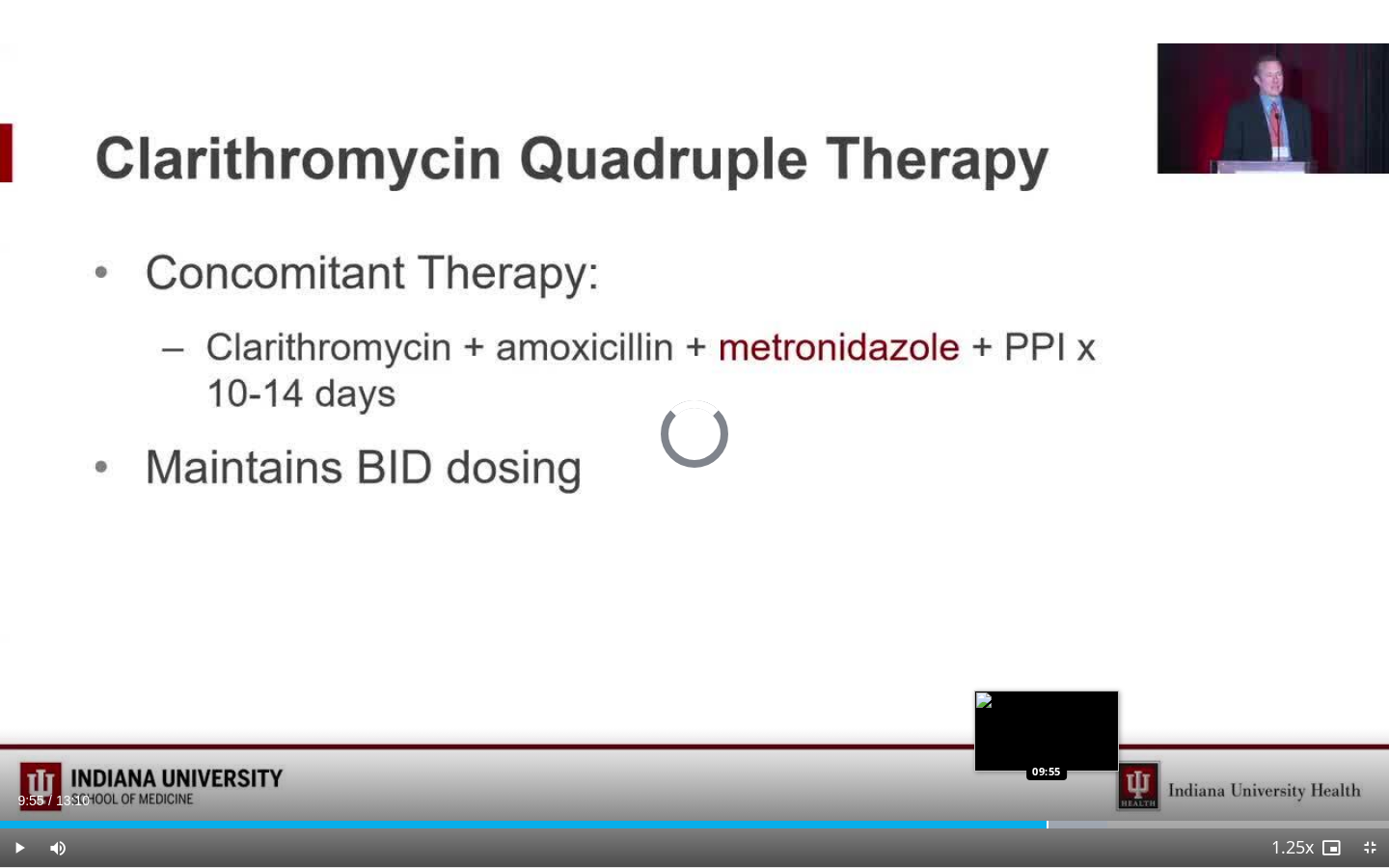 click on "Loaded :  79.75% 09:55 09:55" at bounding box center (694, 819) 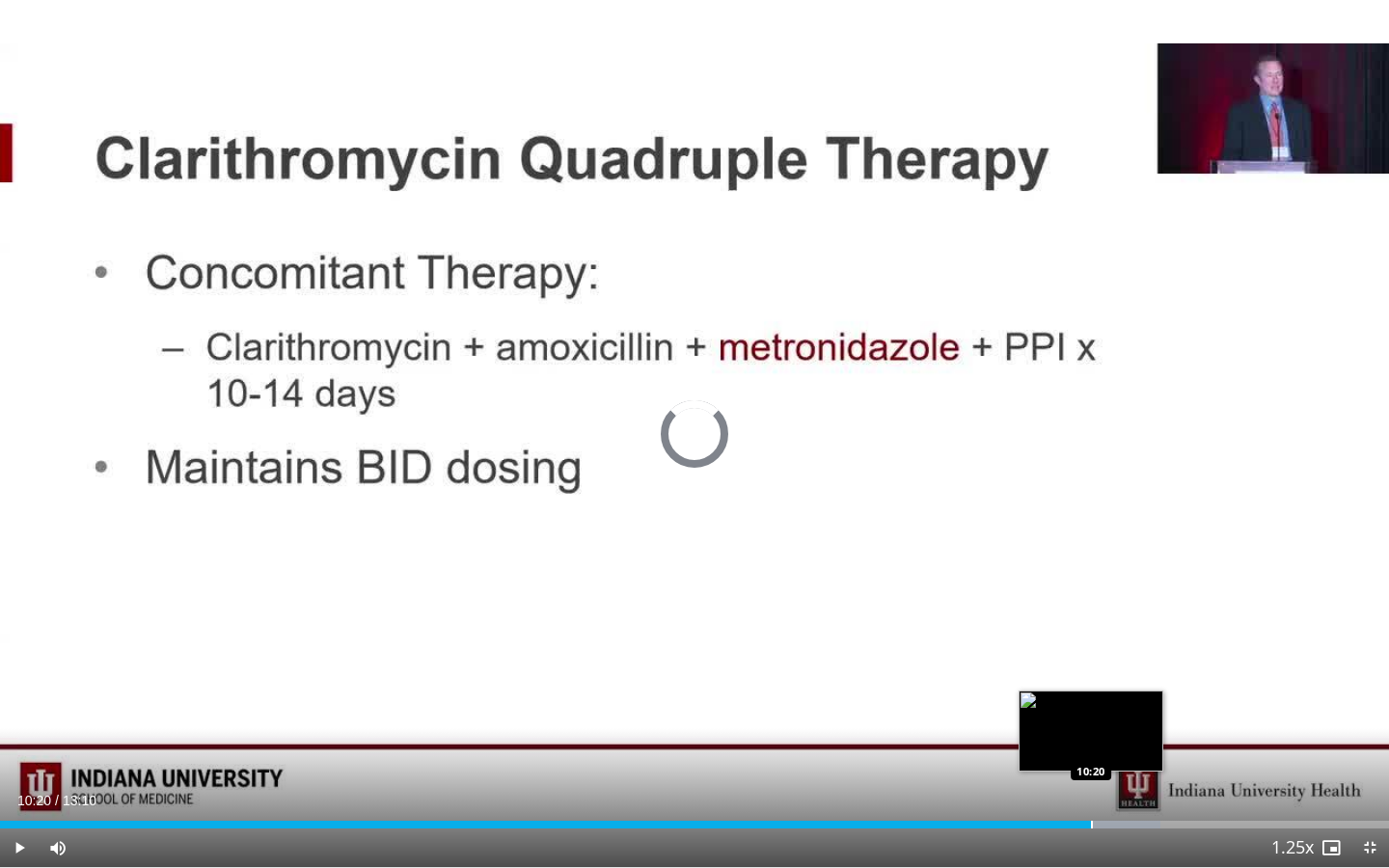click at bounding box center (1092, 825) 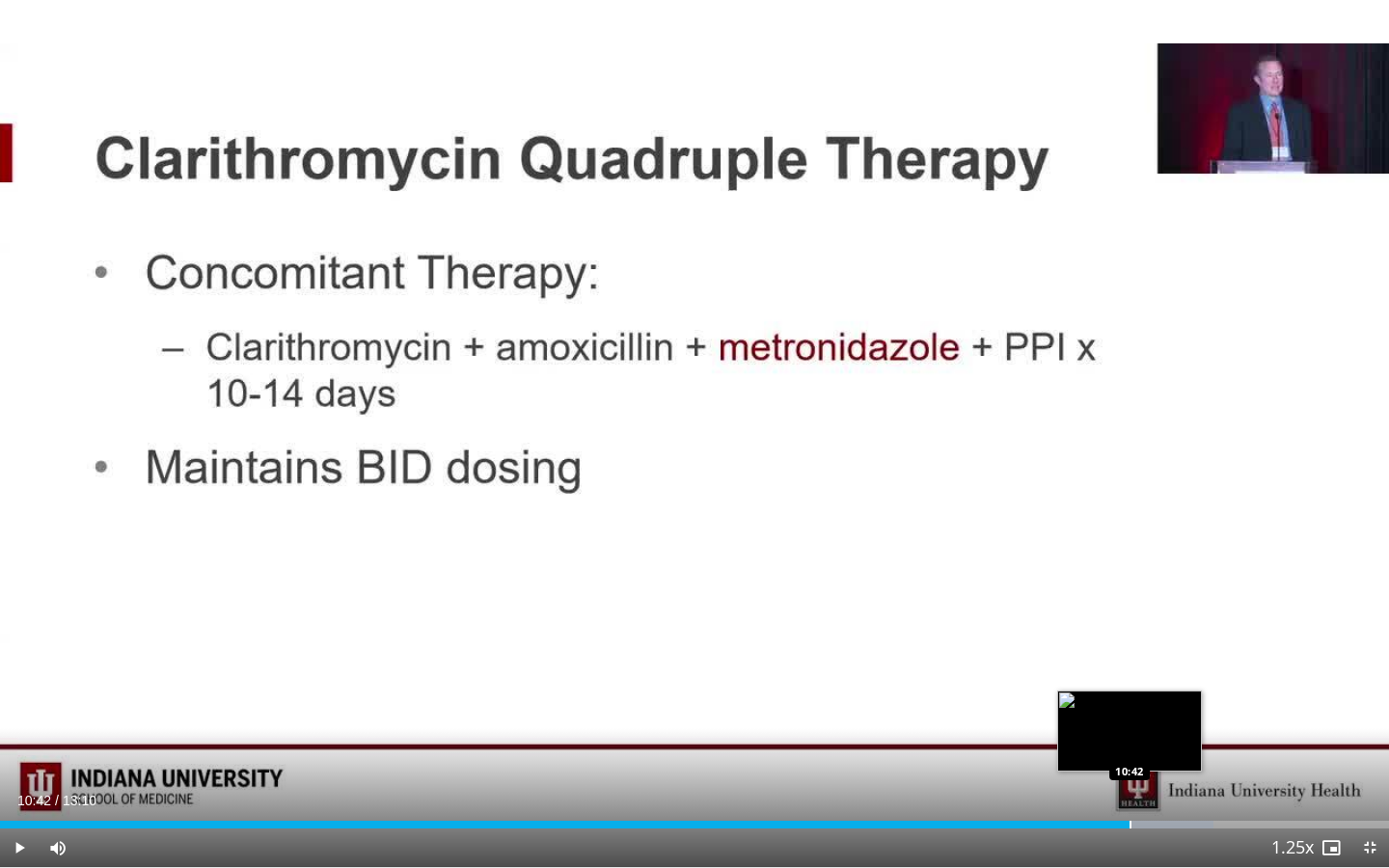 click at bounding box center (1130, 825) 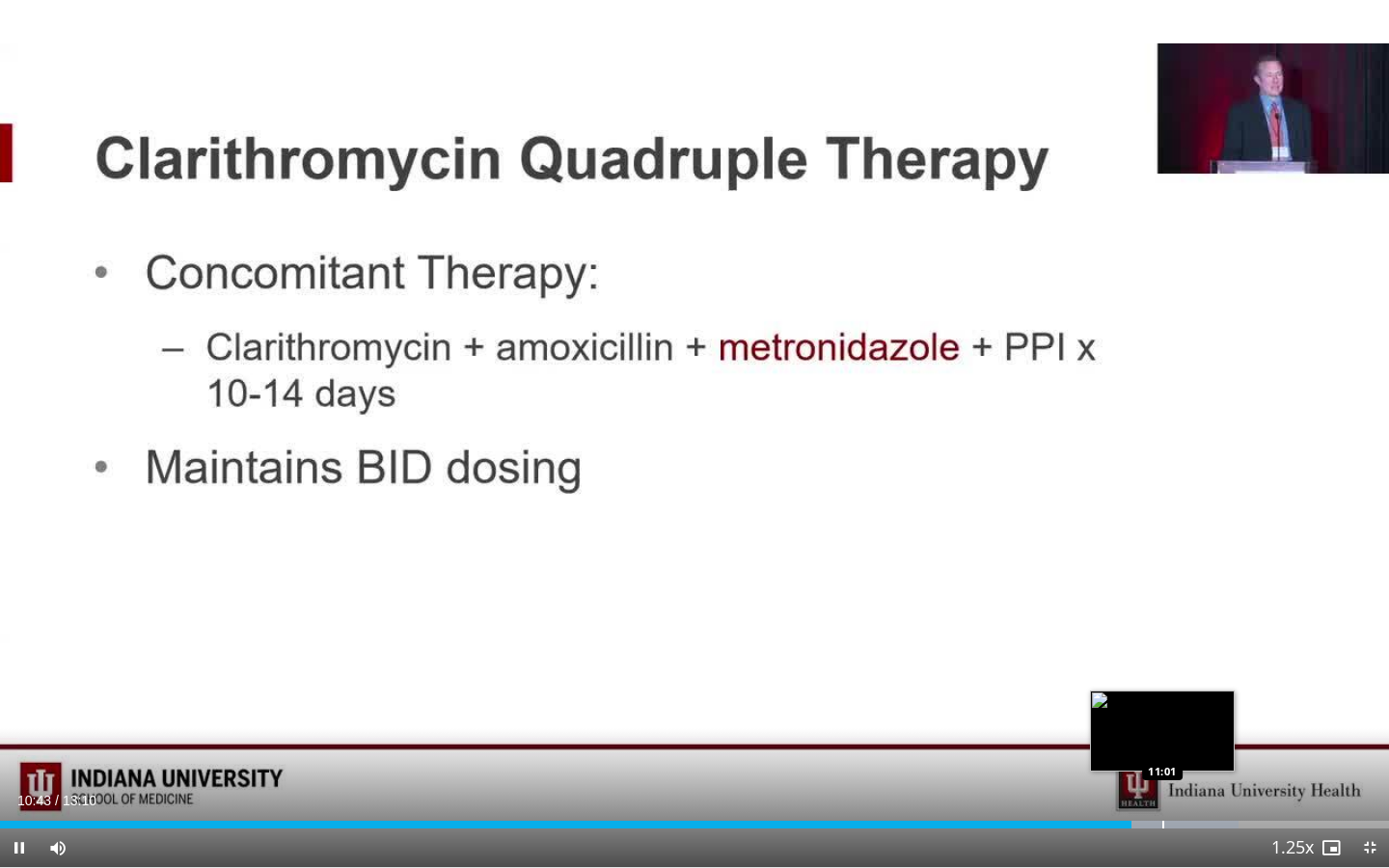 click at bounding box center [1163, 825] 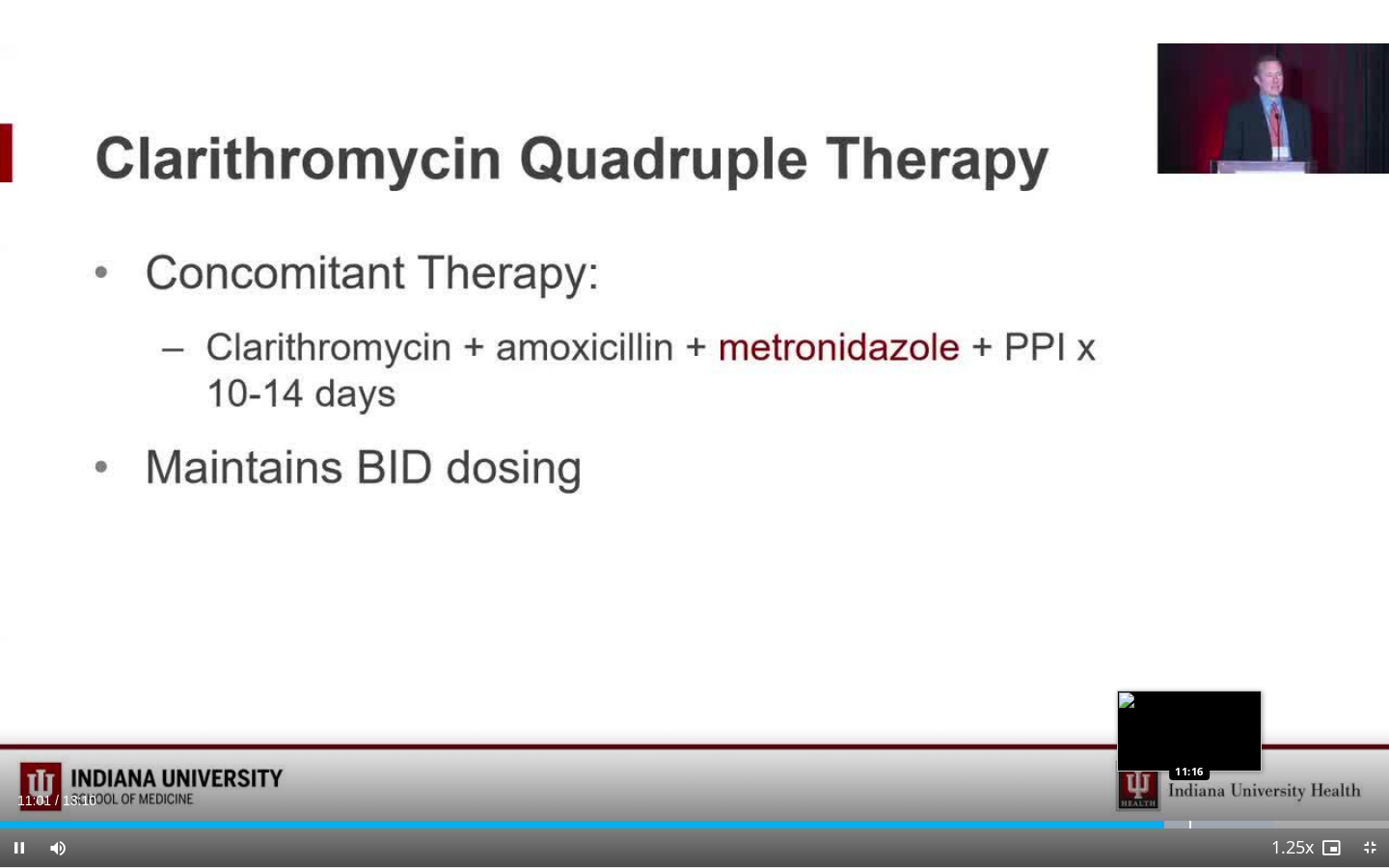 click at bounding box center [1190, 825] 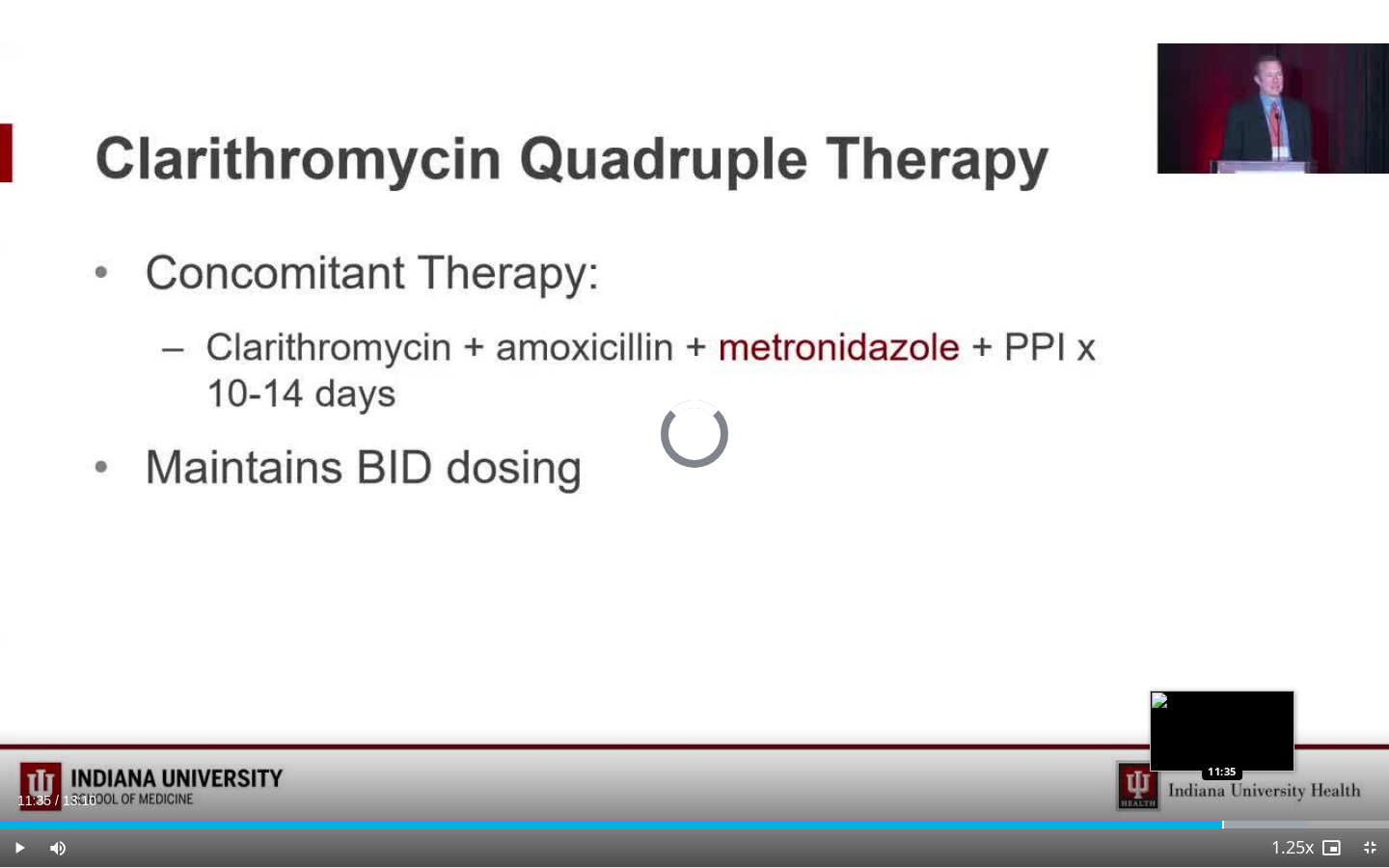 click at bounding box center (1223, 825) 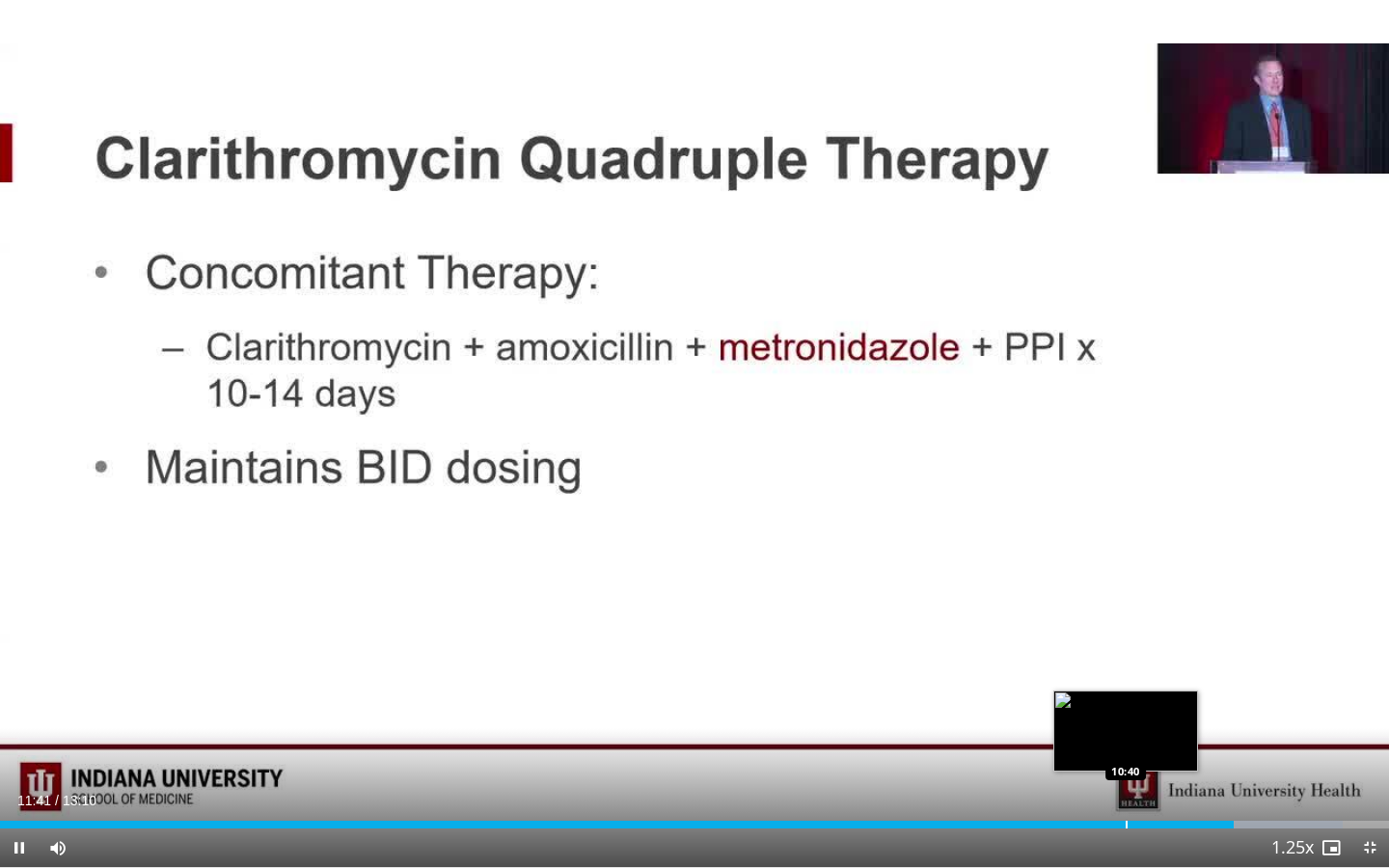 click on "Loaded :  96.68% 11:41 10:40" at bounding box center (694, 819) 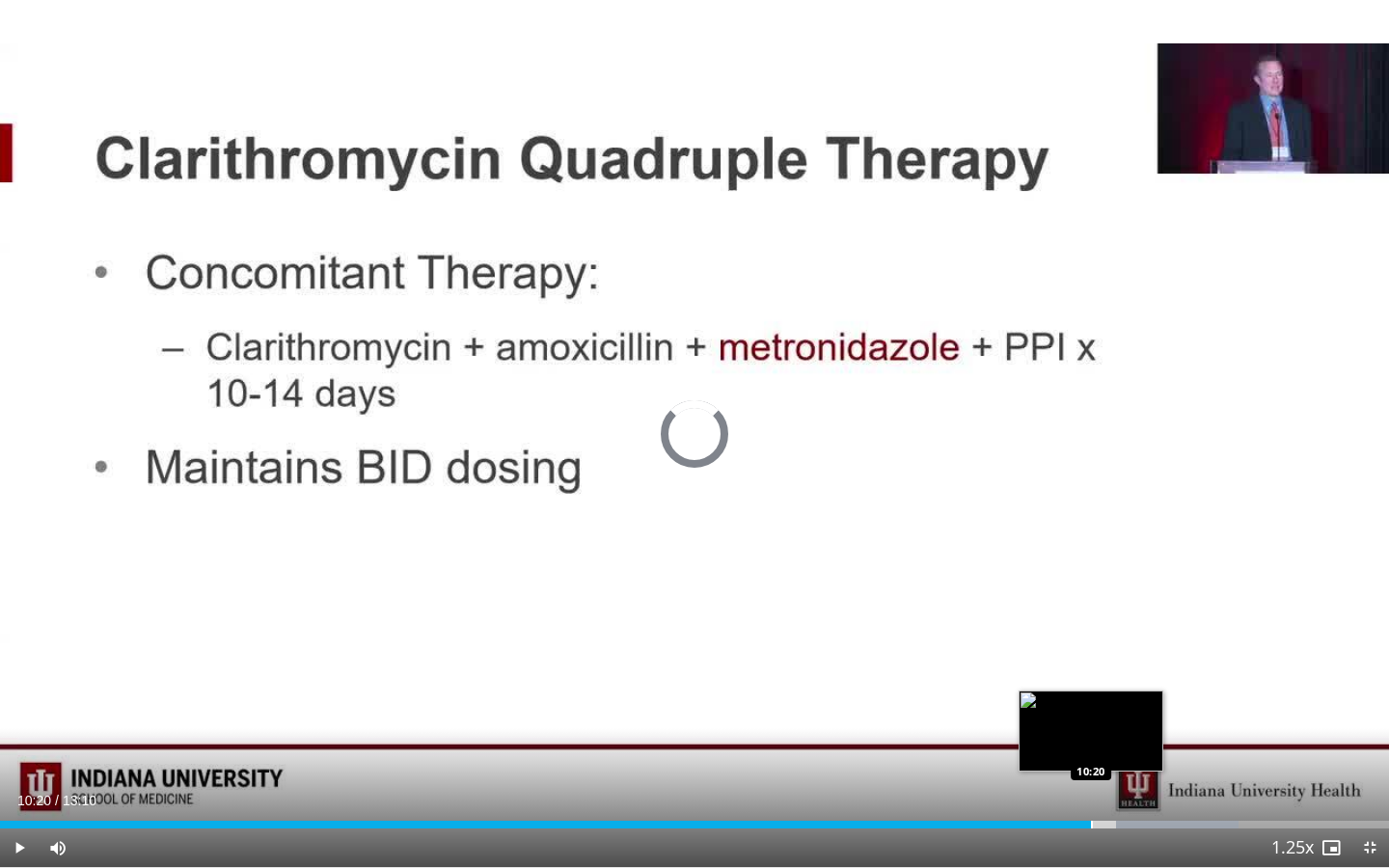 click on "Loaded :  89.14% 10:20 10:20" at bounding box center (694, 819) 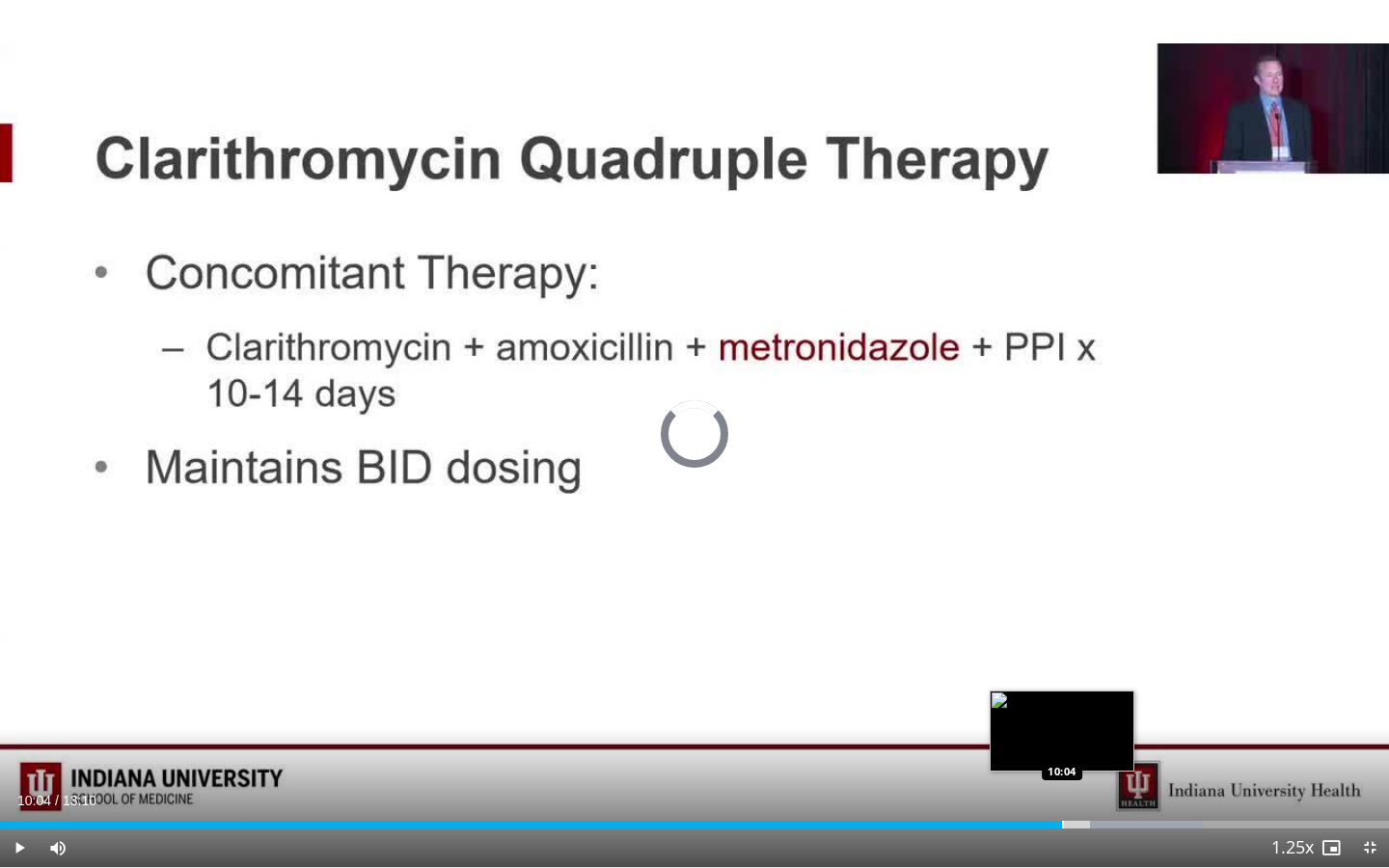 click at bounding box center [1063, 825] 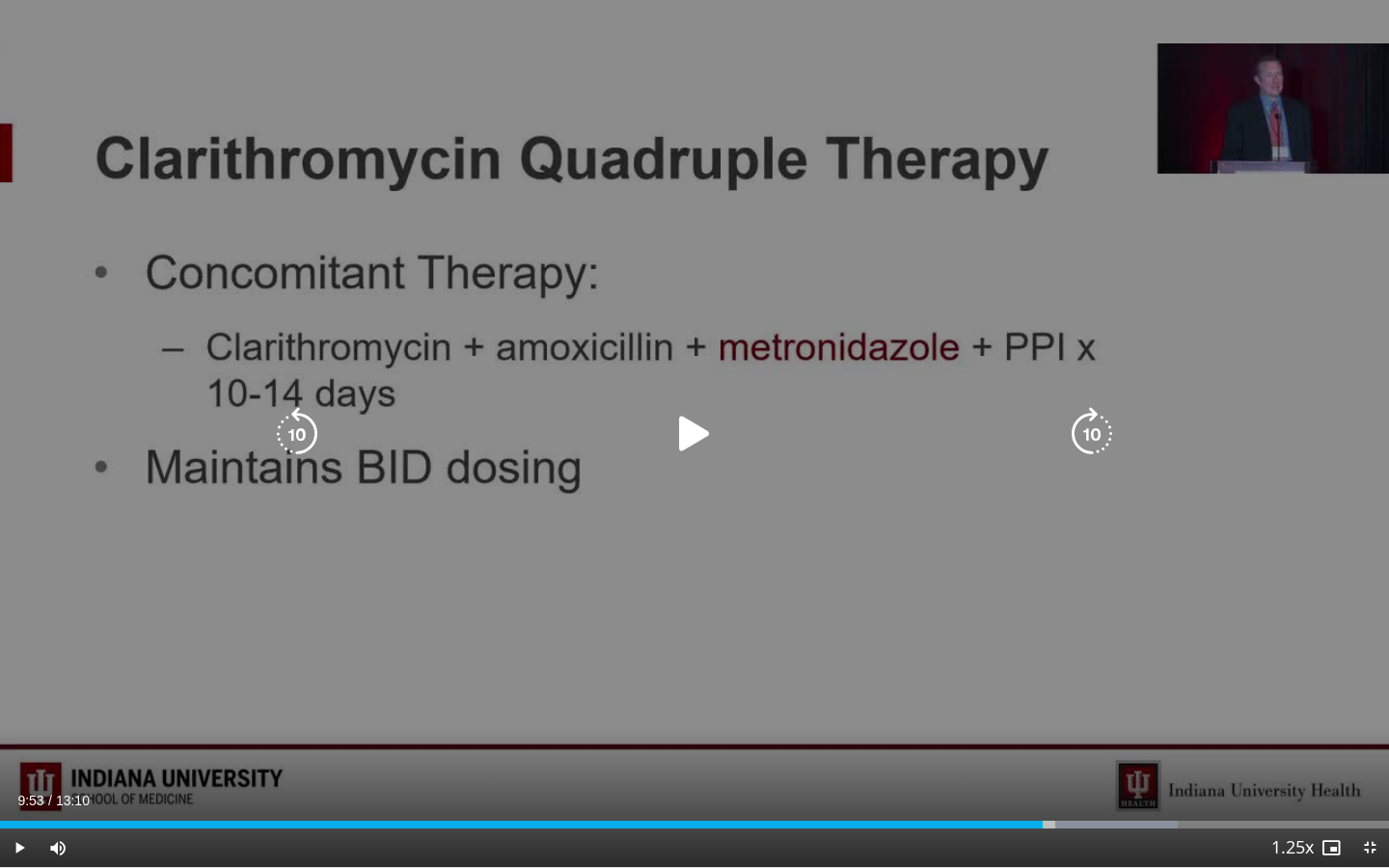 click on "Loaded :  84.81% 09:53 09:53" at bounding box center [694, 825] 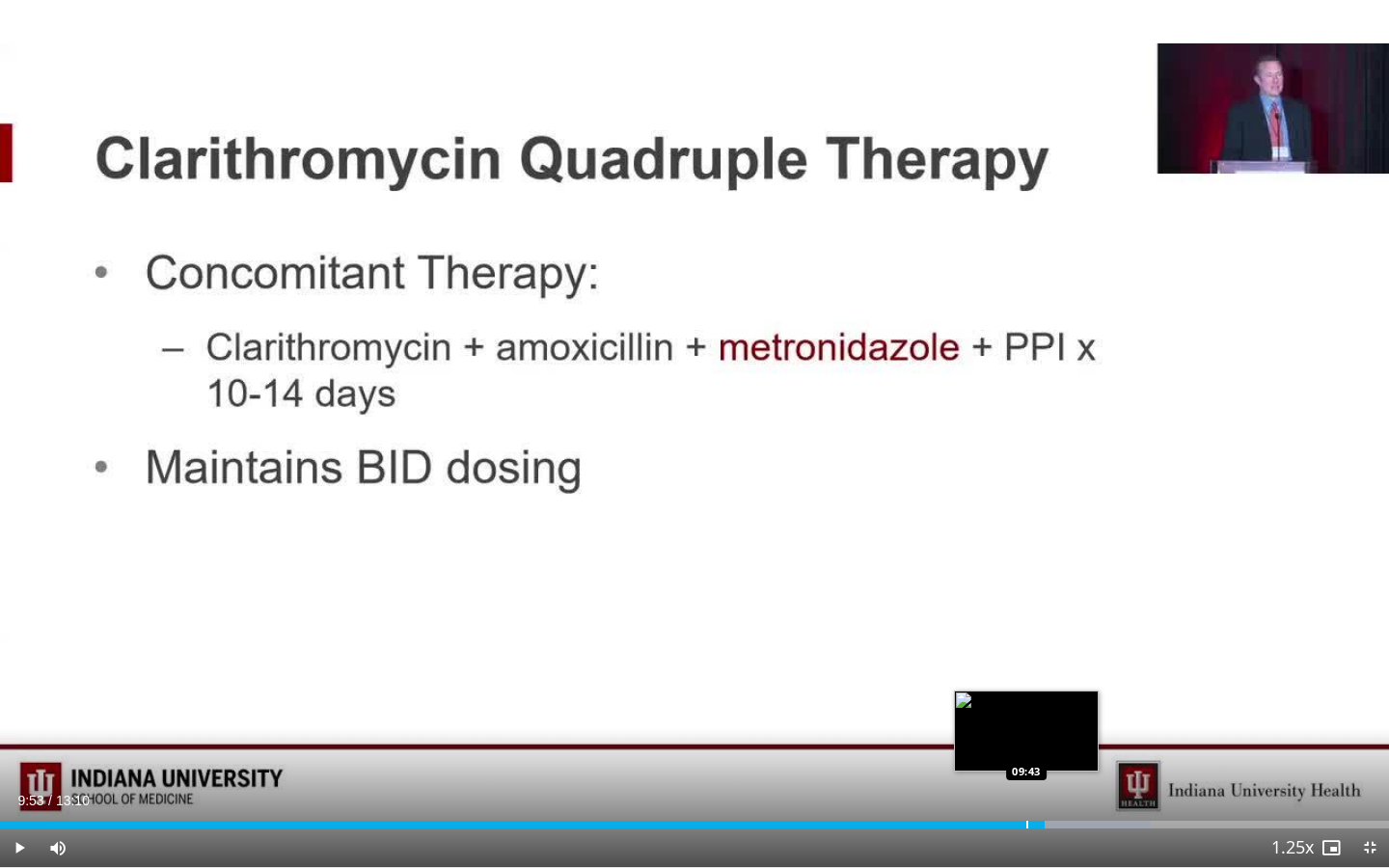 click on "Loaded :  82.87% 09:54 09:43" at bounding box center (694, 825) 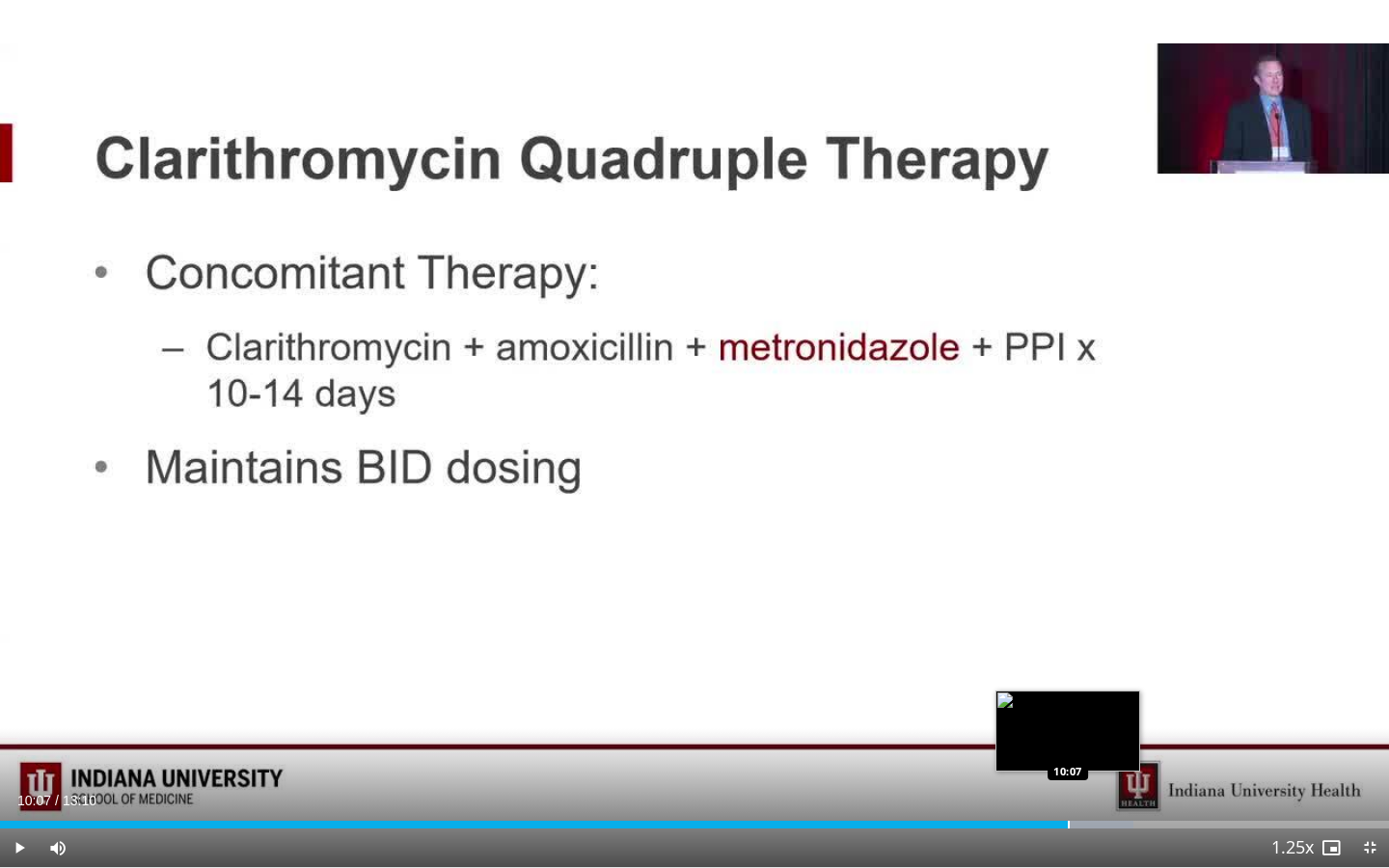 click at bounding box center [1069, 825] 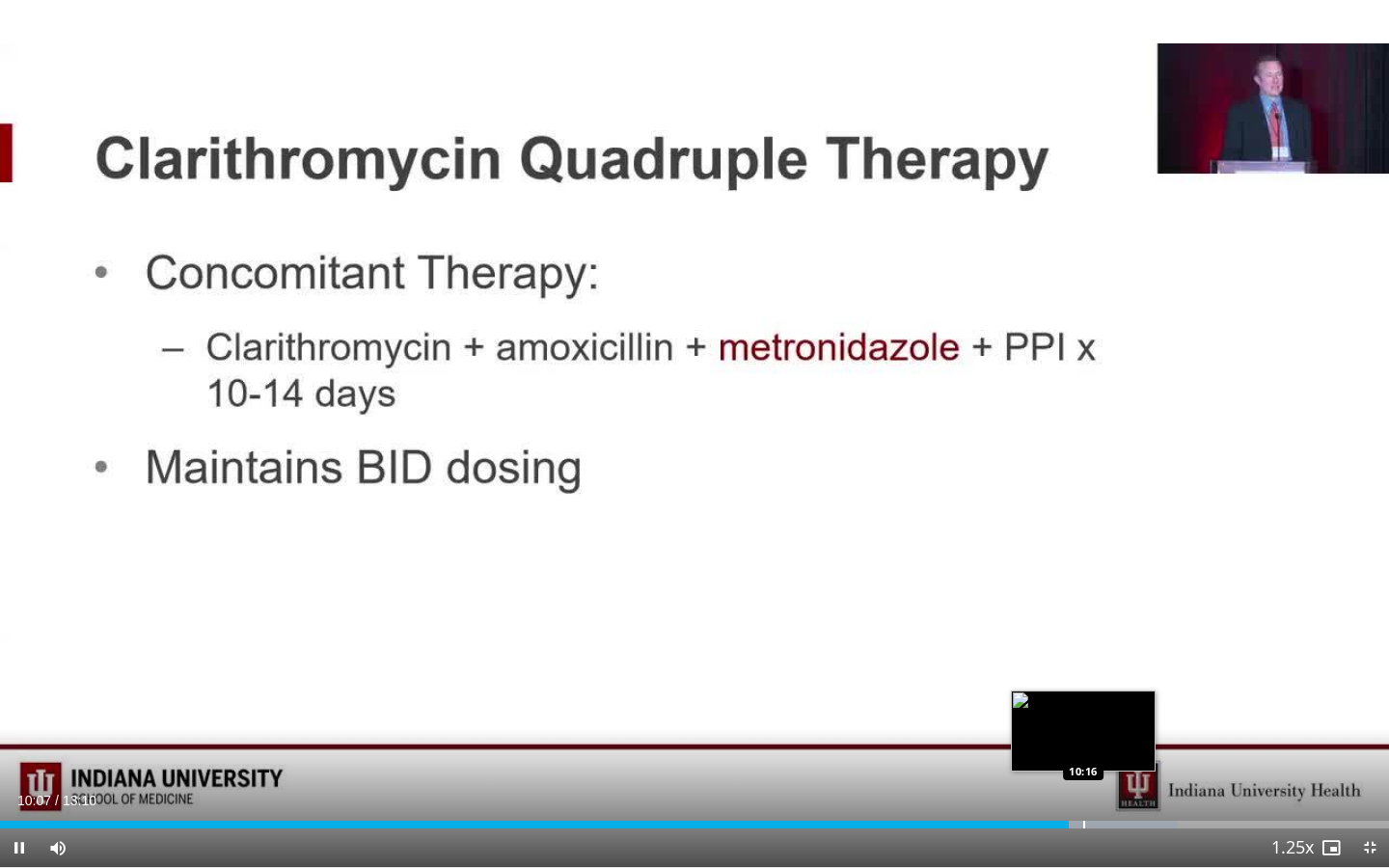 click at bounding box center (1084, 825) 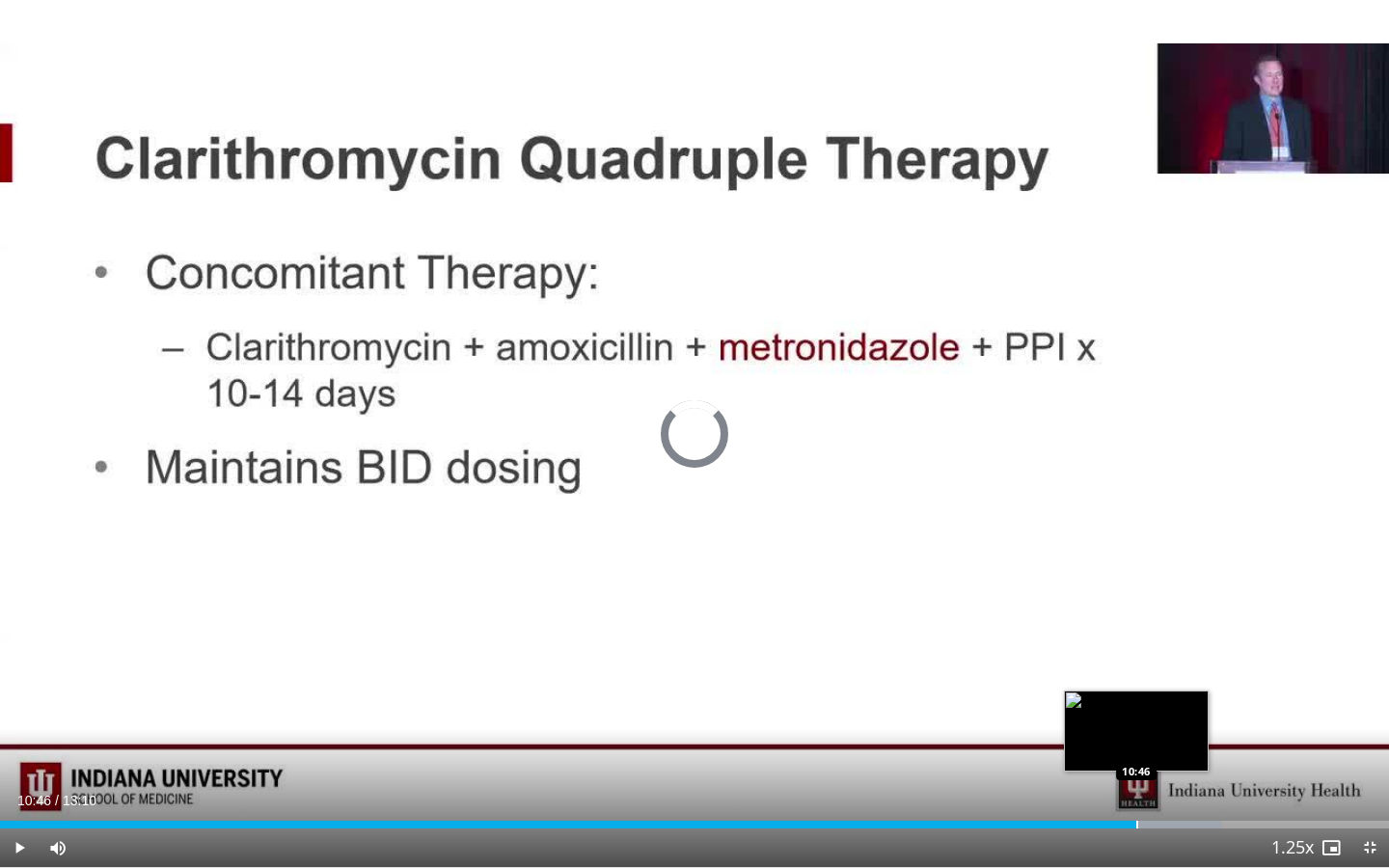 click at bounding box center [1137, 825] 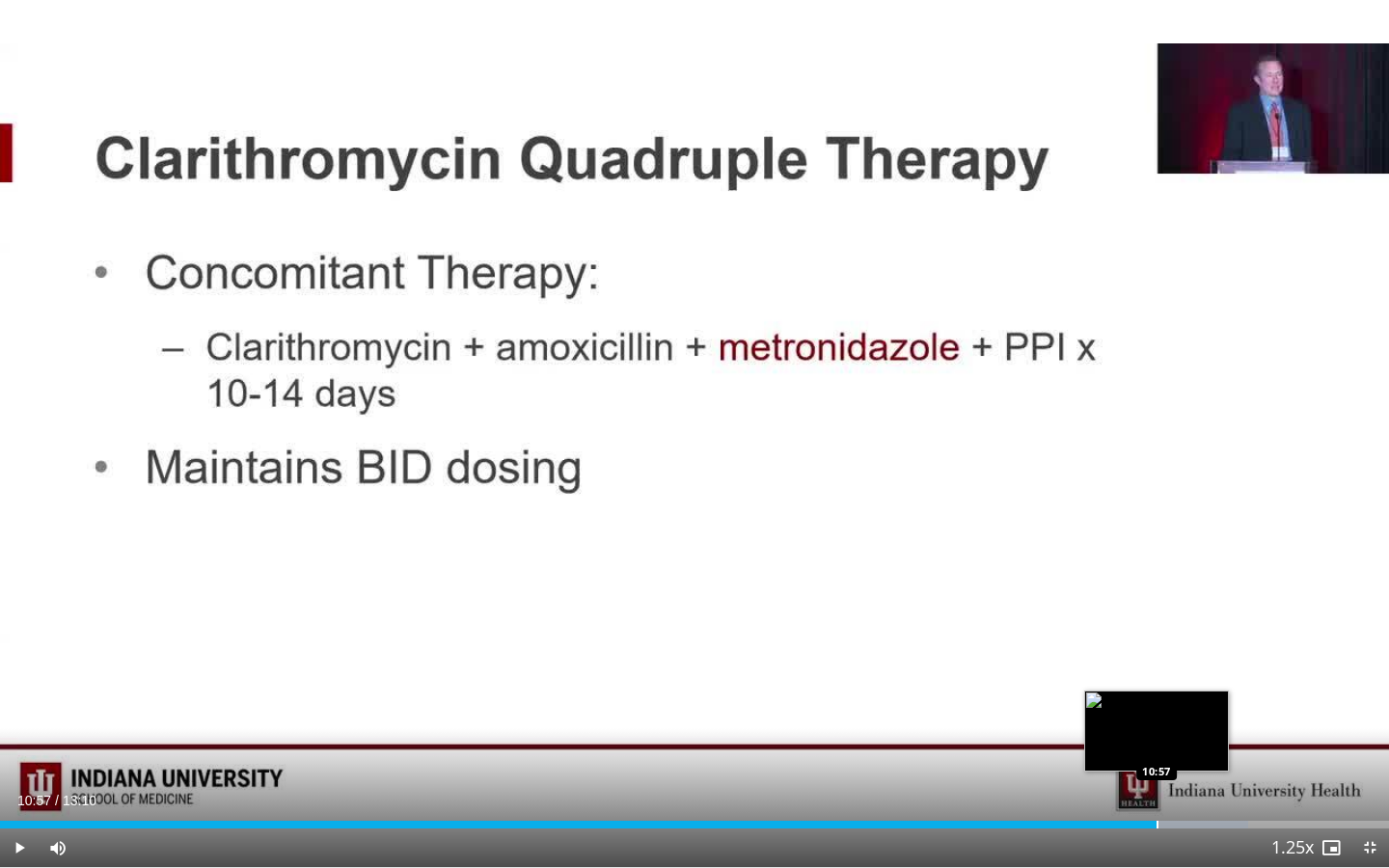 click at bounding box center (1158, 825) 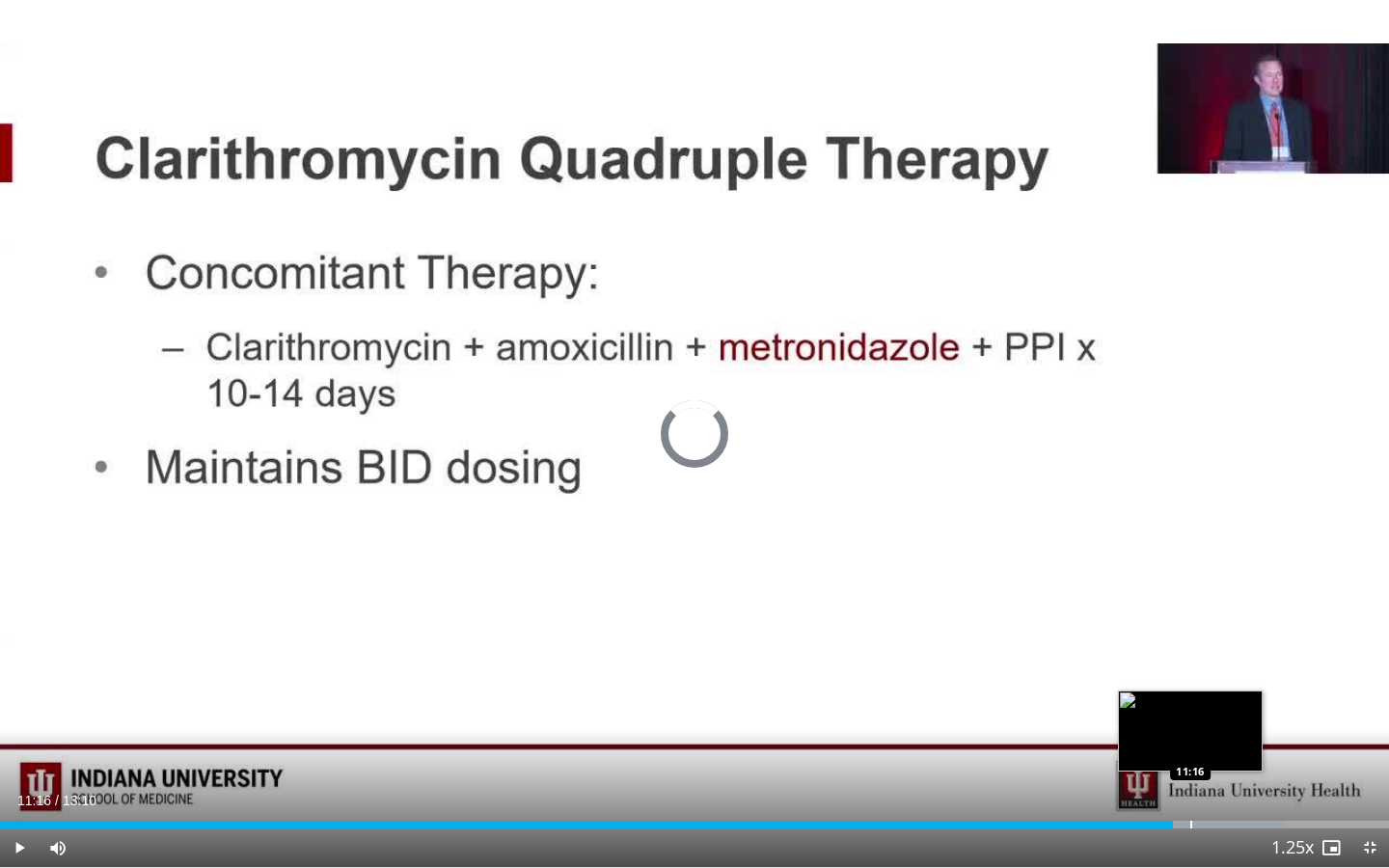 click at bounding box center [1191, 825] 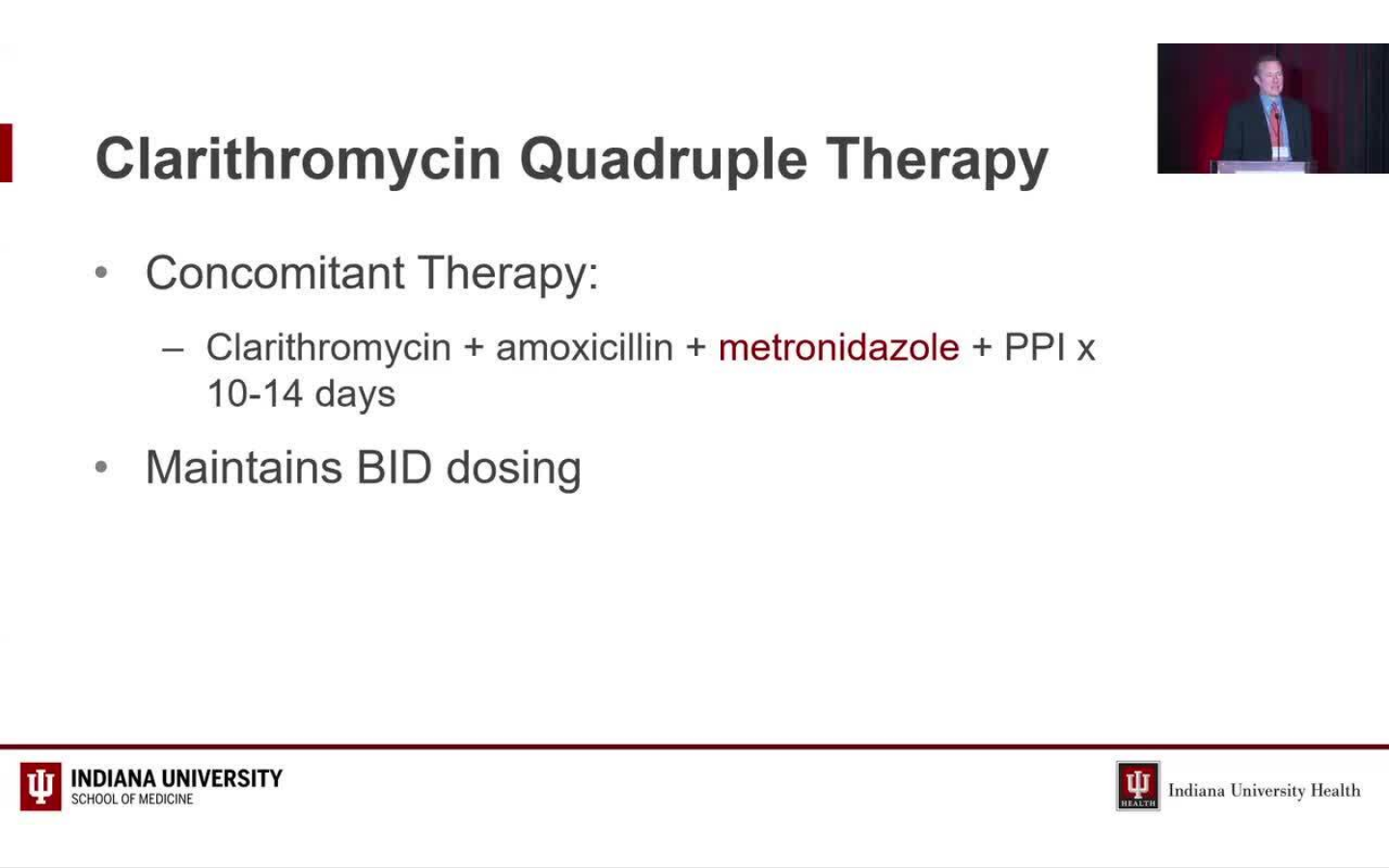 click on "**********" at bounding box center (694, 434) 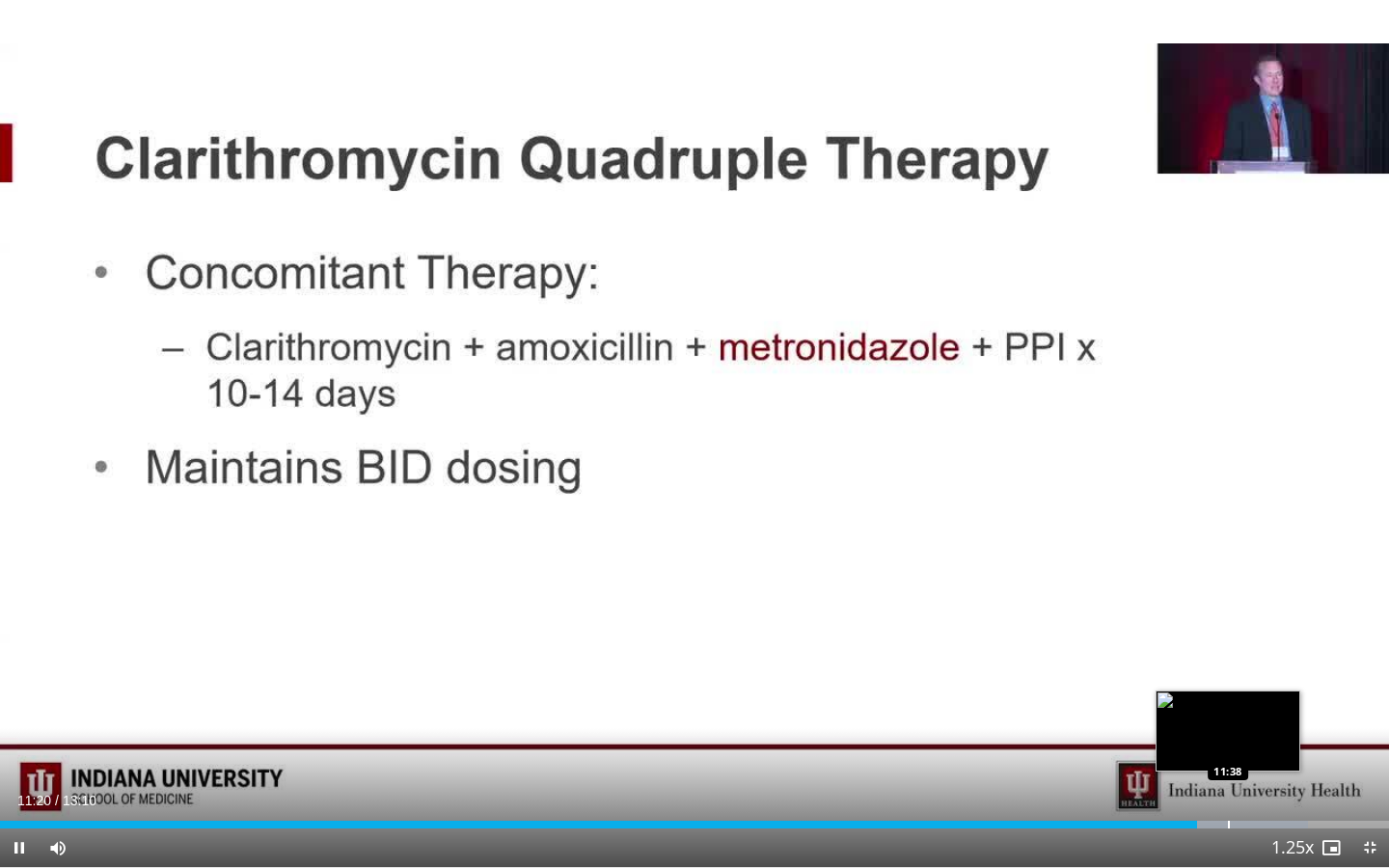 click at bounding box center (1229, 825) 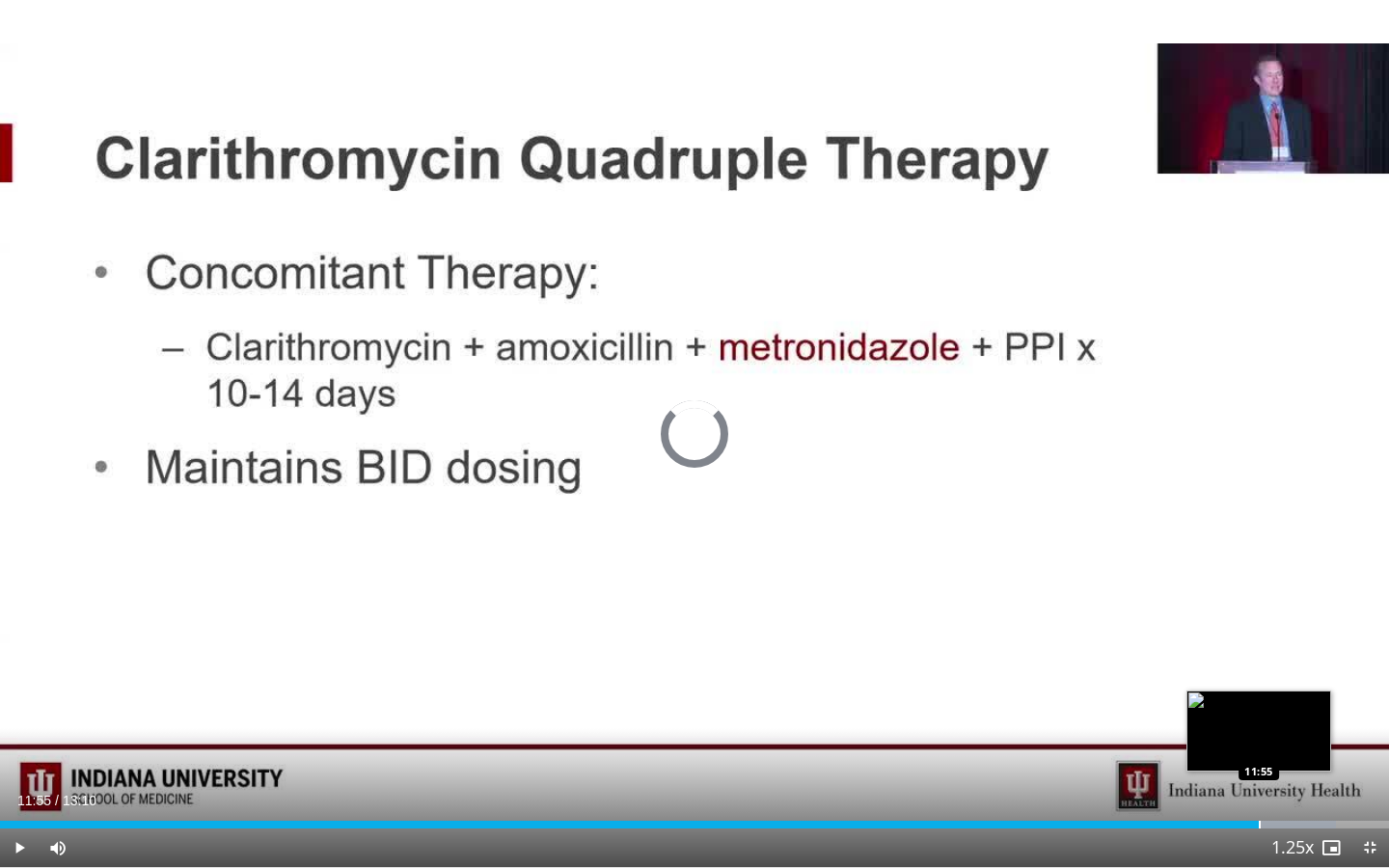 click at bounding box center (1260, 825) 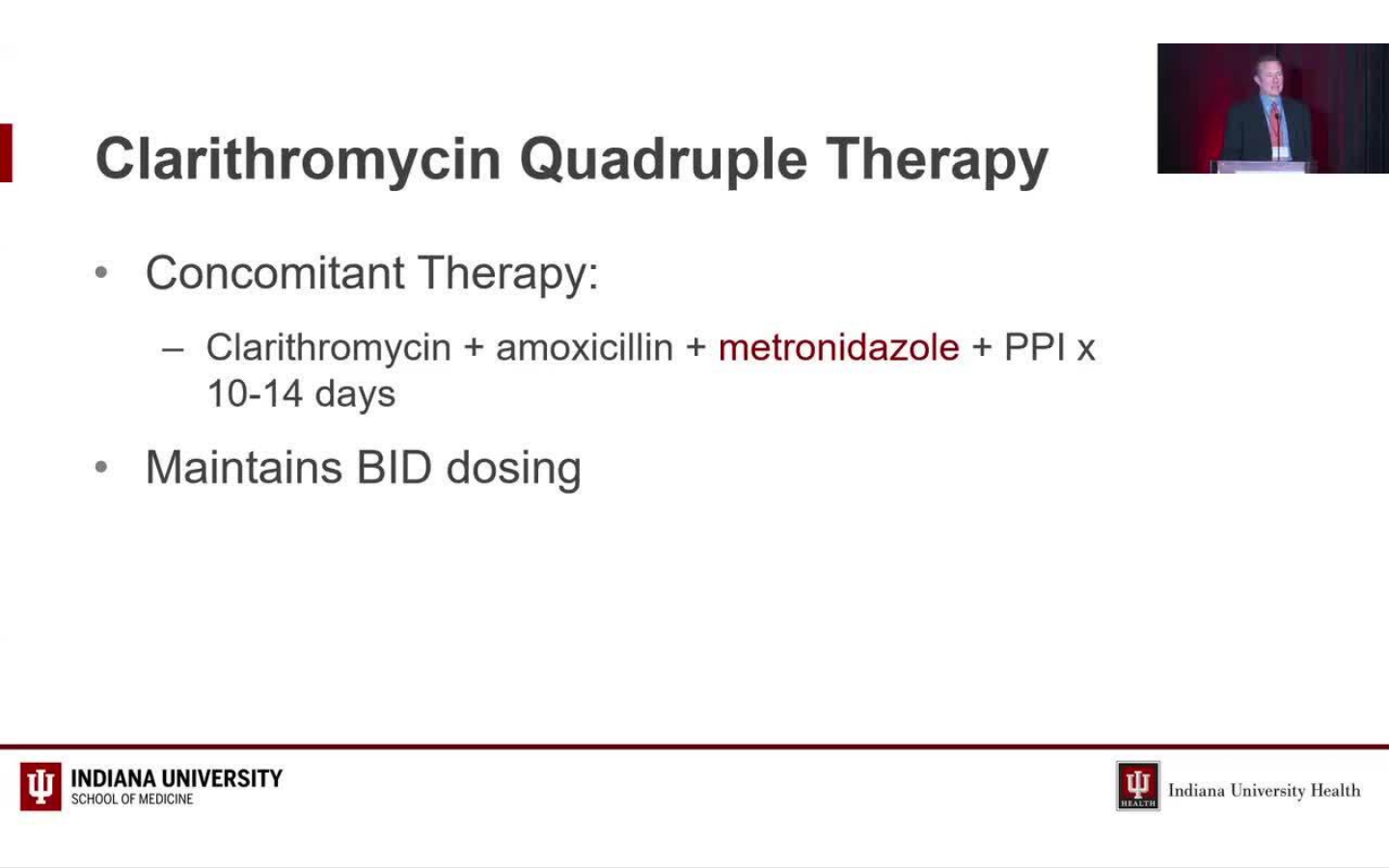 click on "**********" at bounding box center (694, 434) 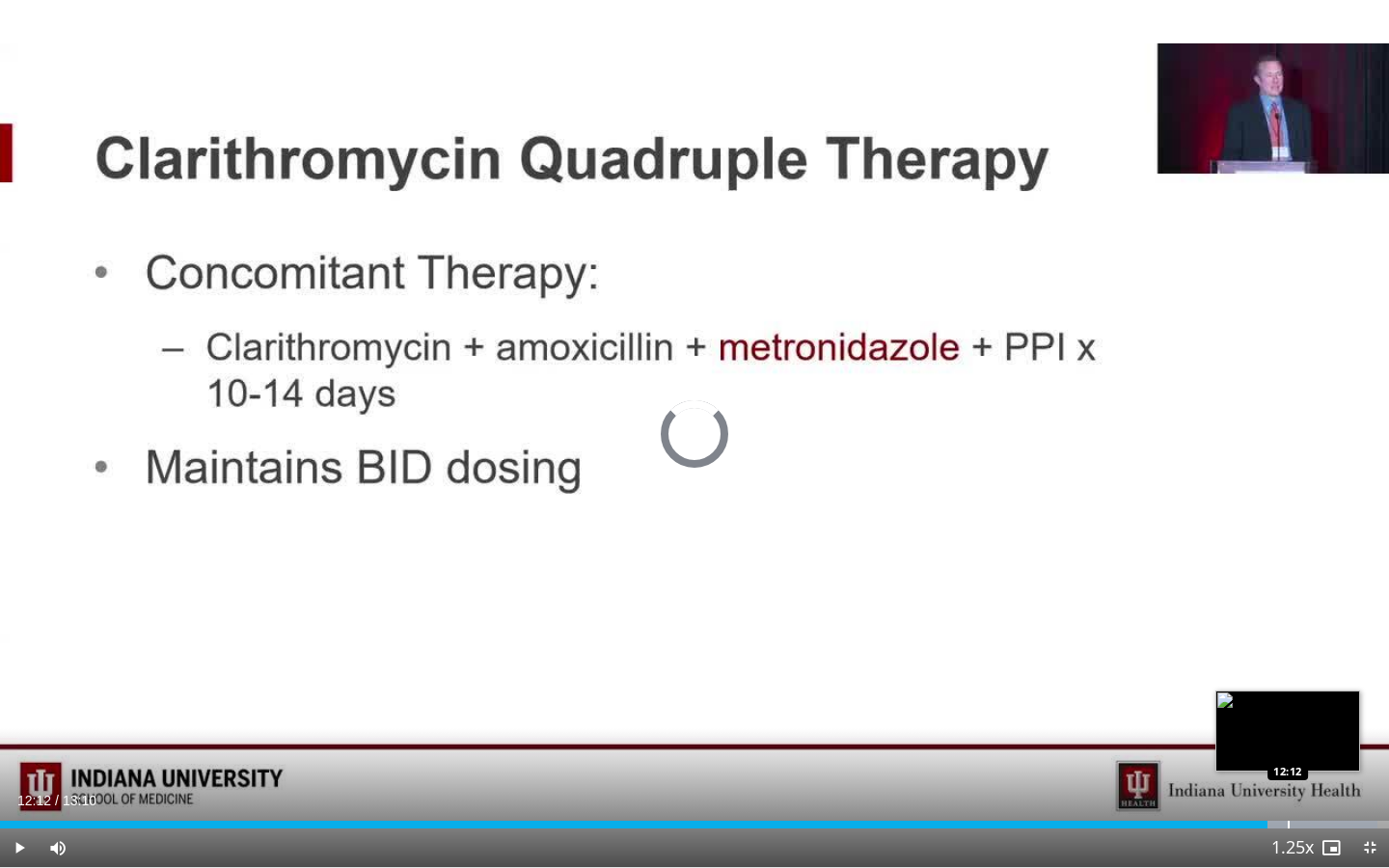 click at bounding box center (1289, 825) 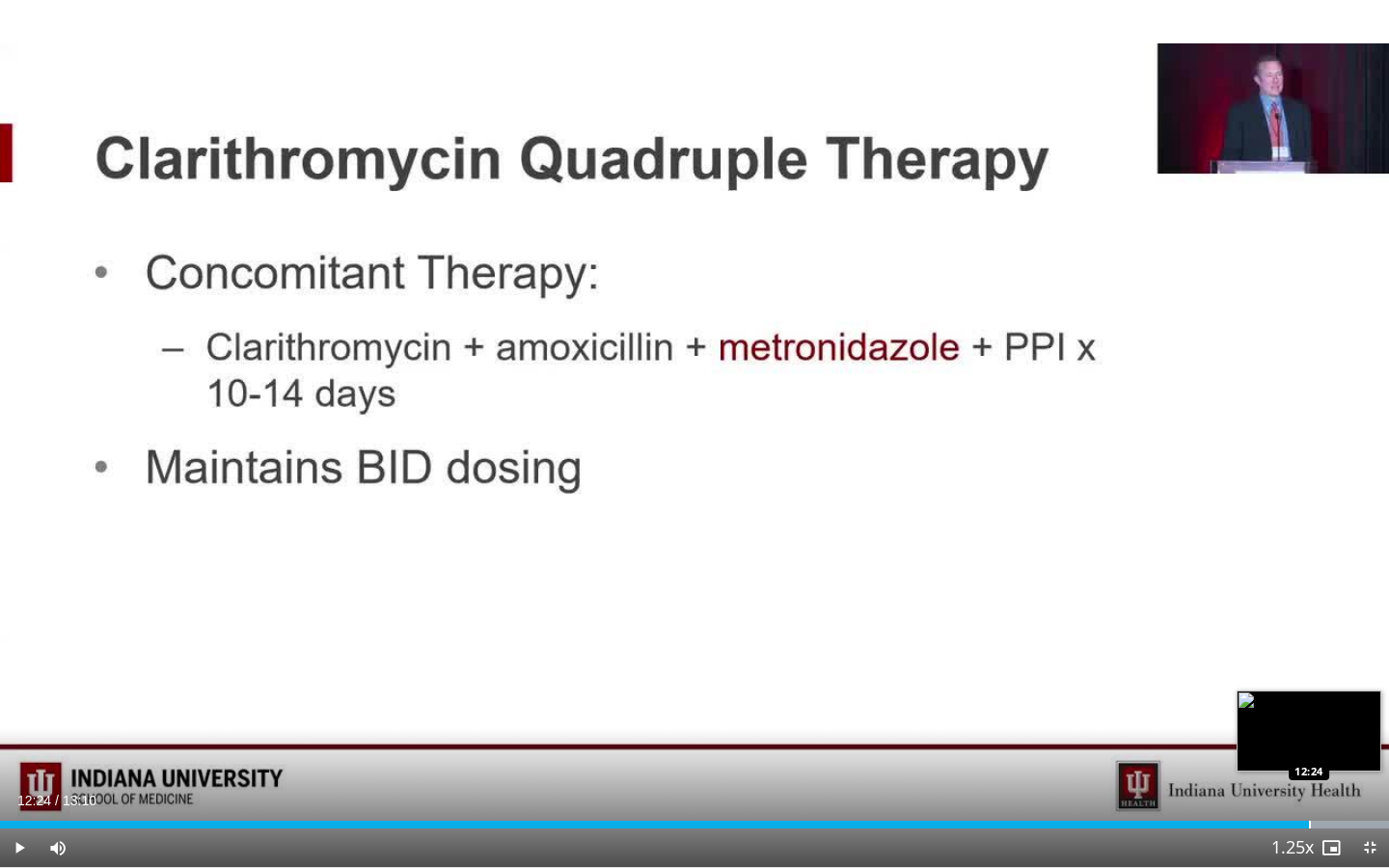 click on "Loaded :  100.00% 12:13 12:24" at bounding box center [694, 819] 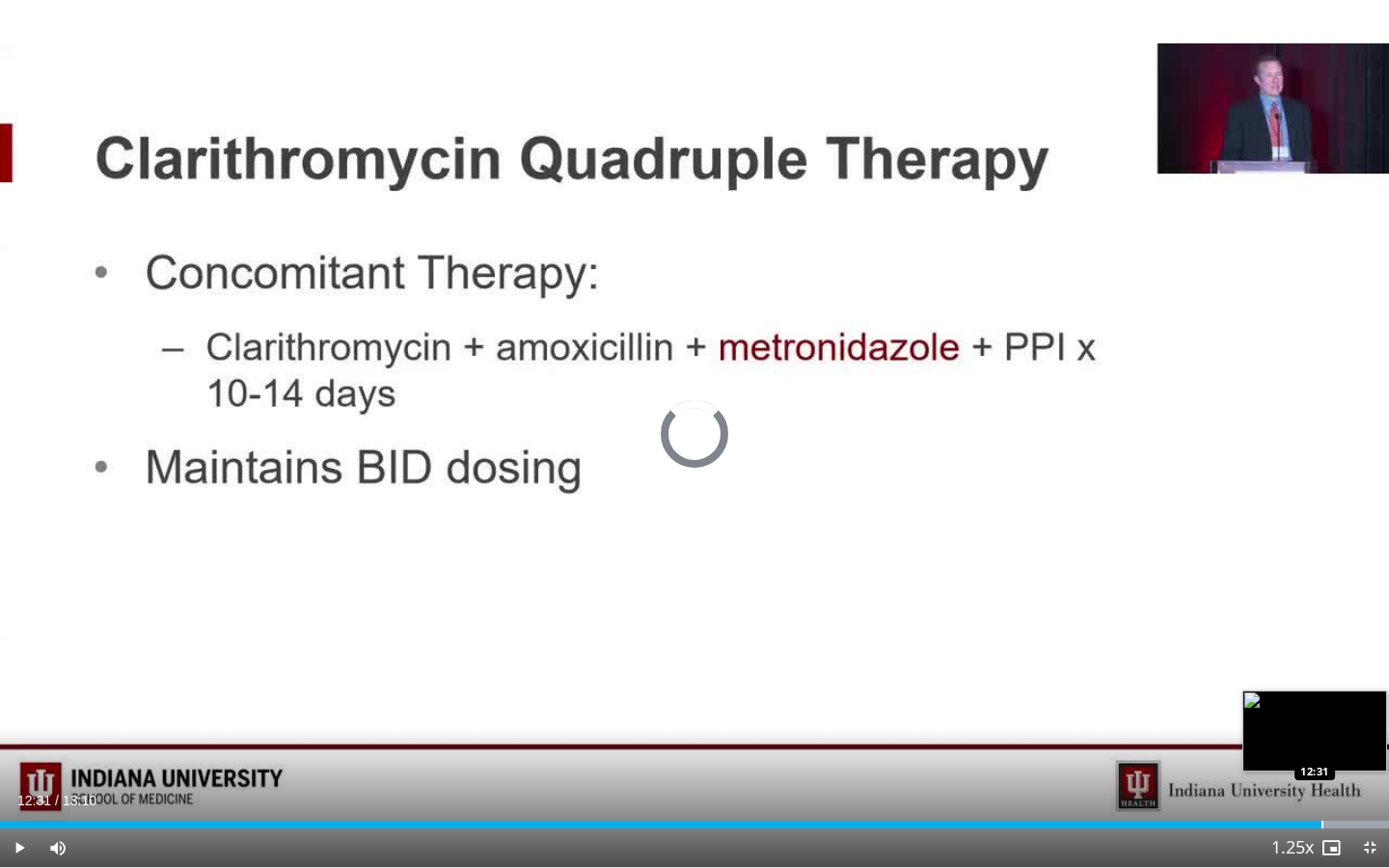 click at bounding box center [1322, 825] 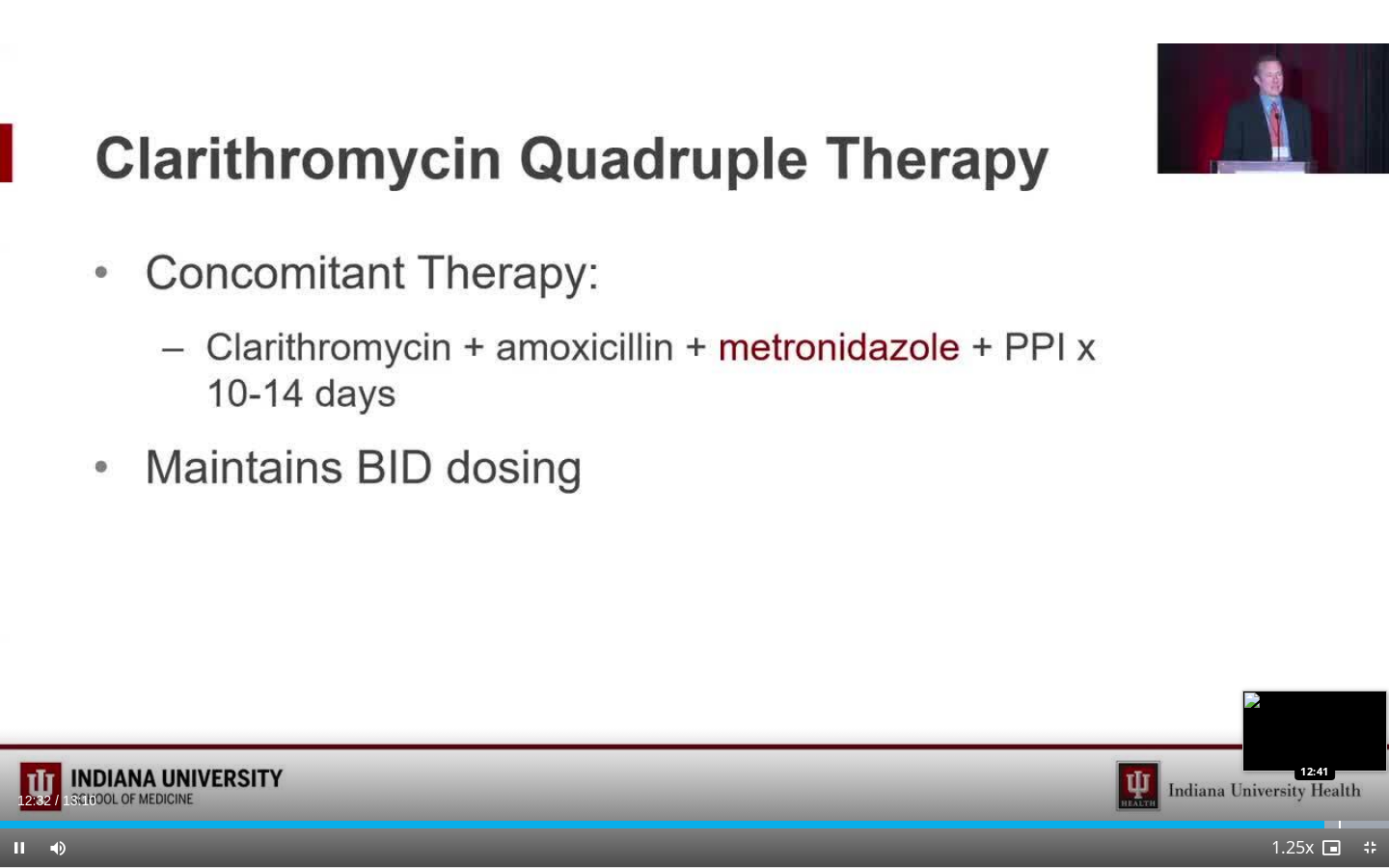 click at bounding box center (1340, 825) 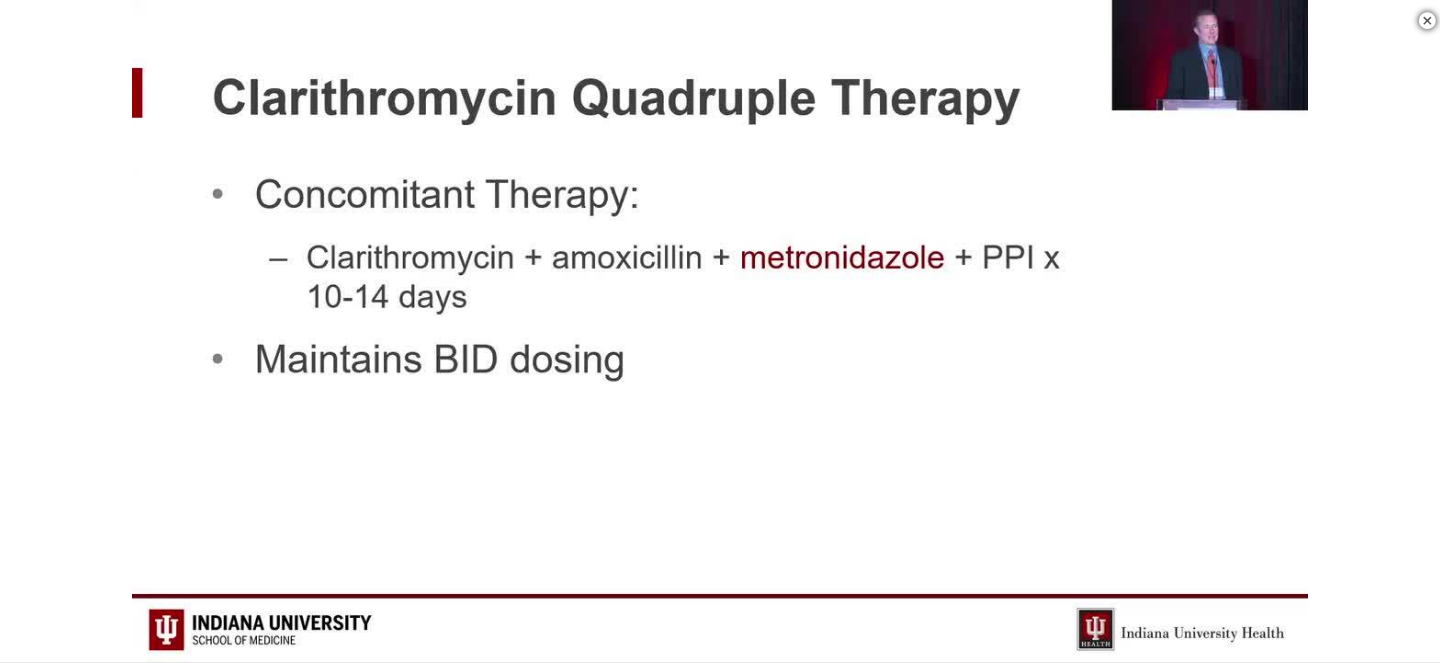 scroll, scrollTop: 0, scrollLeft: 0, axis: both 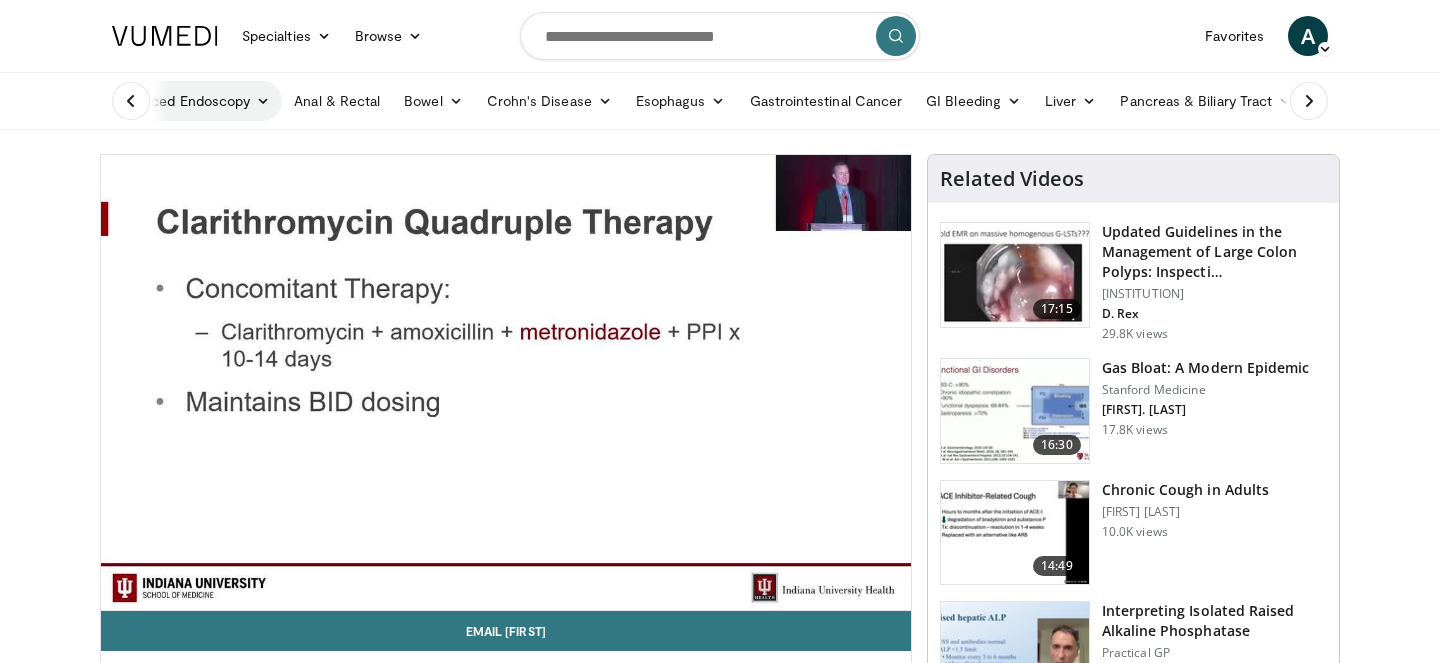 click on "Advanced Endoscopy" at bounding box center [191, 101] 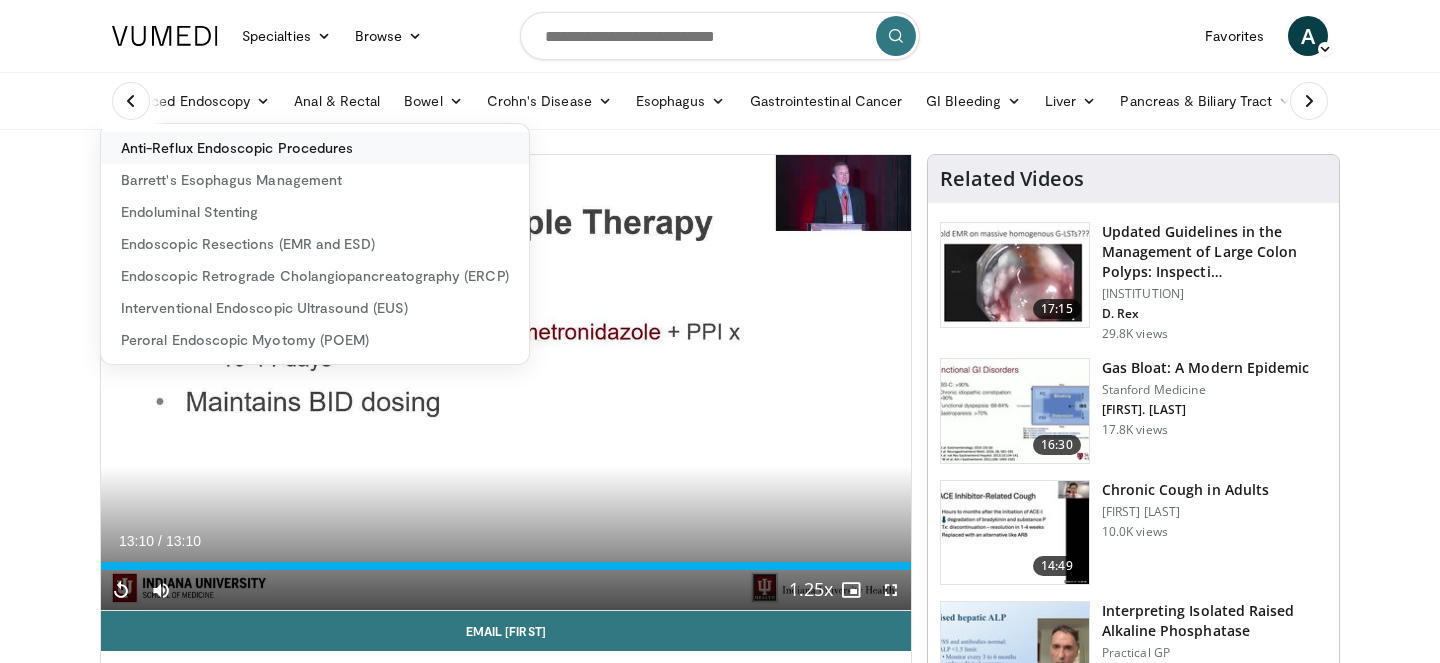 click on "Anti-Reflux Endoscopic Procedures" at bounding box center (315, 148) 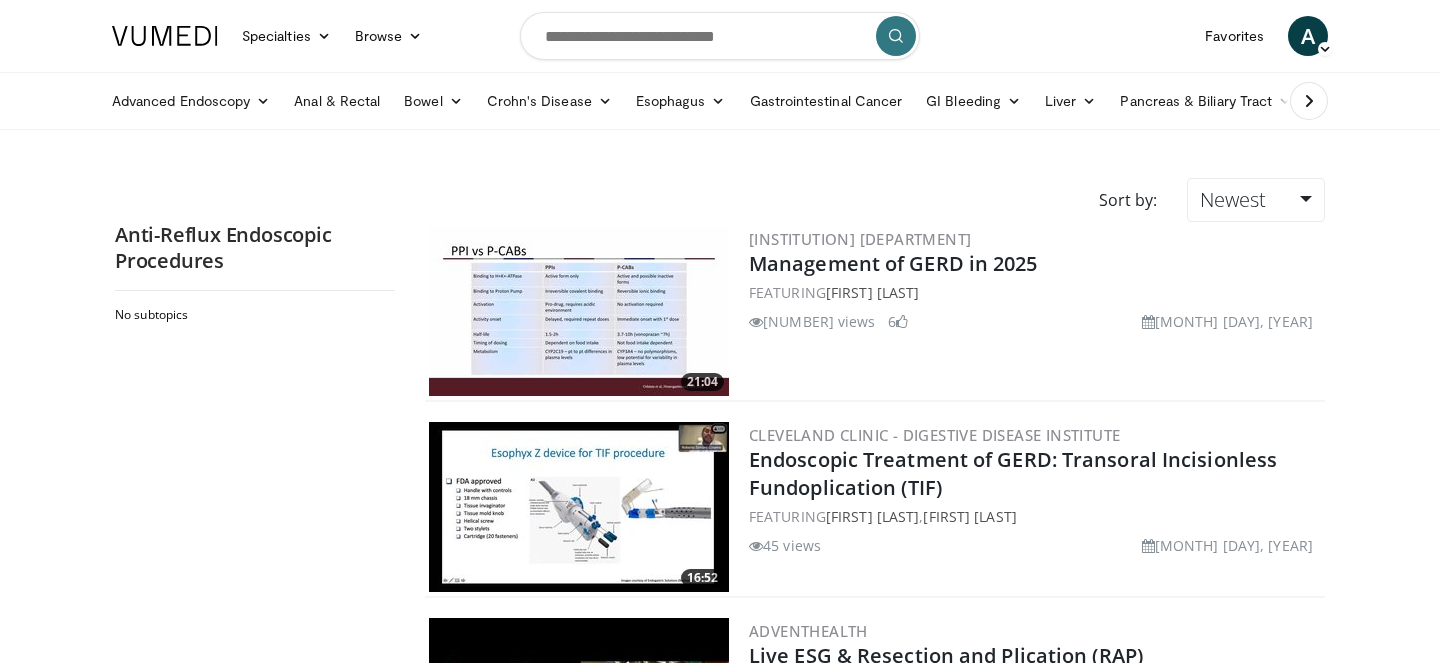 scroll, scrollTop: 0, scrollLeft: 0, axis: both 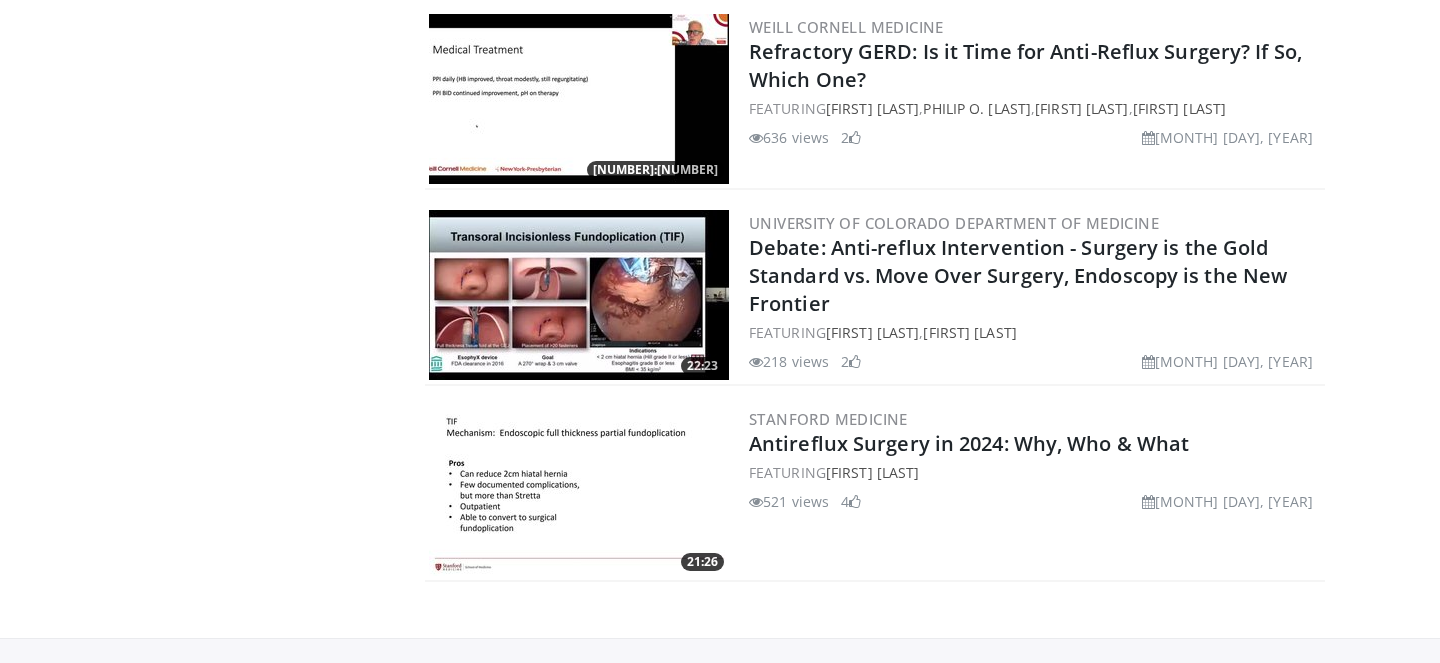 click at bounding box center (579, 295) 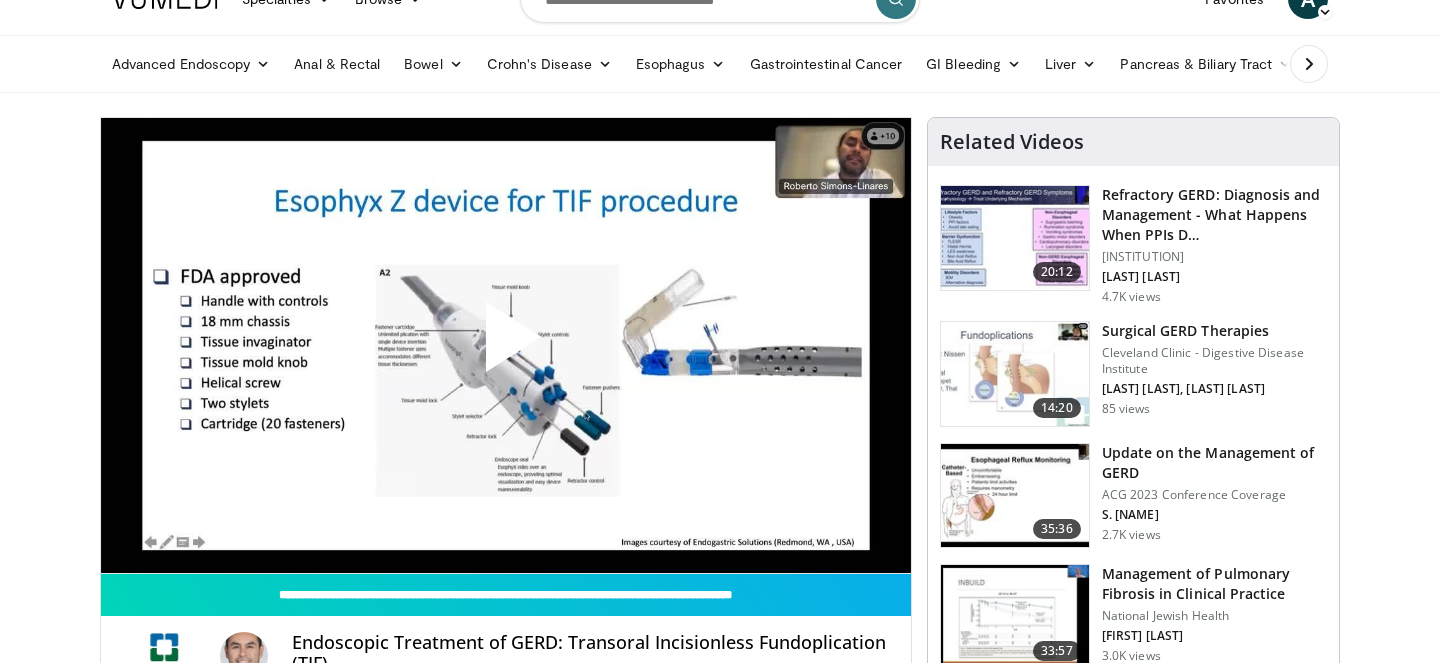 scroll, scrollTop: 36, scrollLeft: 0, axis: vertical 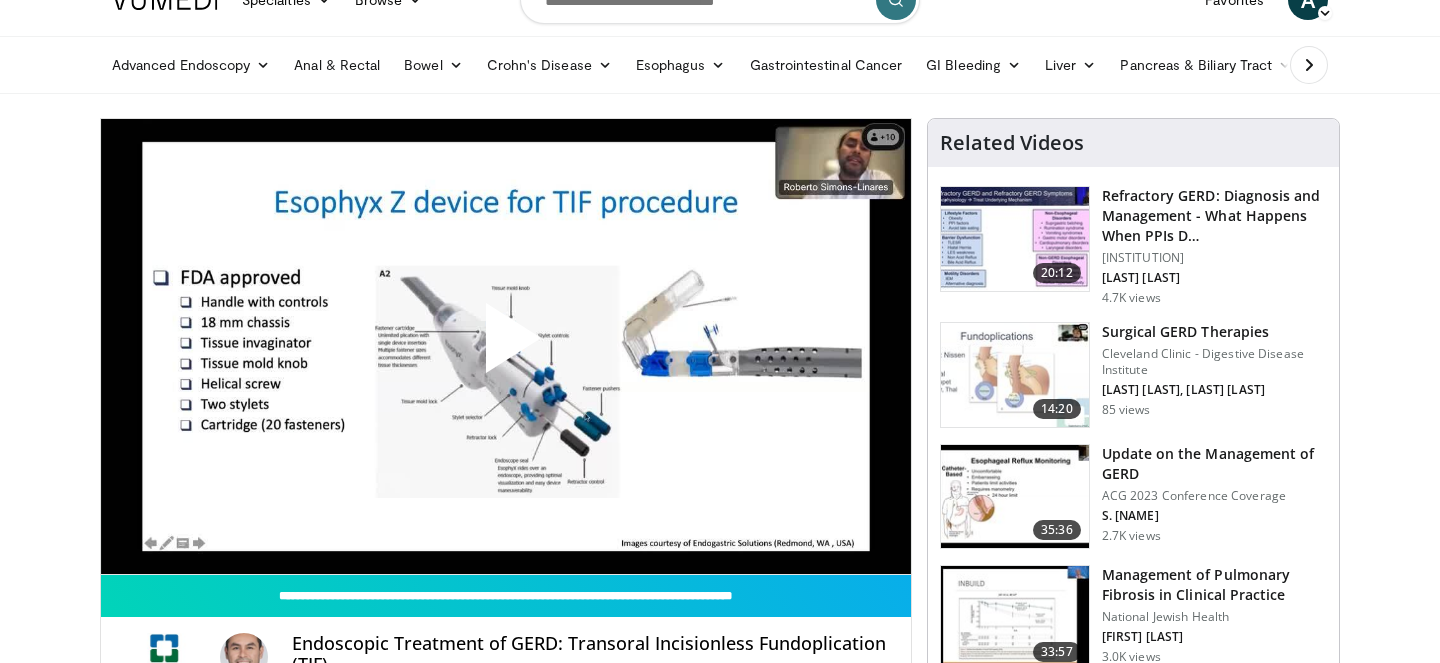 click at bounding box center [506, 346] 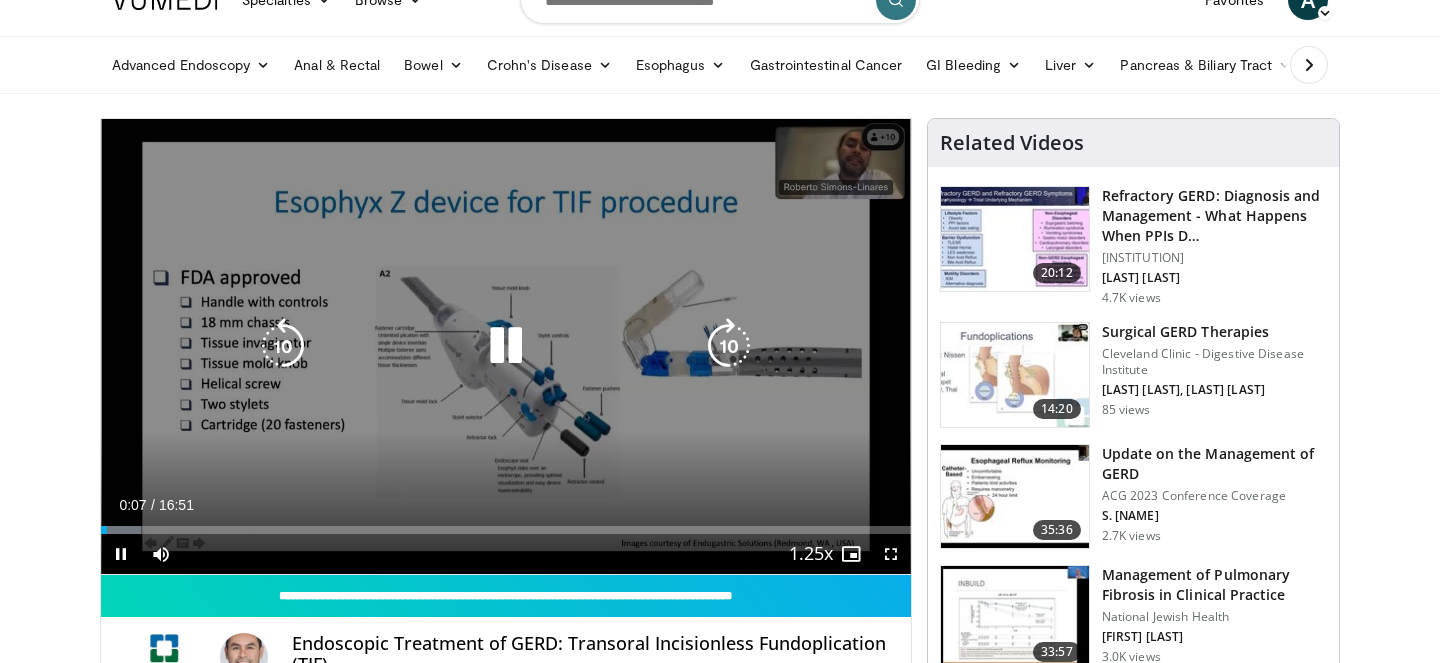 click at bounding box center [506, 346] 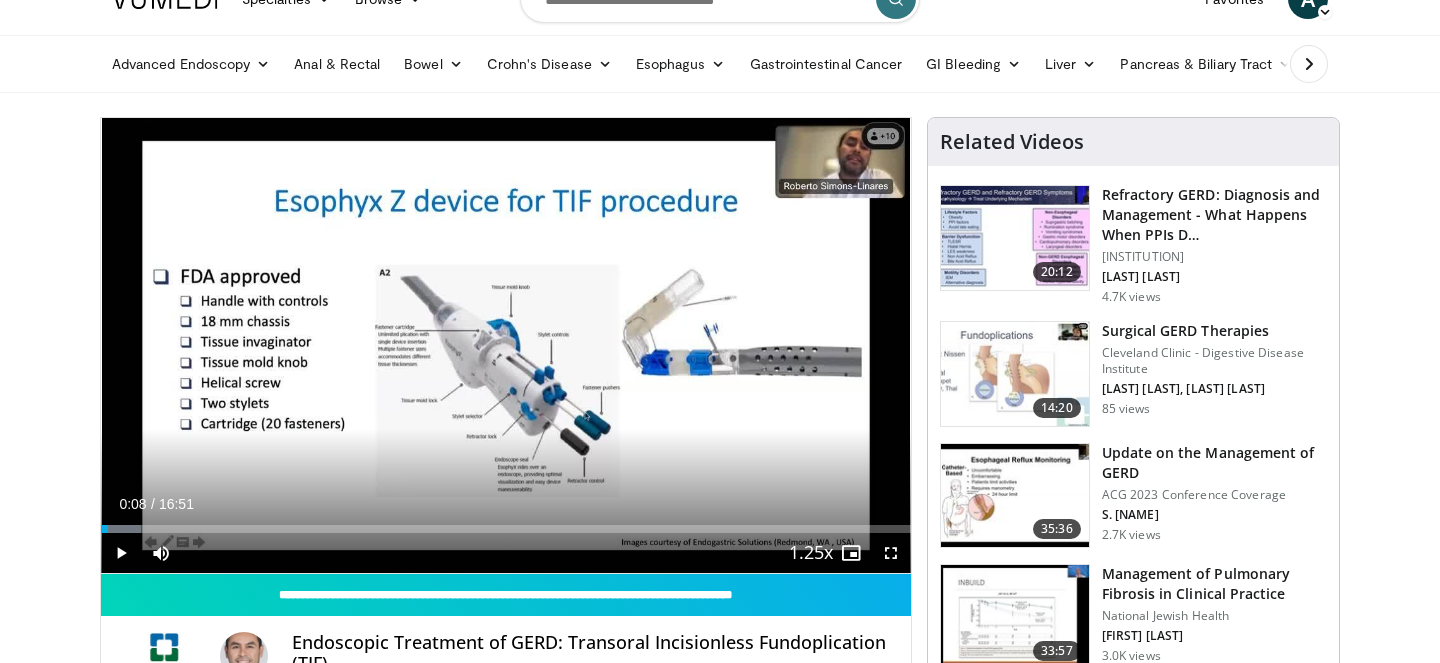 scroll, scrollTop: 0, scrollLeft: 0, axis: both 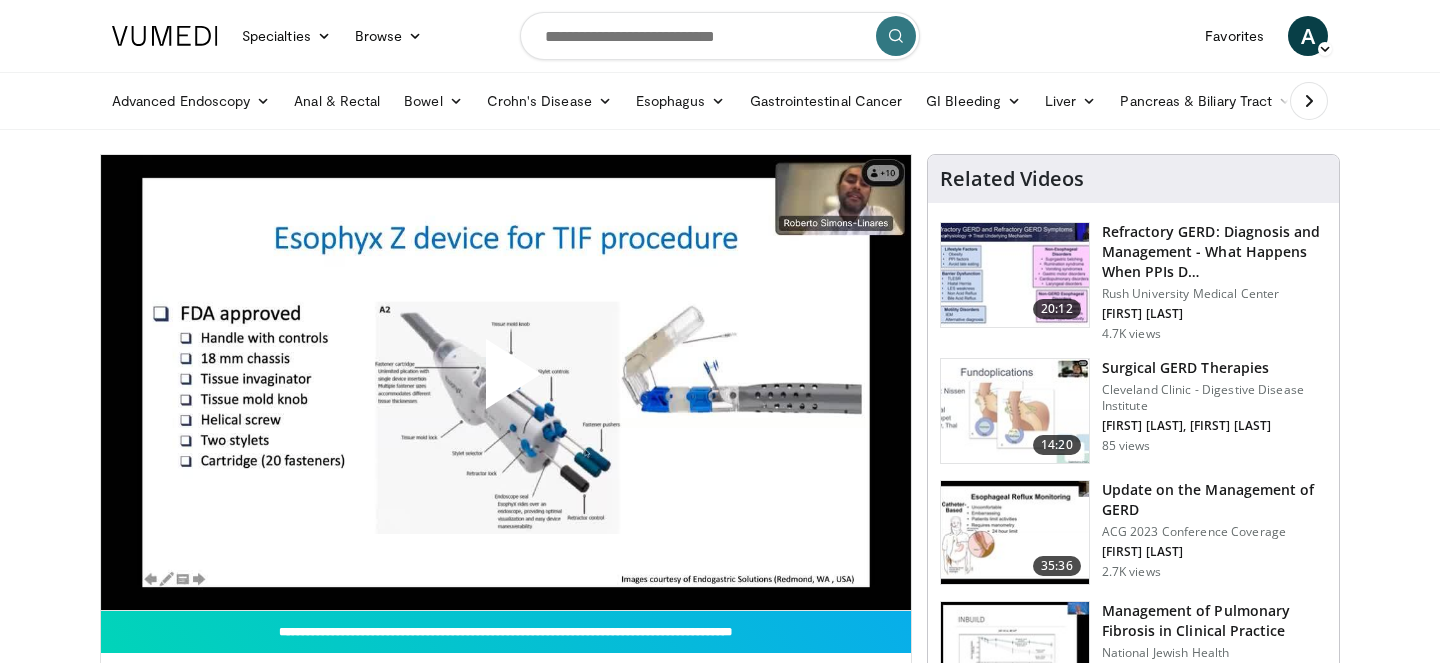 click at bounding box center [720, 36] 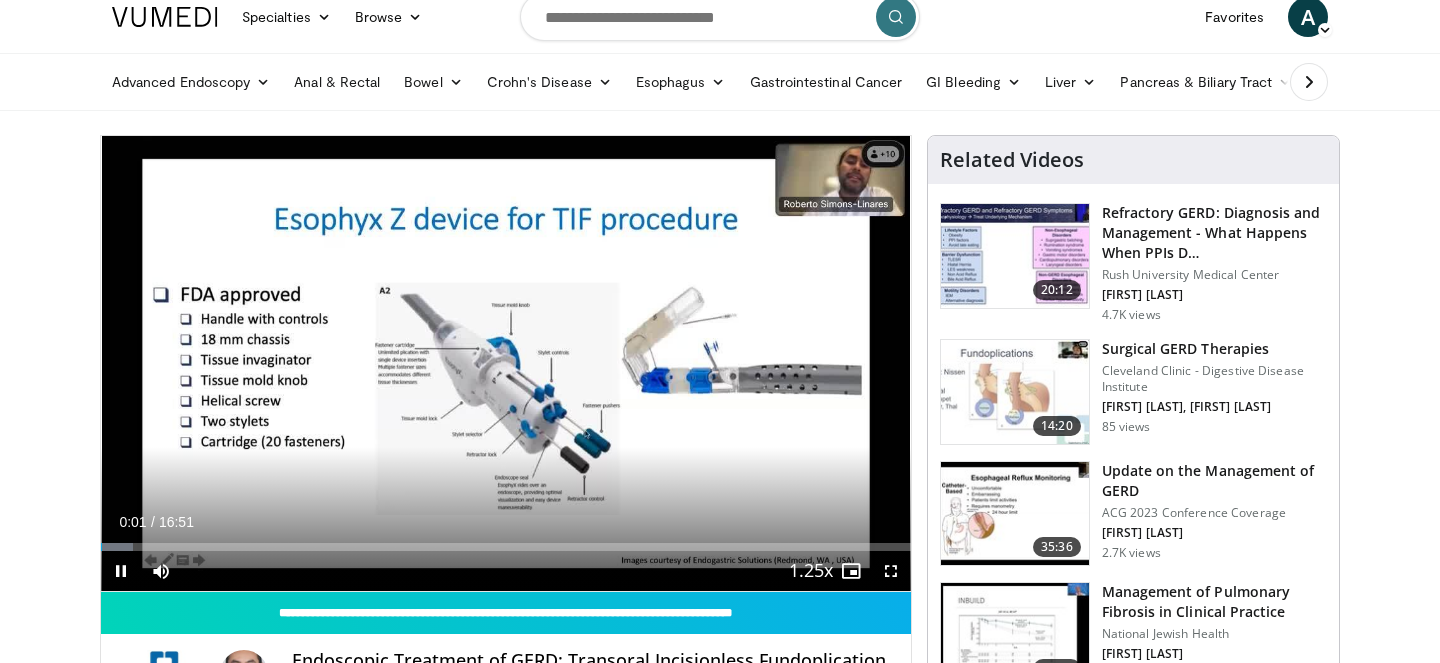 scroll, scrollTop: 27, scrollLeft: 0, axis: vertical 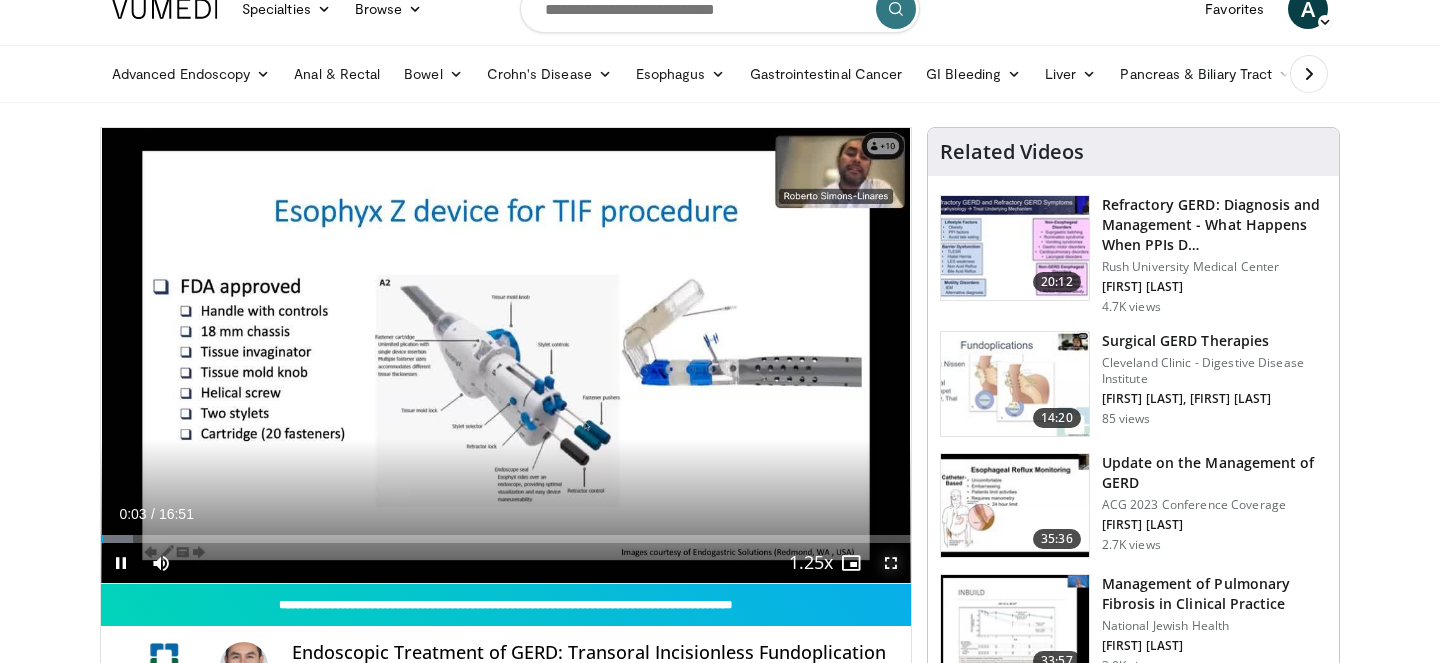 click at bounding box center [891, 563] 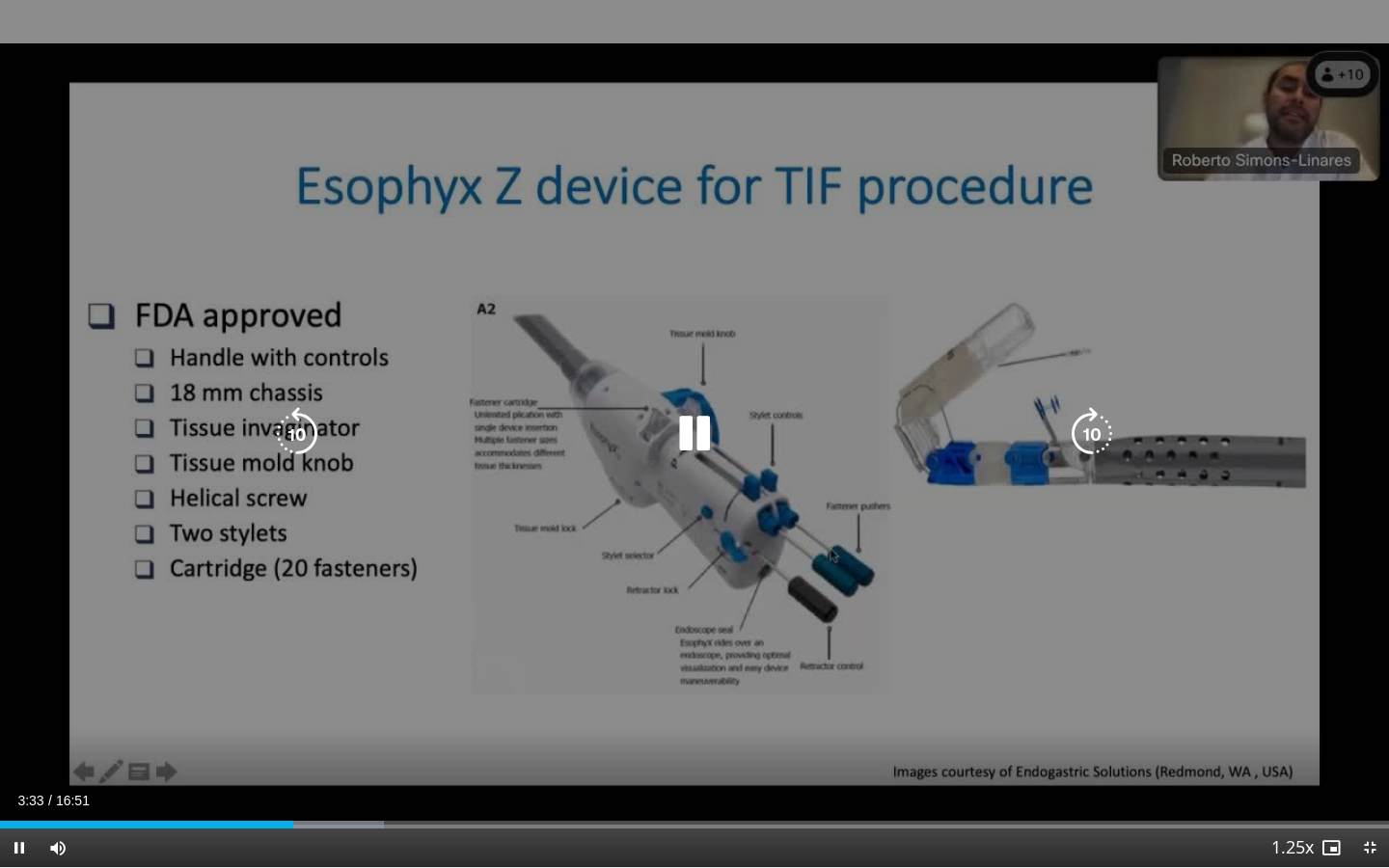 click on "10 seconds
Tap to unmute" at bounding box center [694, 433] 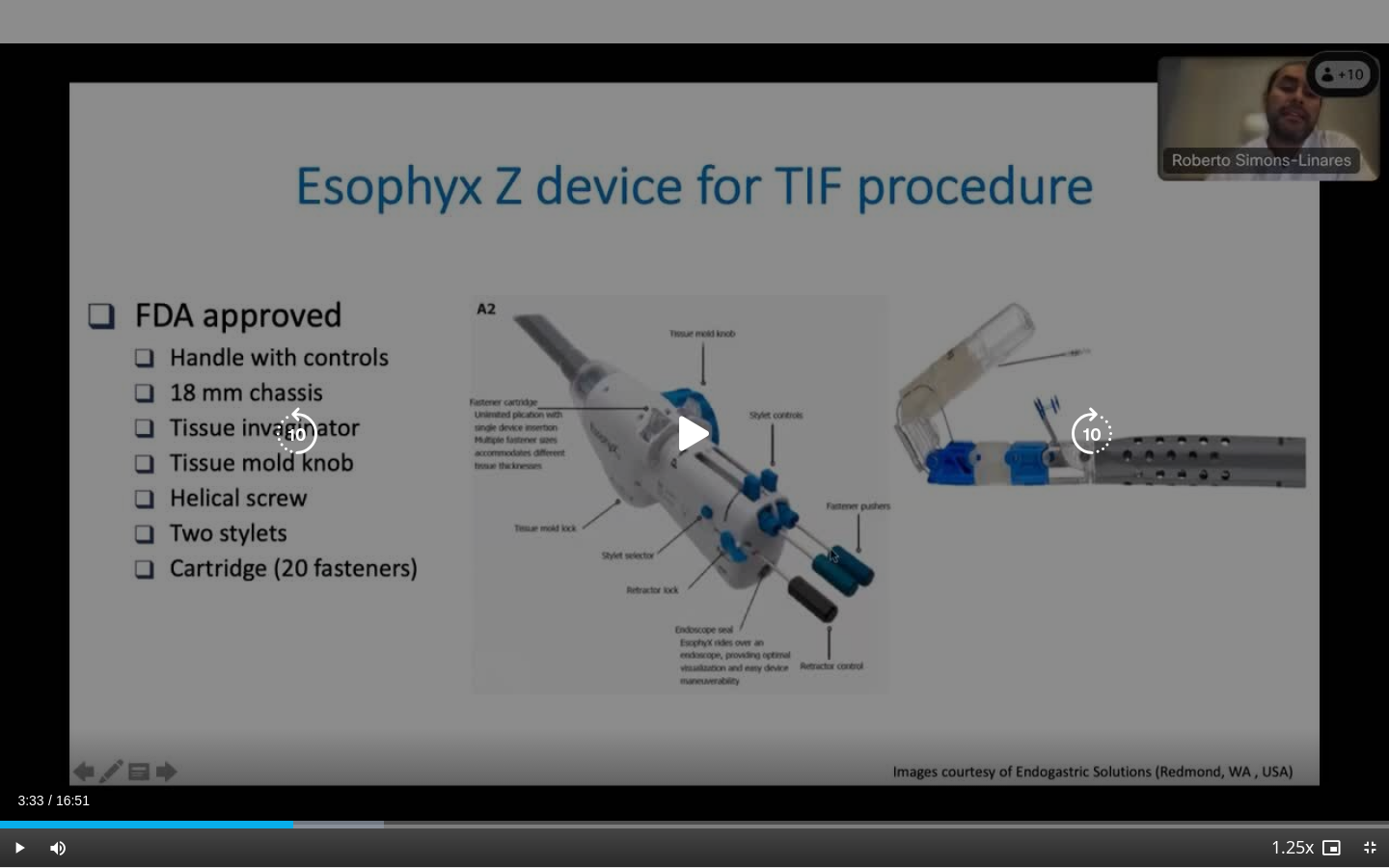 click on "10 seconds
Tap to unmute" at bounding box center (694, 433) 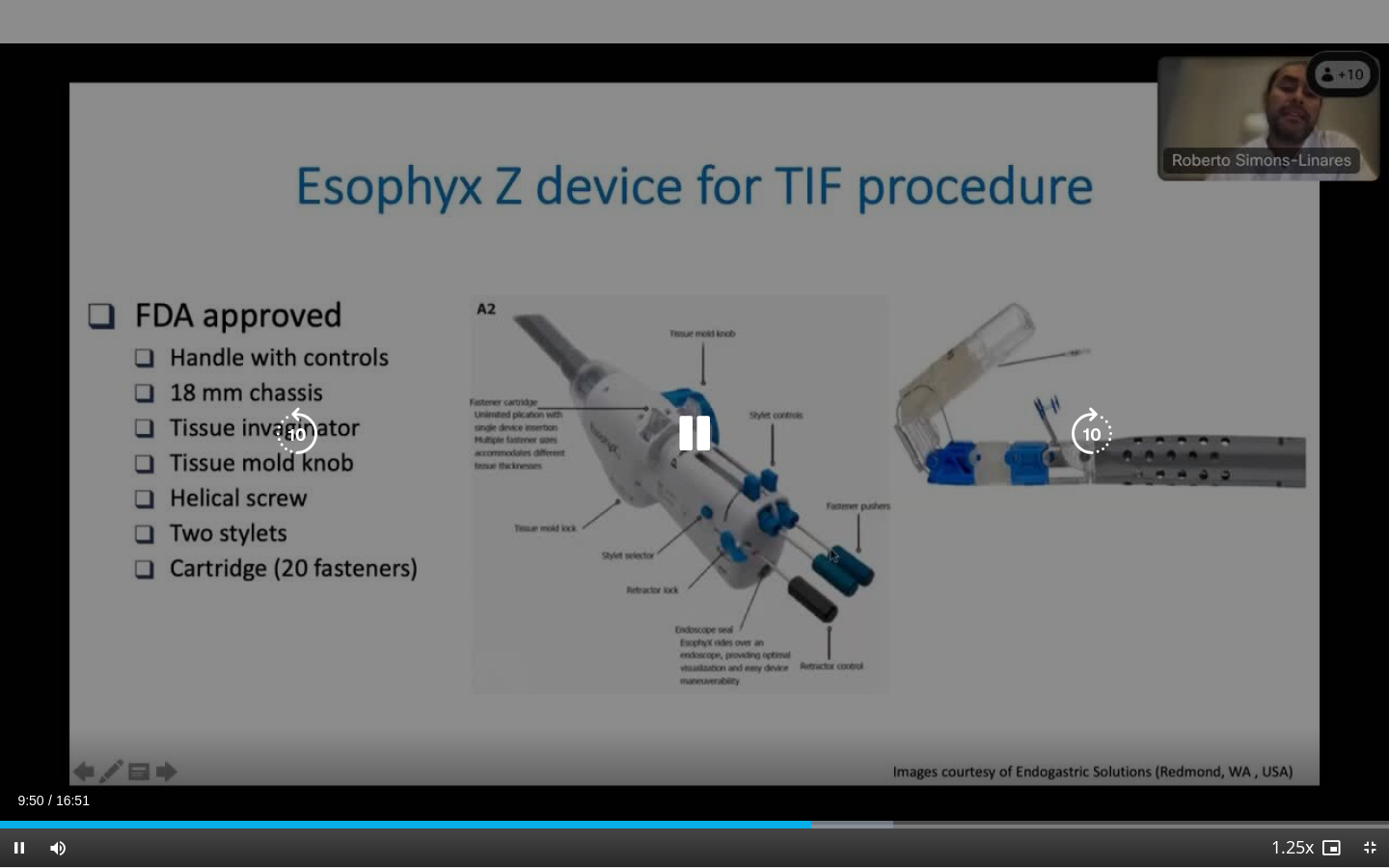 click on "10 seconds
Tap to unmute" at bounding box center [694, 433] 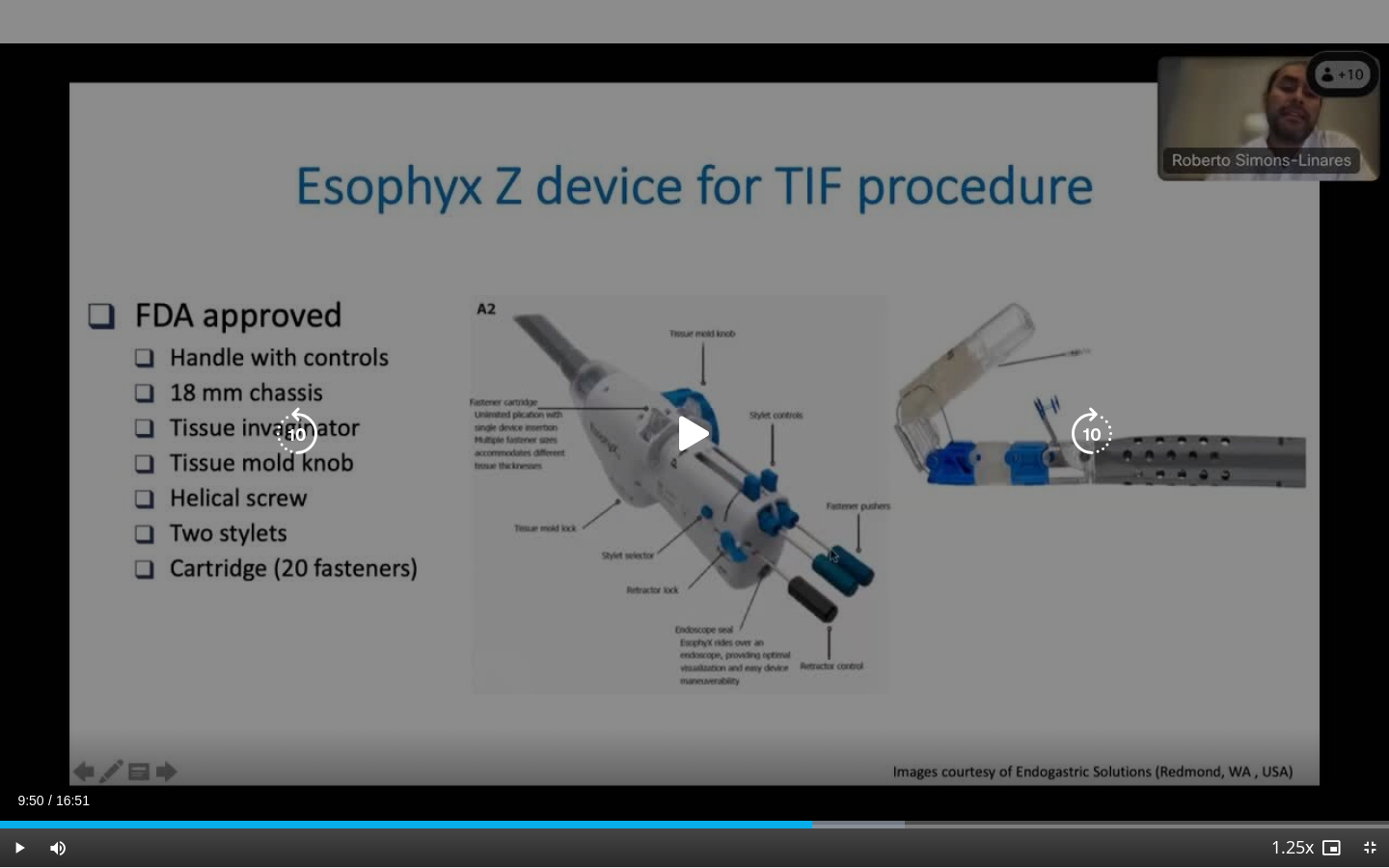 click on "10 seconds
Tap to unmute" at bounding box center [694, 433] 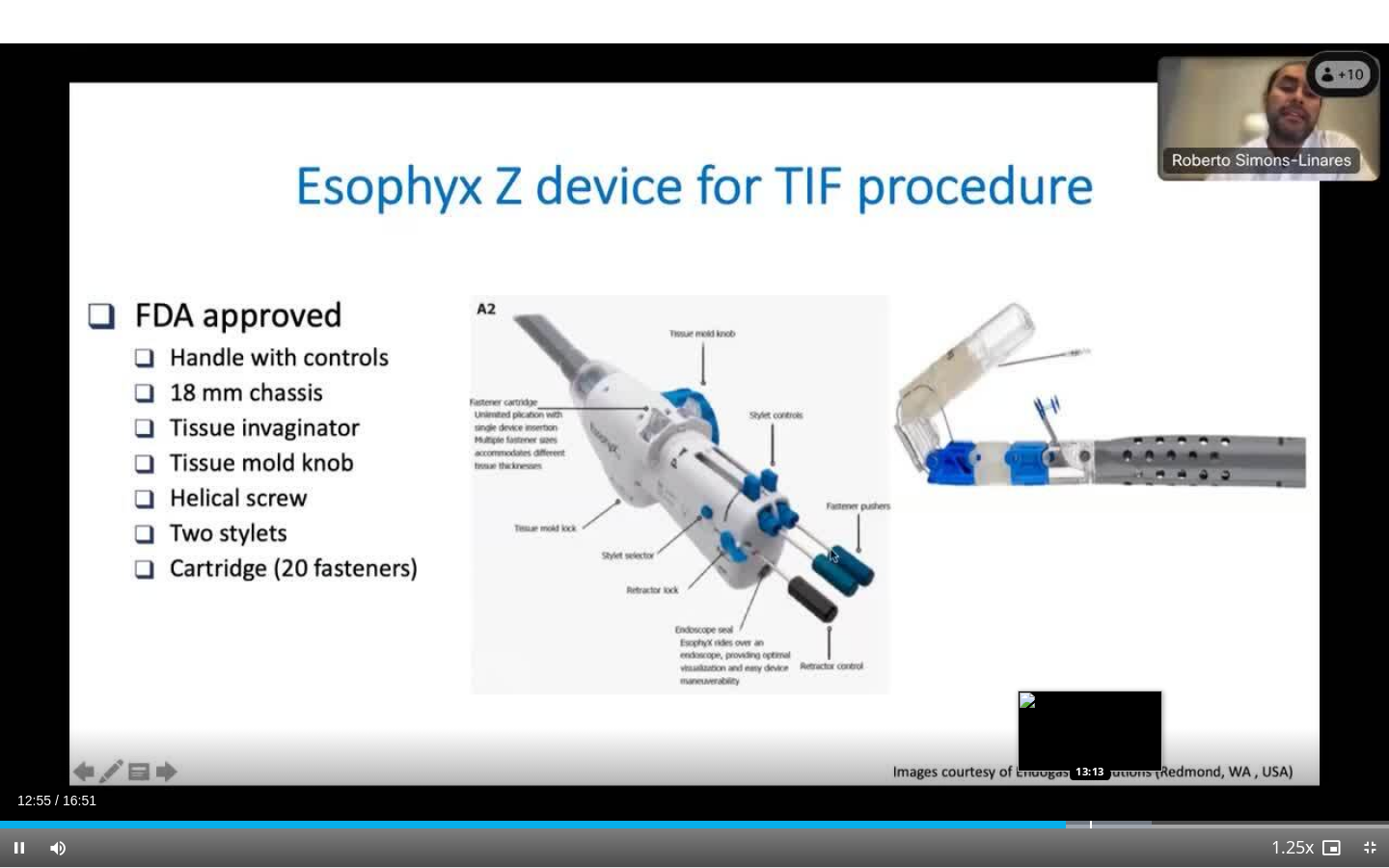 click at bounding box center [1091, 825] 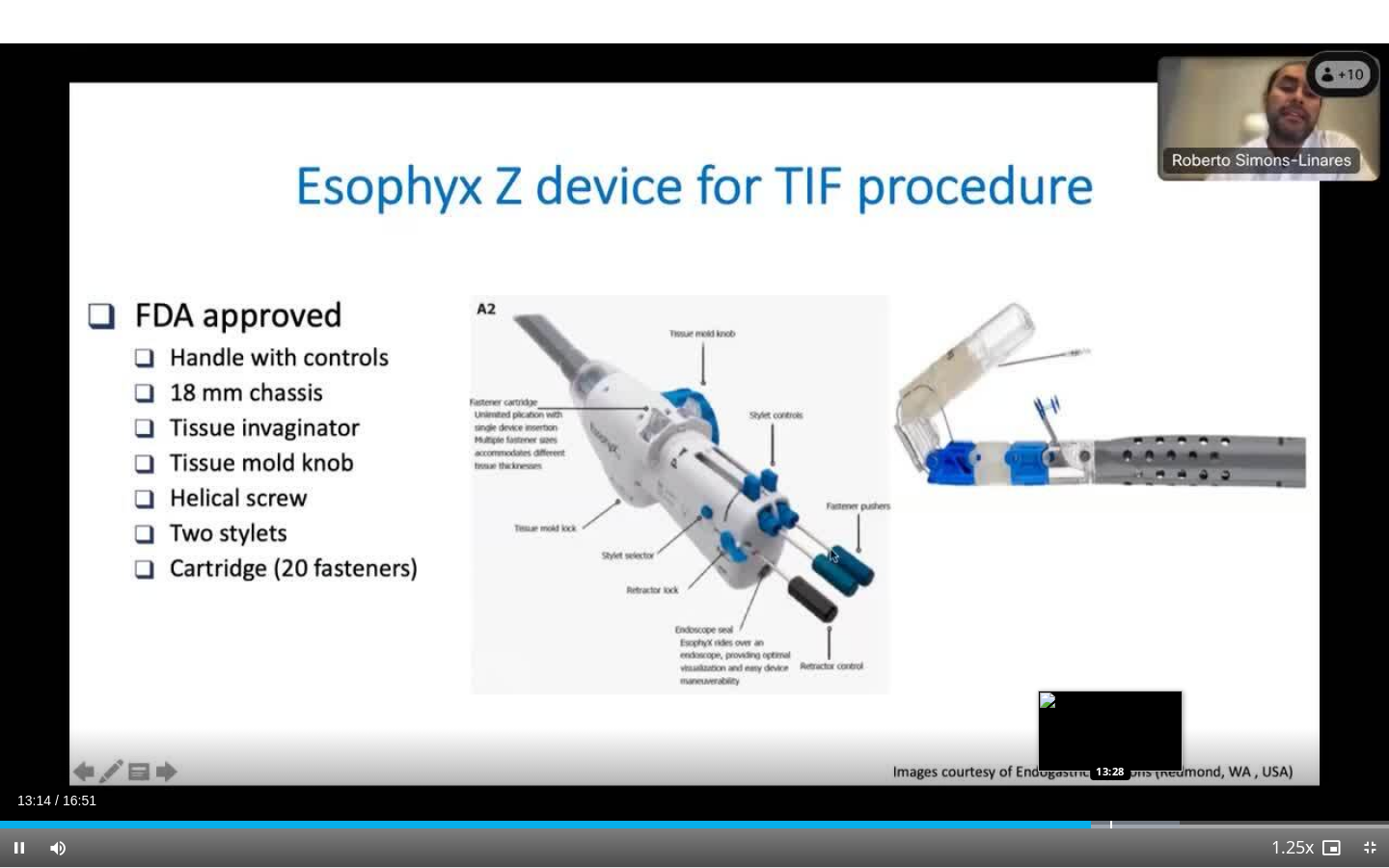 click at bounding box center (1111, 825) 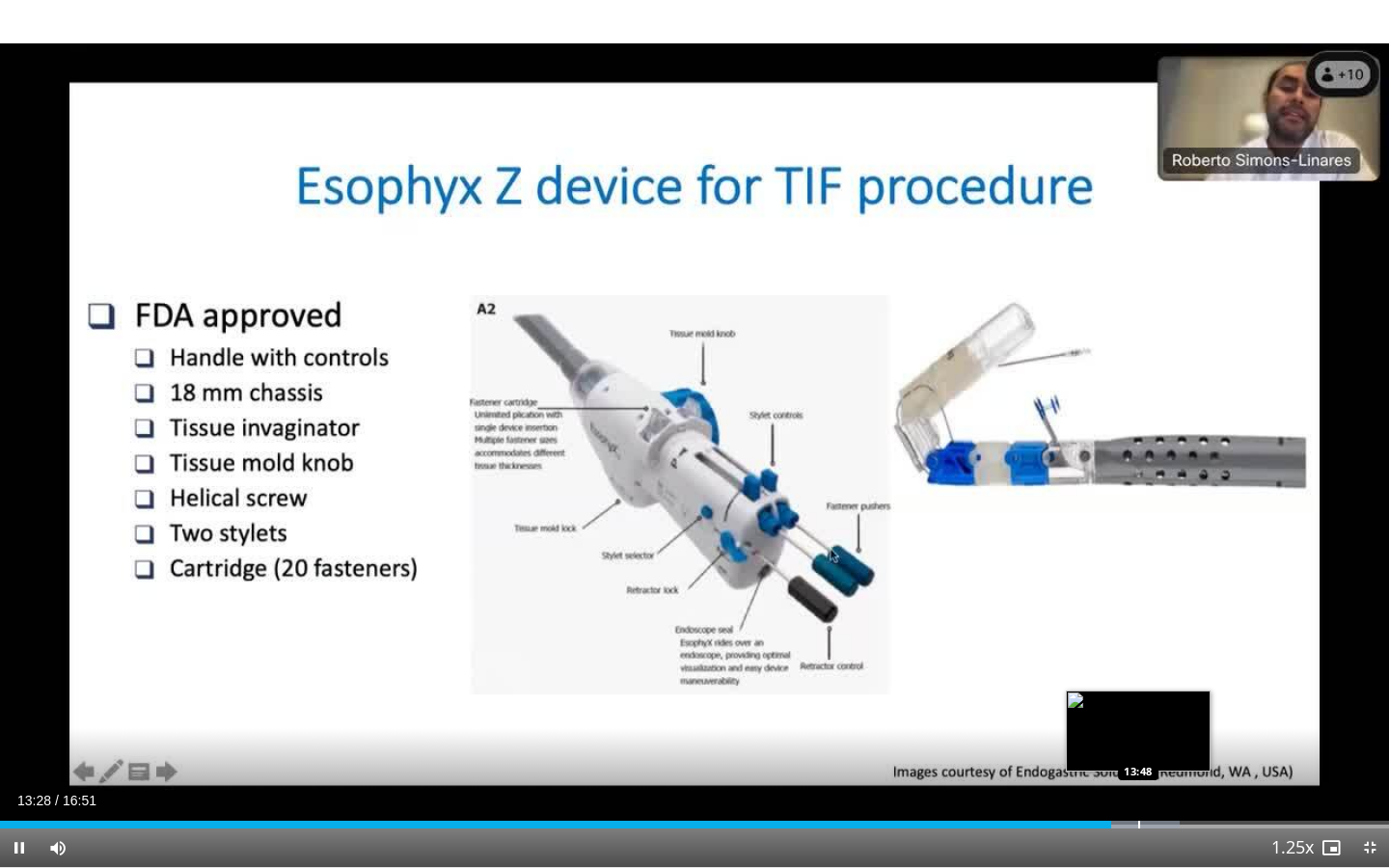 click at bounding box center (1139, 825) 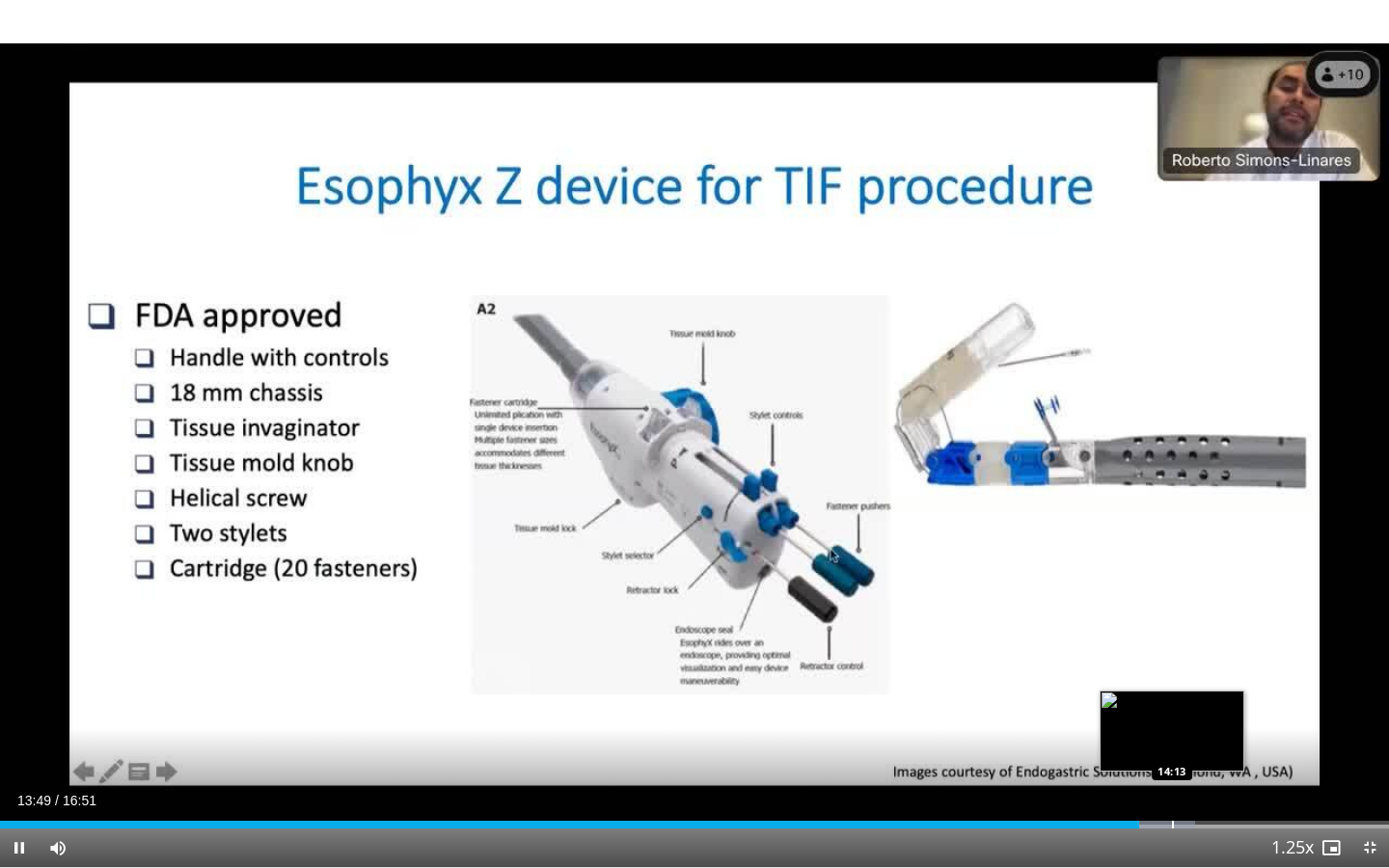 click at bounding box center (1173, 825) 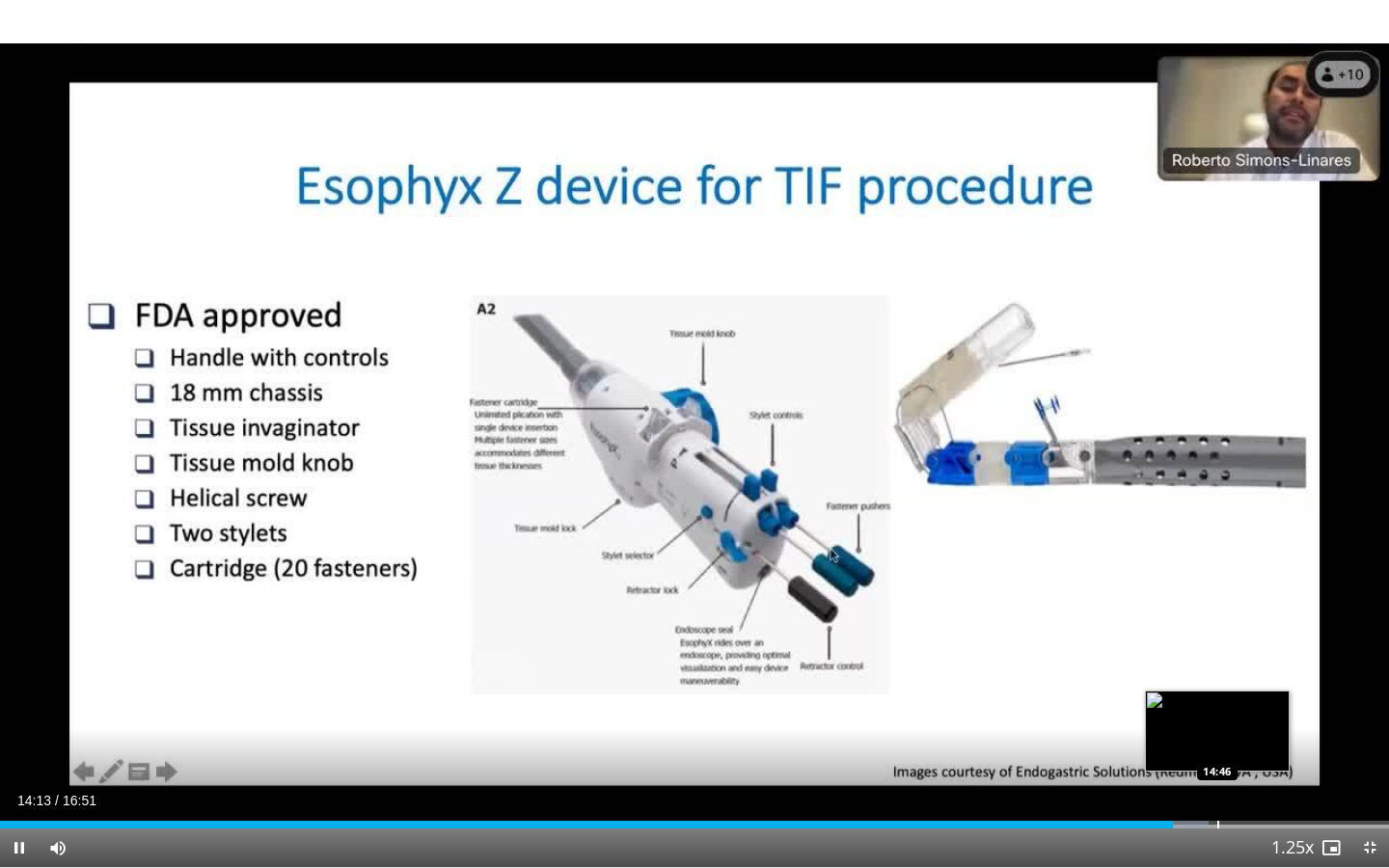 click on "Loaded :  87.04% 14:13 14:46" at bounding box center [694, 819] 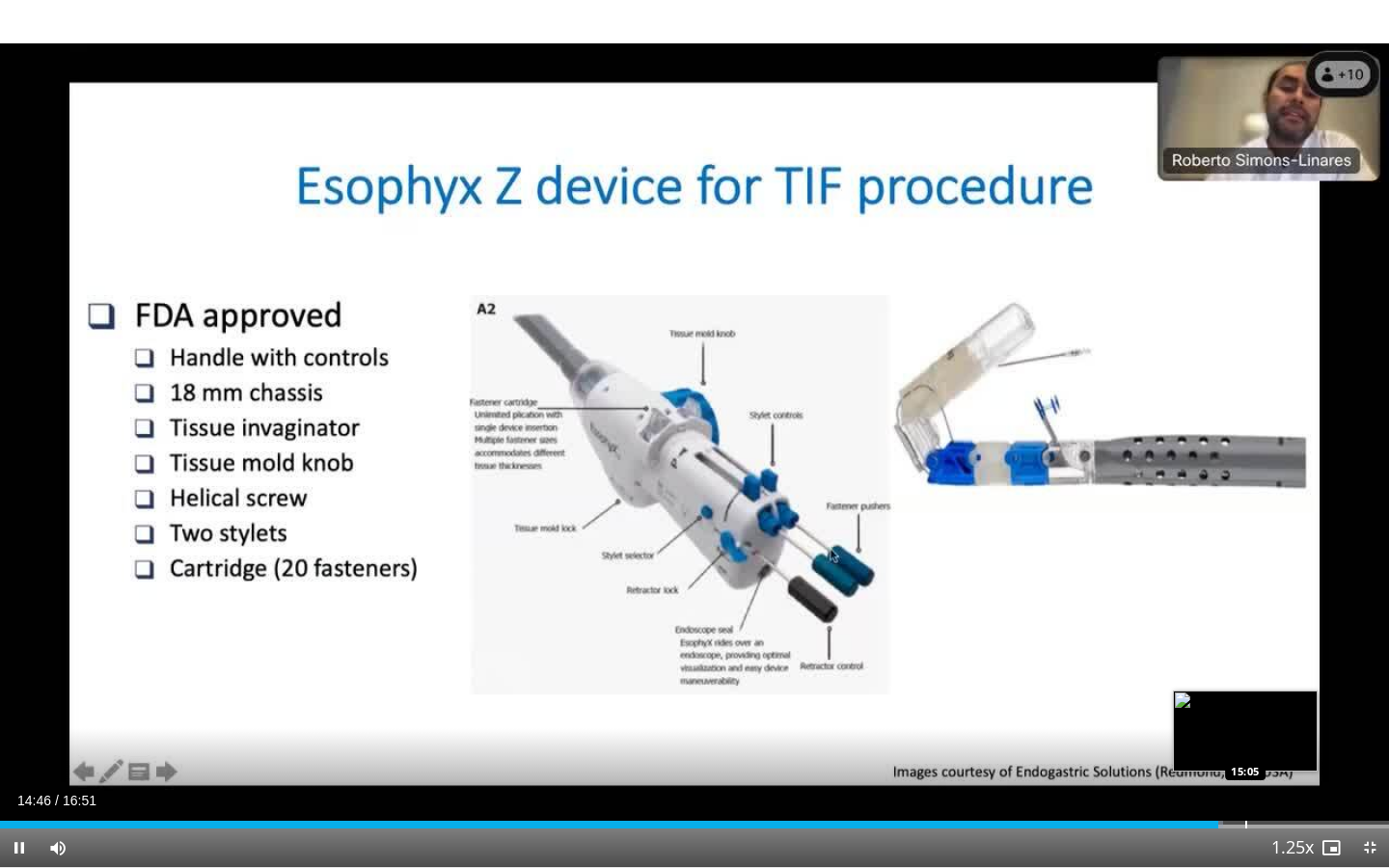 click at bounding box center (1246, 825) 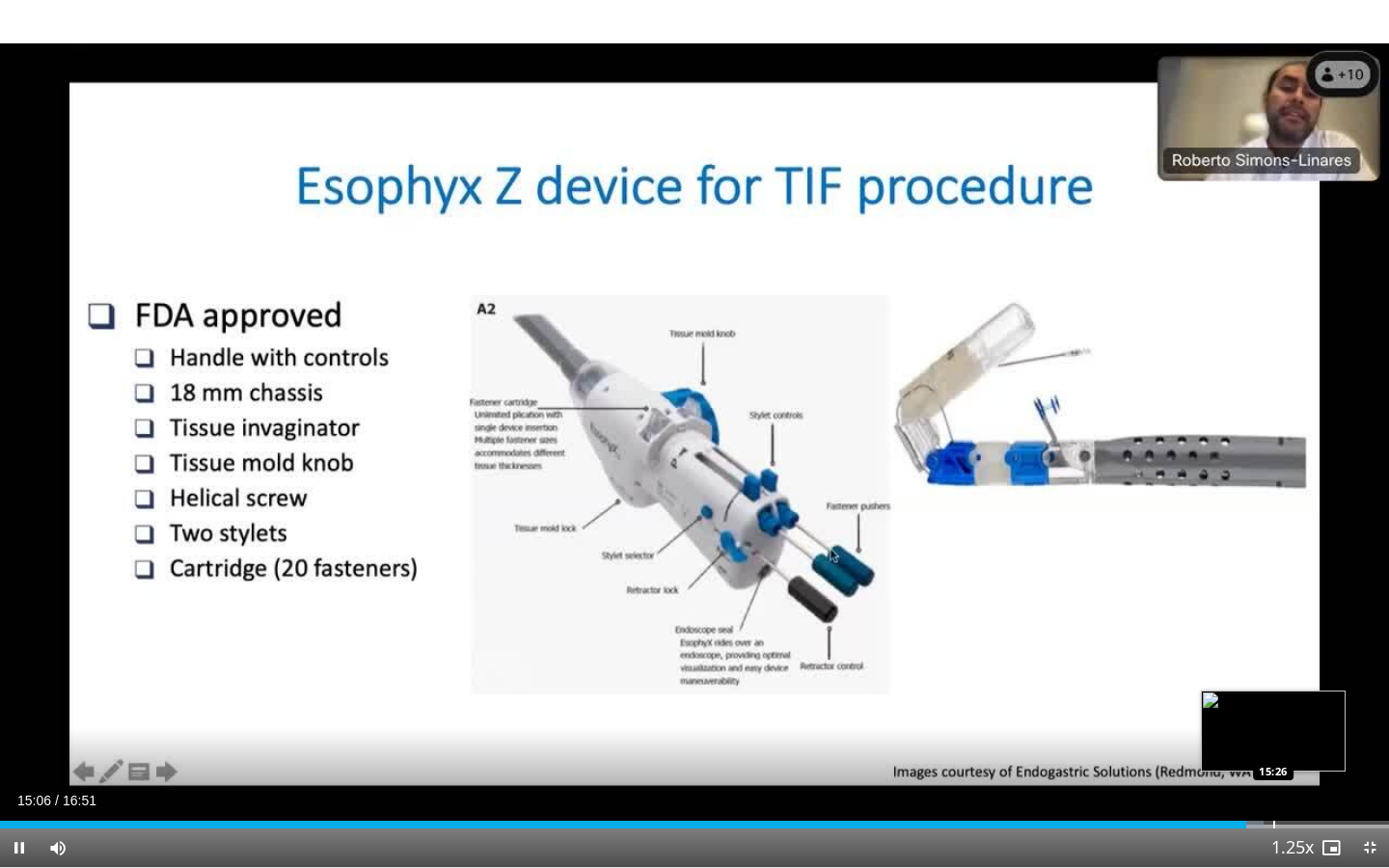 click at bounding box center [1274, 825] 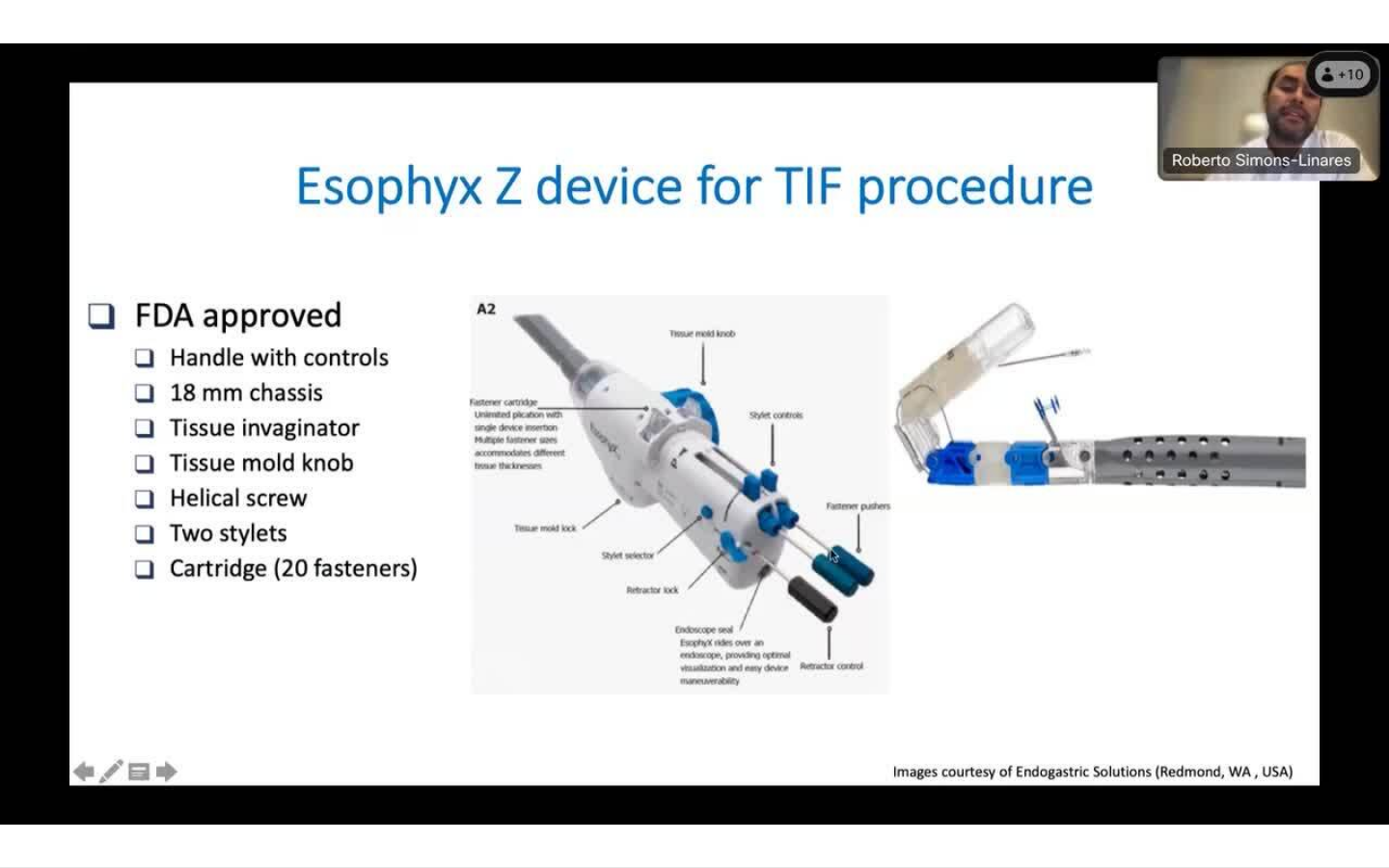 click on "10 seconds
Tap to unmute" at bounding box center [694, 433] 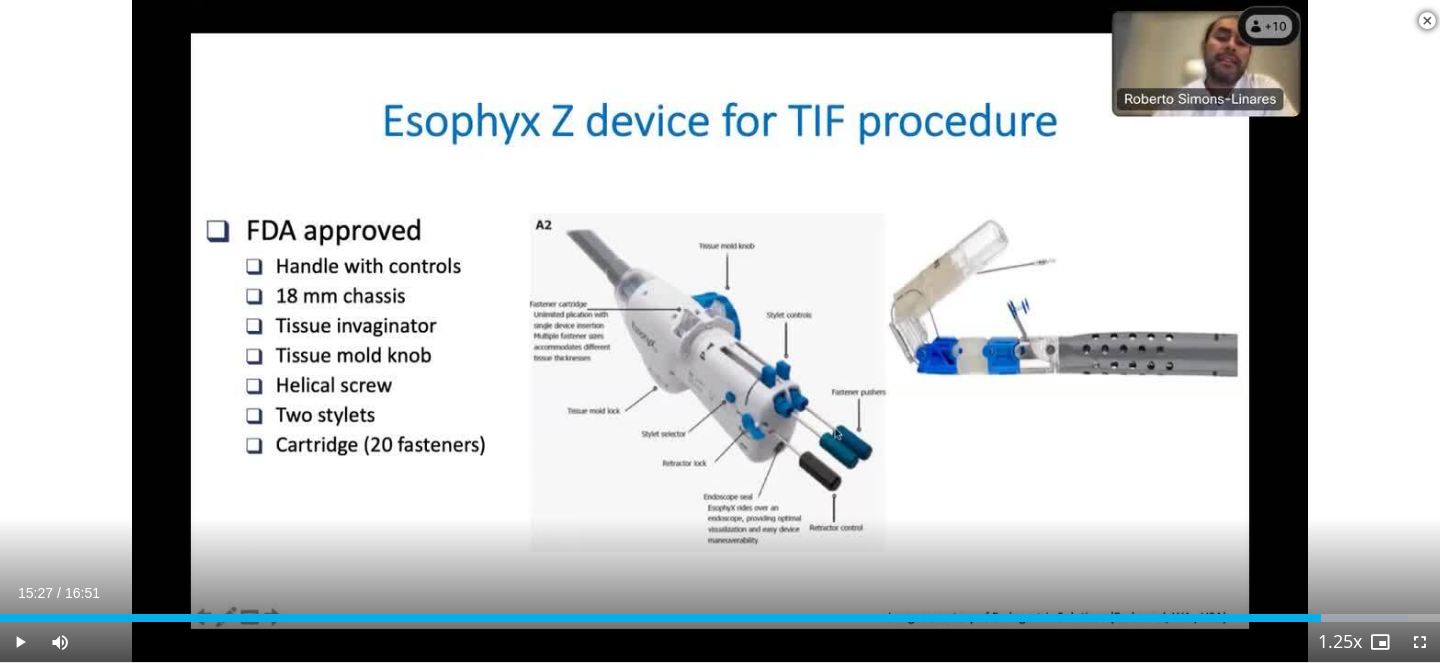 scroll, scrollTop: 352, scrollLeft: 0, axis: vertical 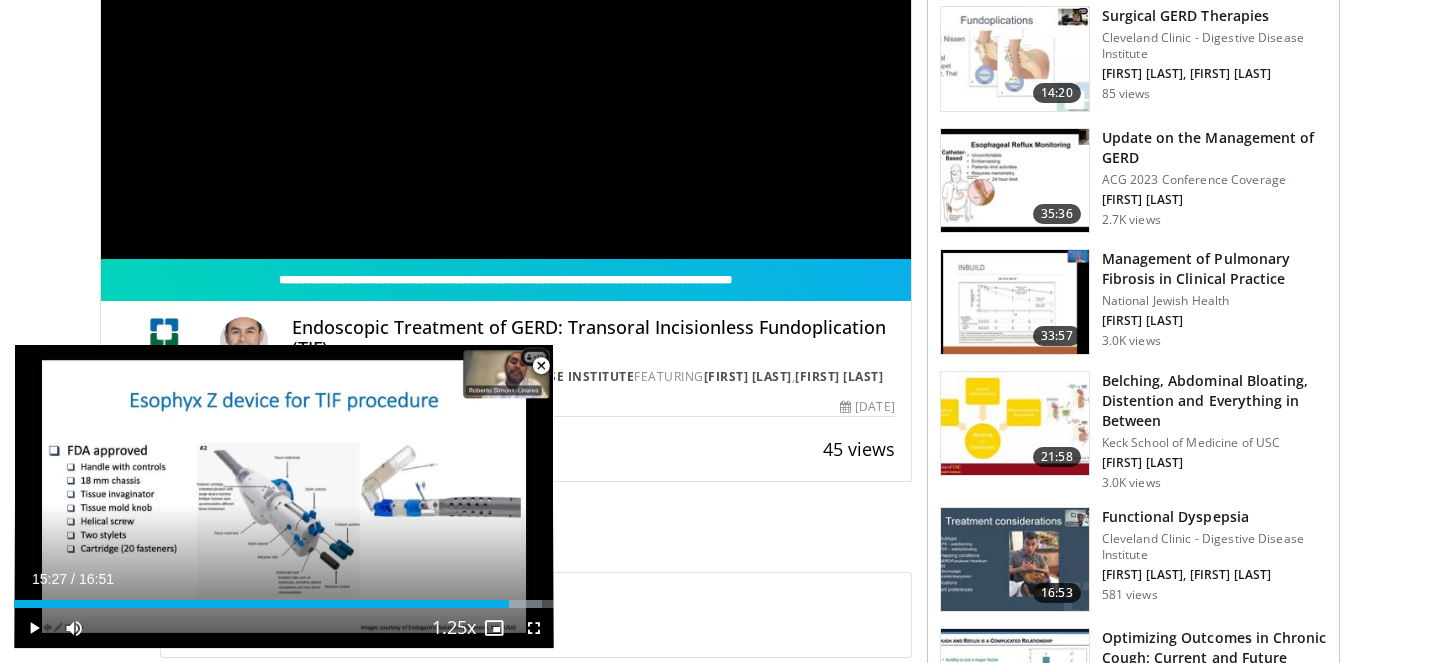 click at bounding box center (541, 366) 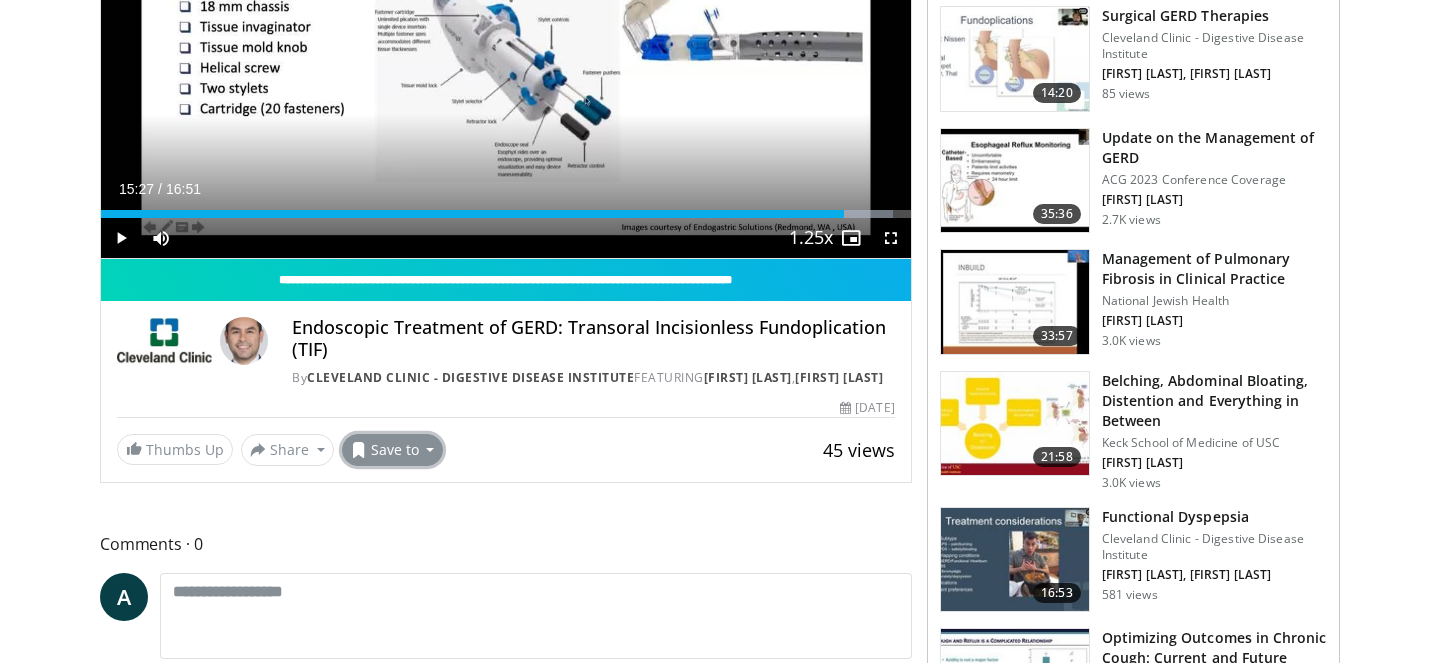click on "Save to" at bounding box center (393, 450) 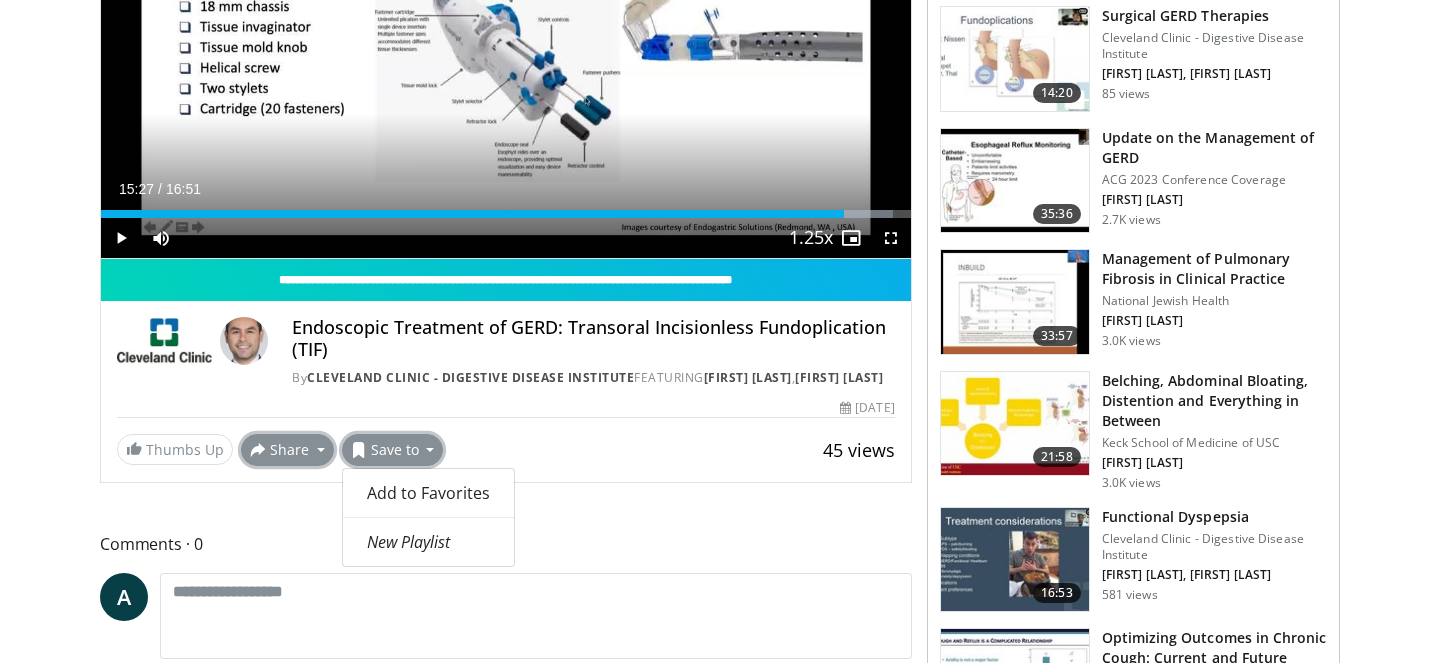click on "Share" at bounding box center [287, 450] 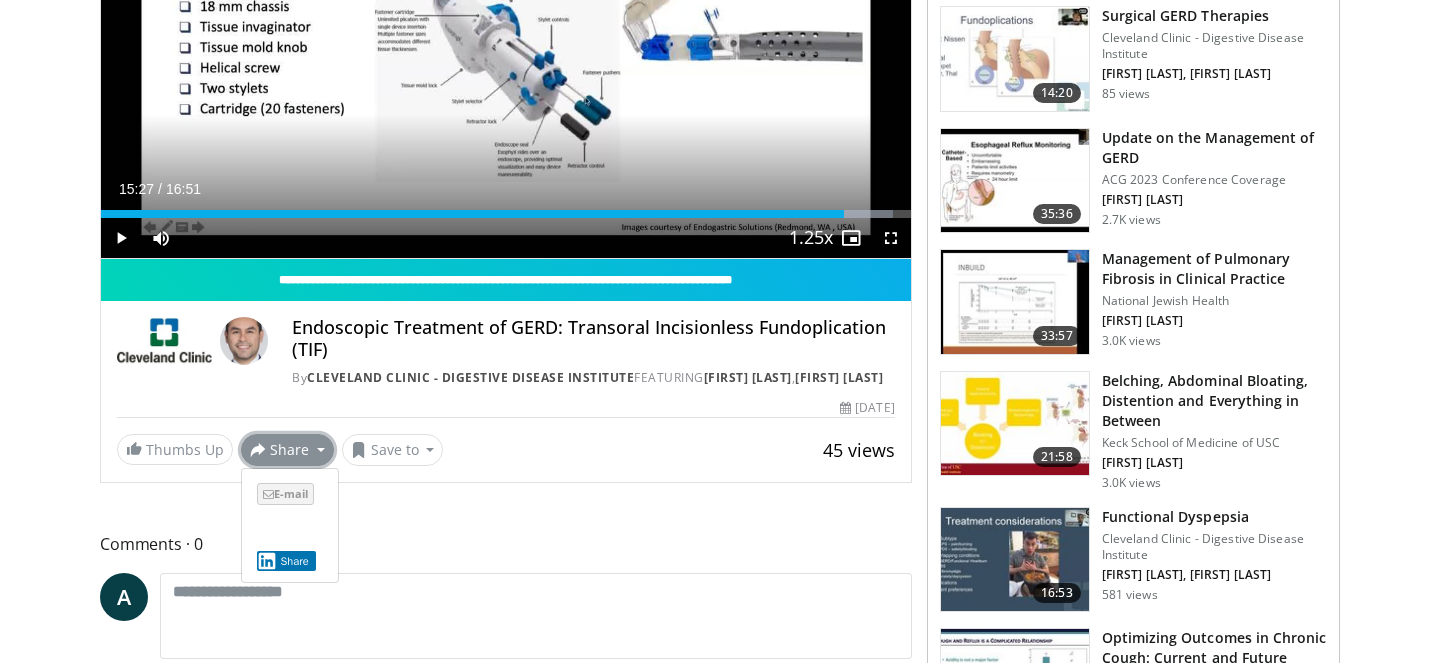 click on "E-mail" at bounding box center (285, 494) 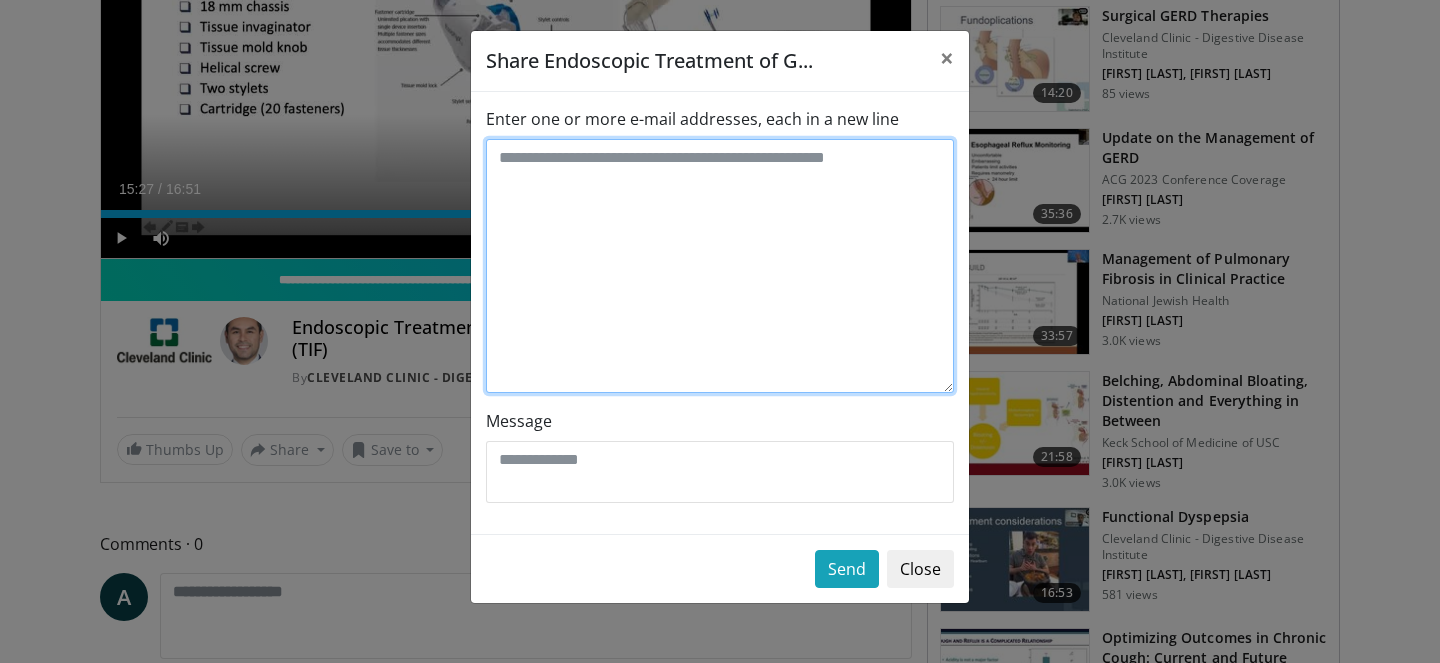click on "Enter one or more e-mail addresses, each in a new line" at bounding box center [720, 266] 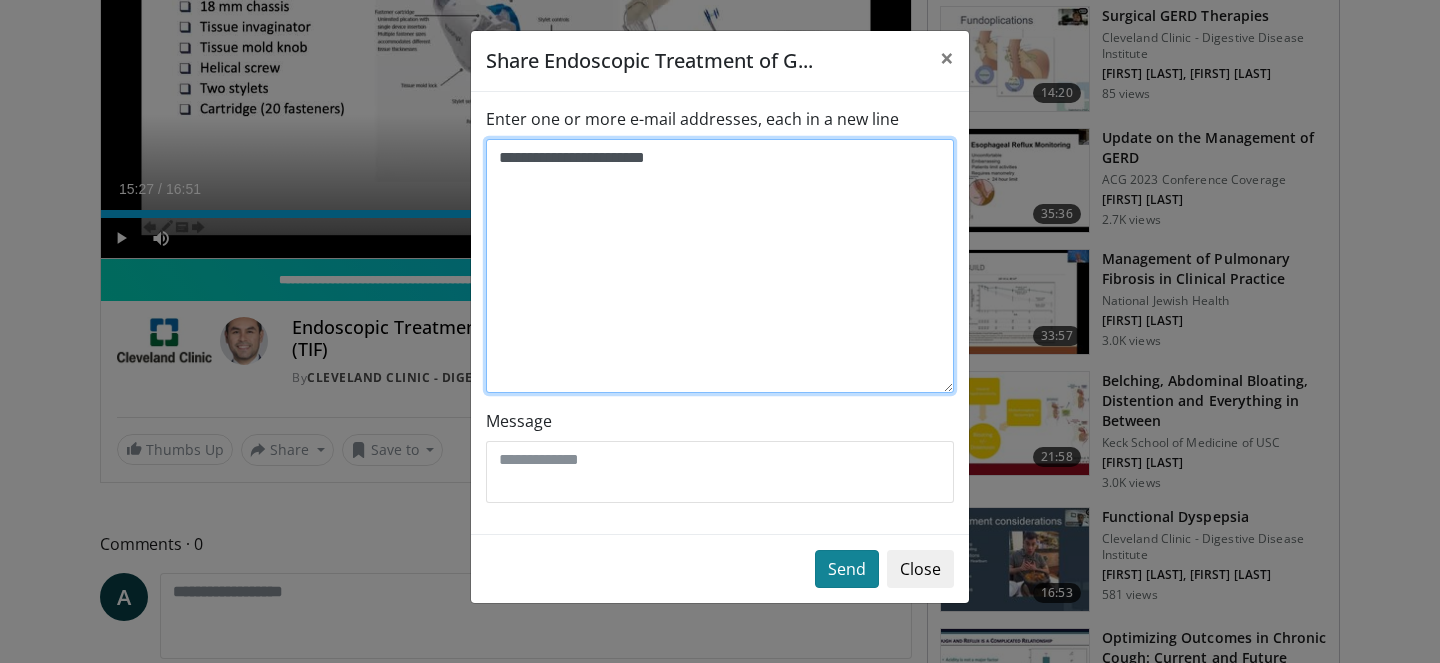 type on "**********" 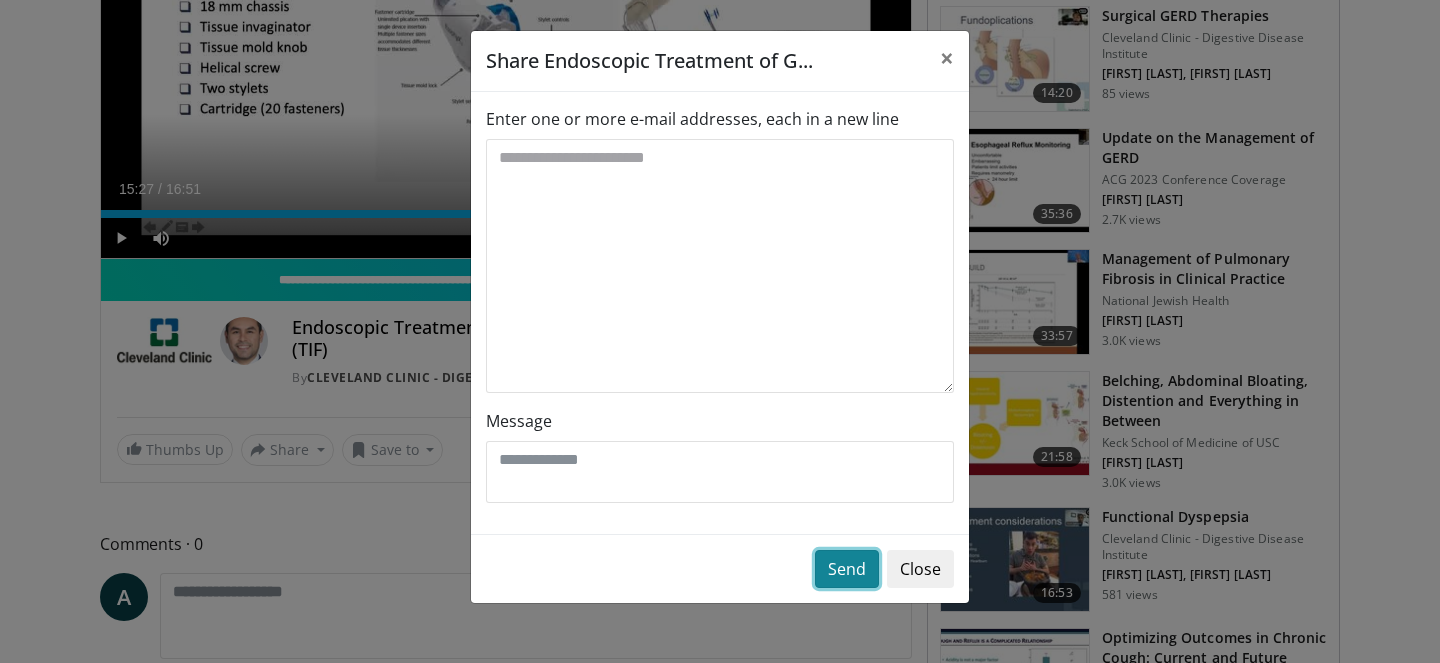 click on "Send" at bounding box center [847, 569] 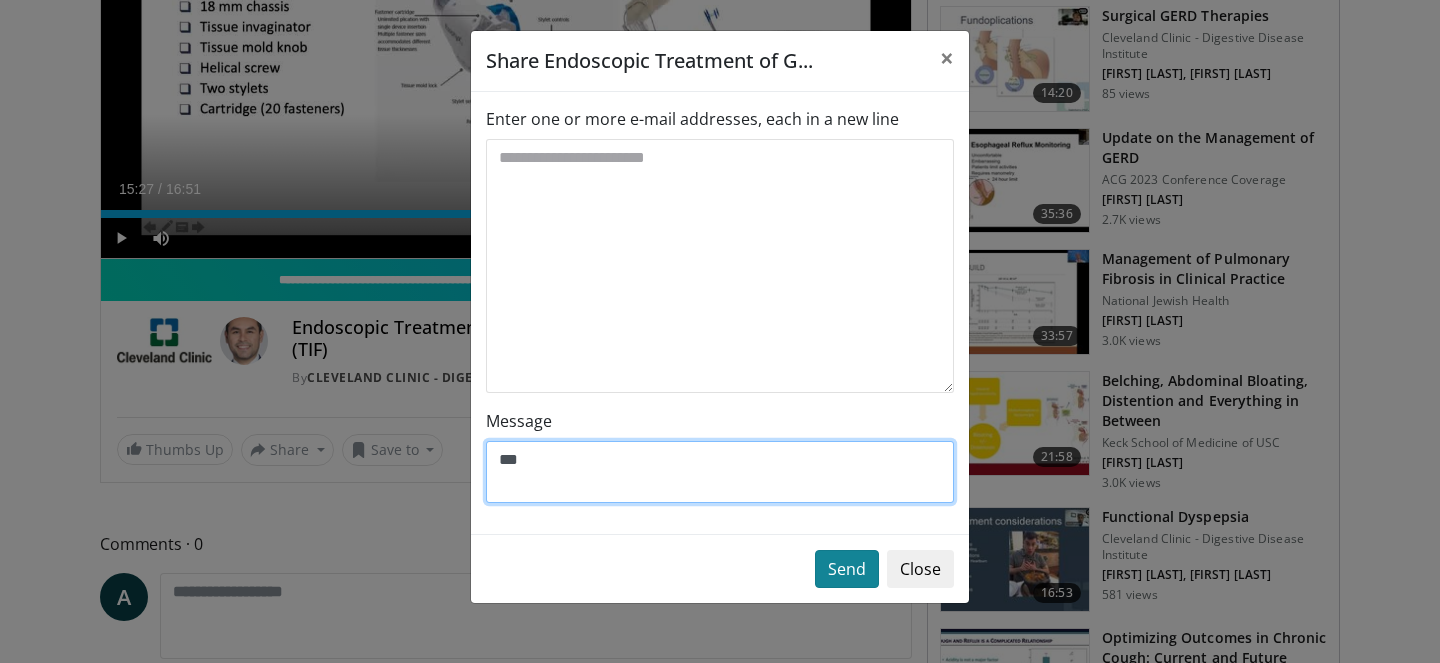 type on "***" 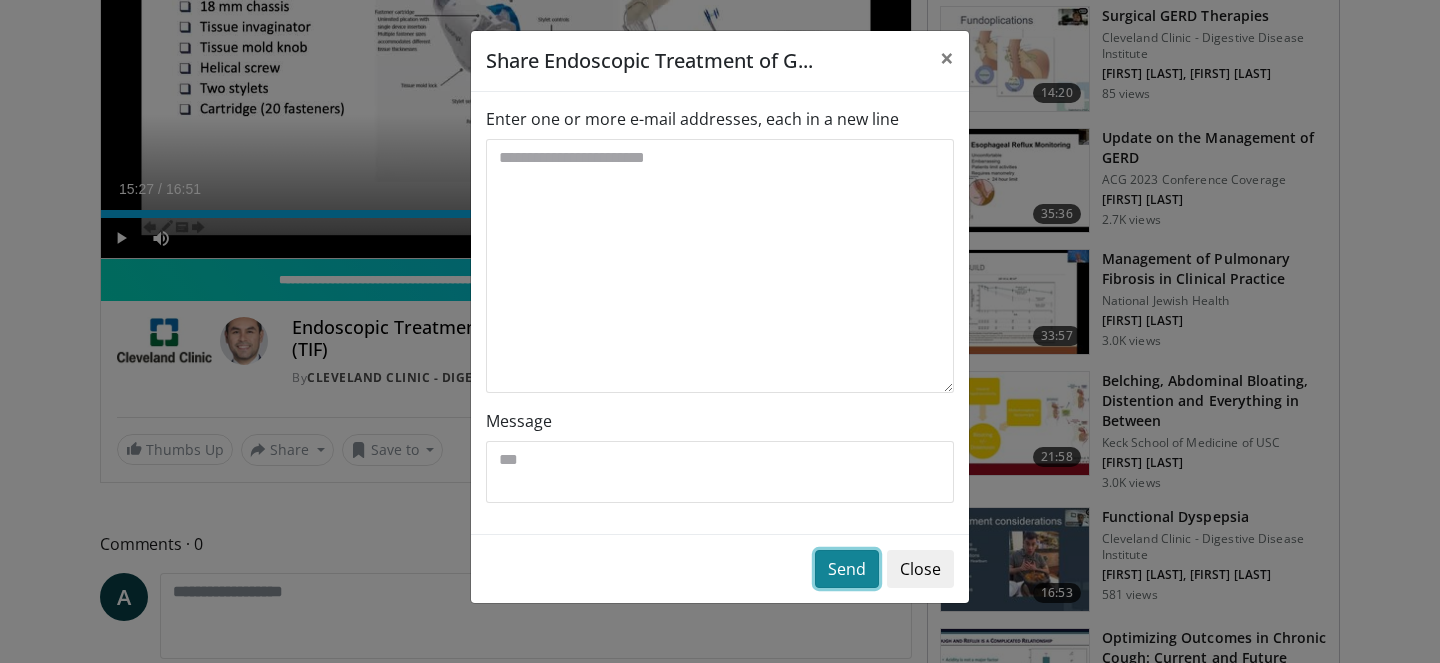 click on "Send" at bounding box center [847, 569] 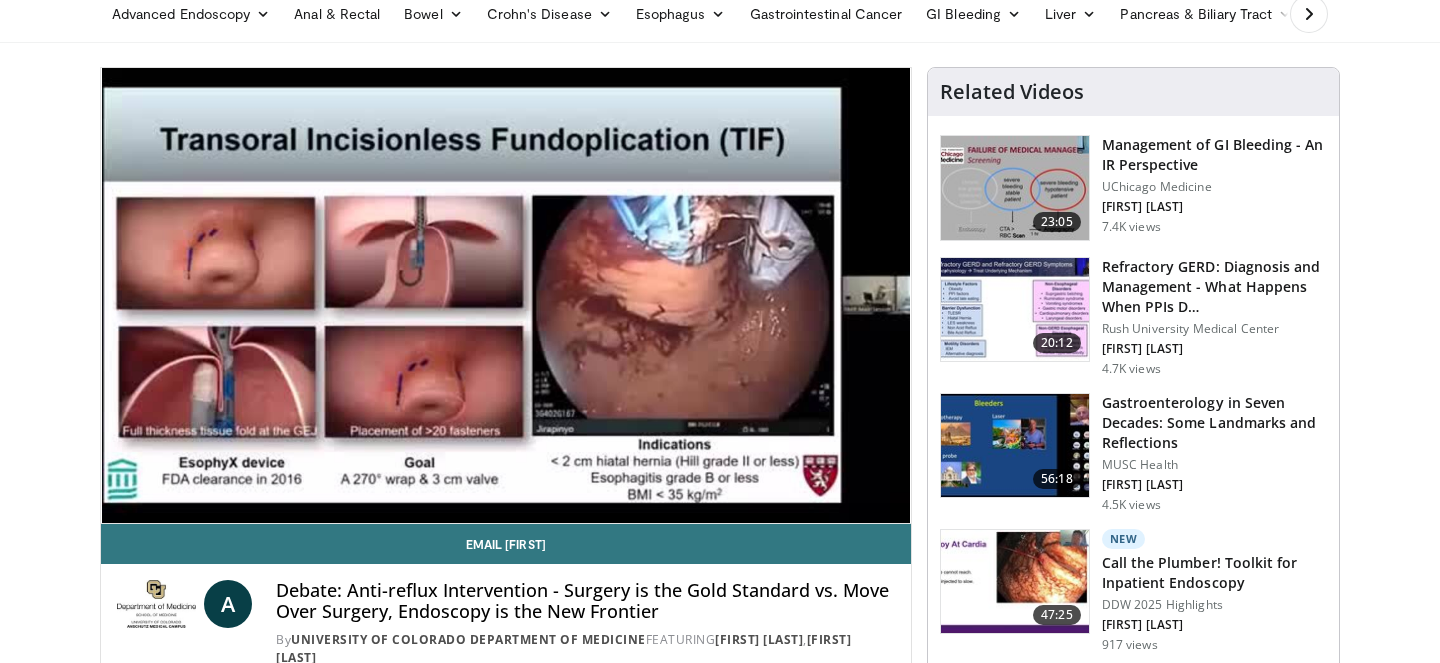 scroll, scrollTop: 98, scrollLeft: 0, axis: vertical 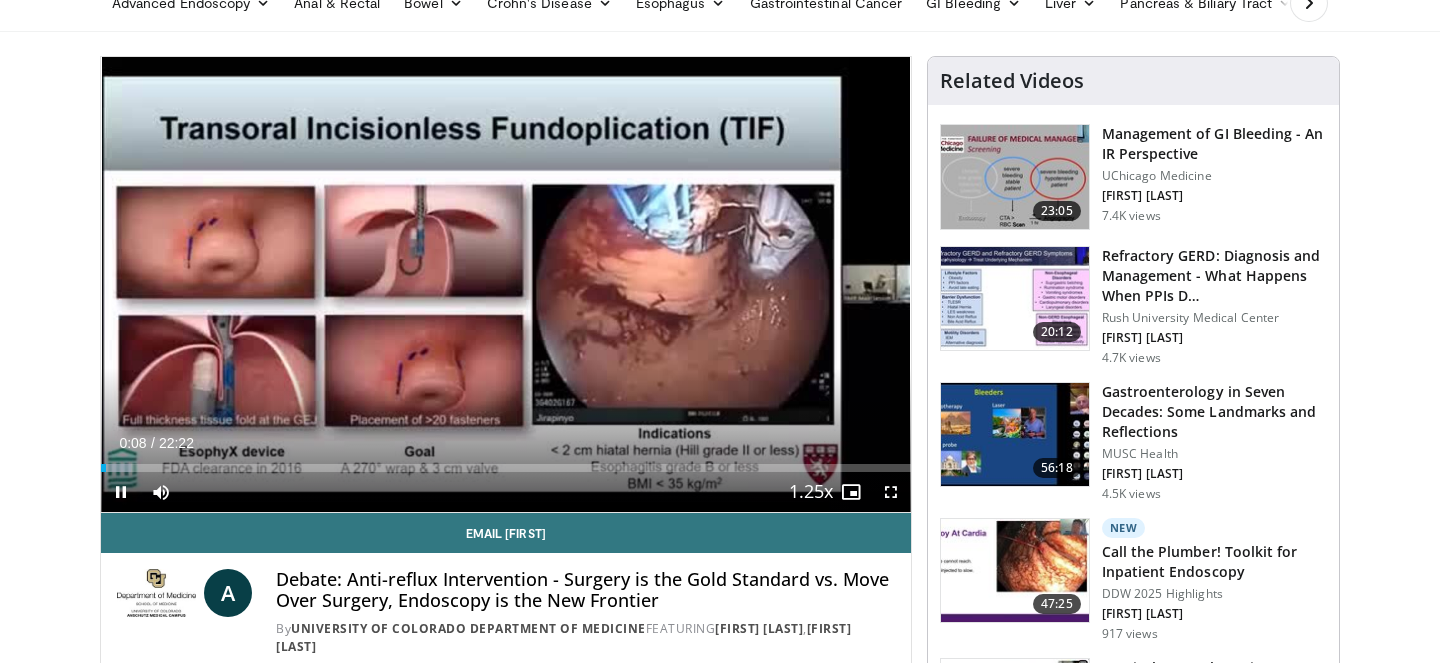 click on "Current Time  0:08 / Duration  22:22 Pause Skip Backward Skip Forward Mute Loaded :  3.72% 00:08 08:25 Stream Type  LIVE Seek to live, currently behind live LIVE   1.25x Playback Rate 0.5x 0.75x 1x 1.25x , selected 1.5x 1.75x 2x Chapters Chapters Descriptions descriptions off , selected Captions captions settings , opens captions settings dialog captions off , selected Audio Track en (Main) , selected Fullscreen Enable picture-in-picture mode" at bounding box center (506, 492) 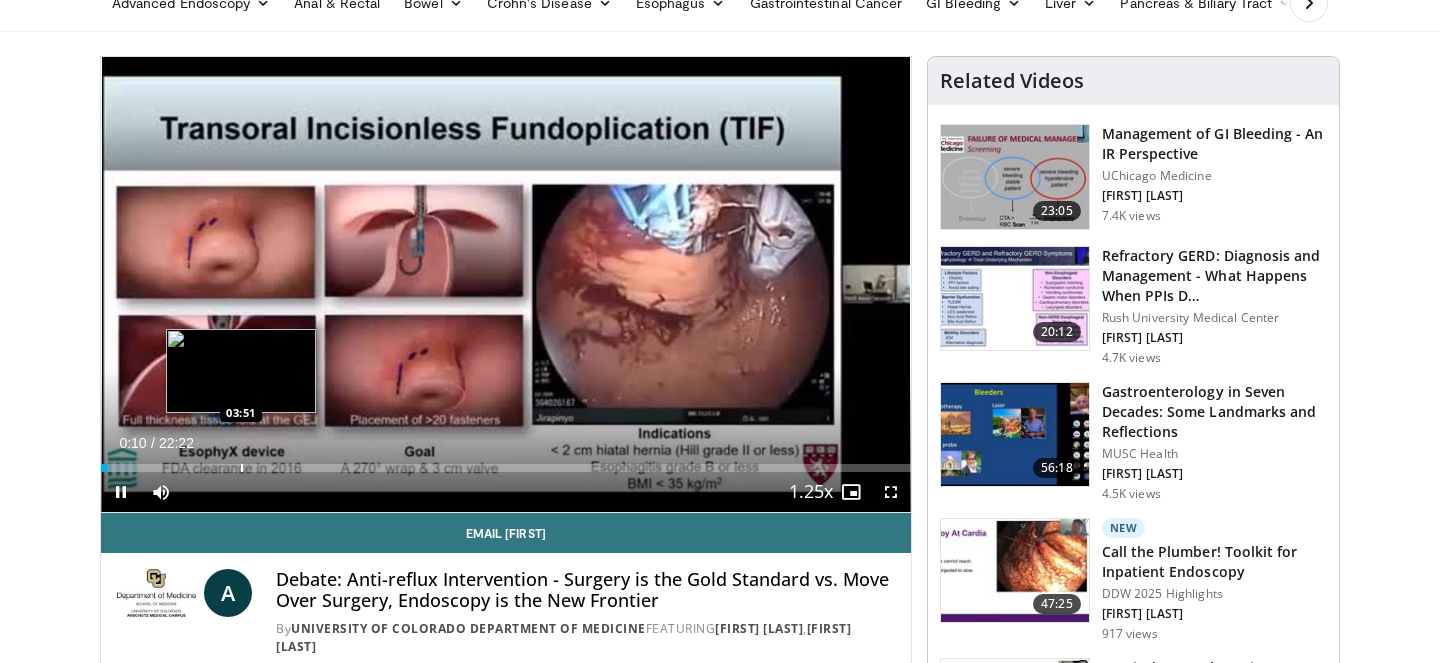 click at bounding box center (242, 468) 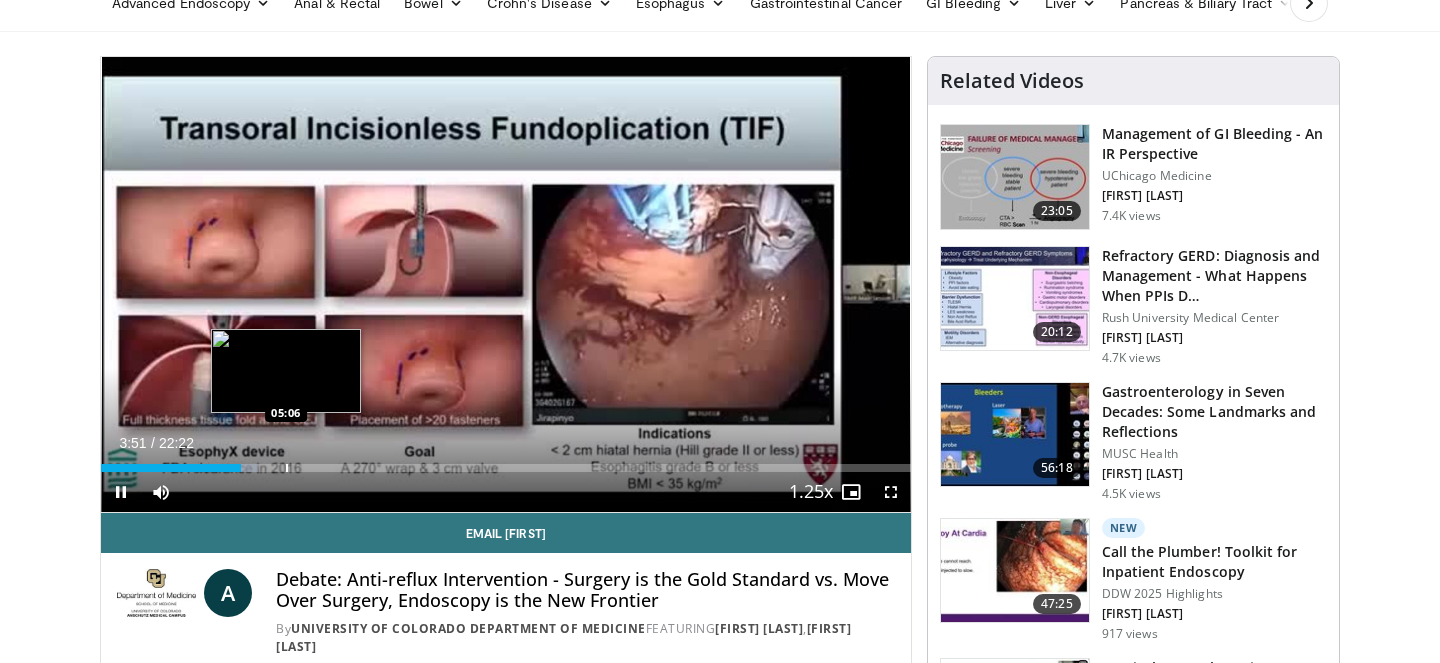 click at bounding box center [287, 468] 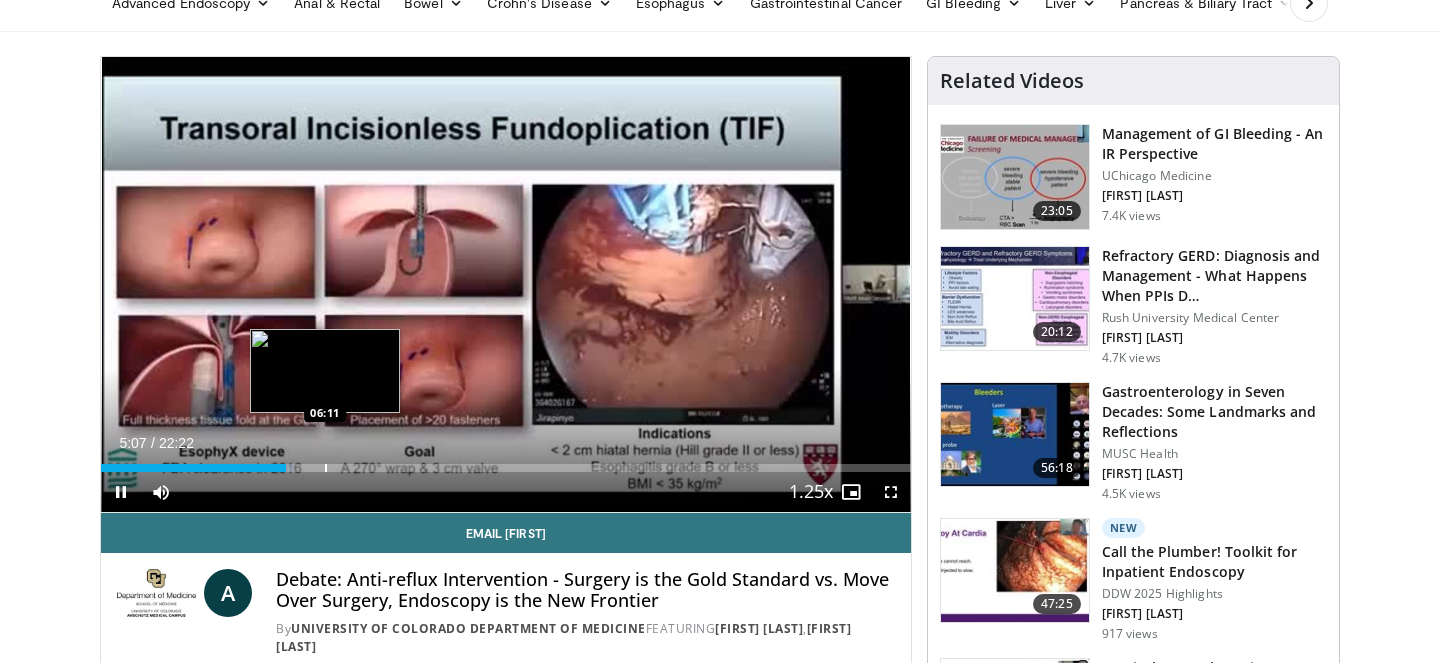 click at bounding box center [326, 468] 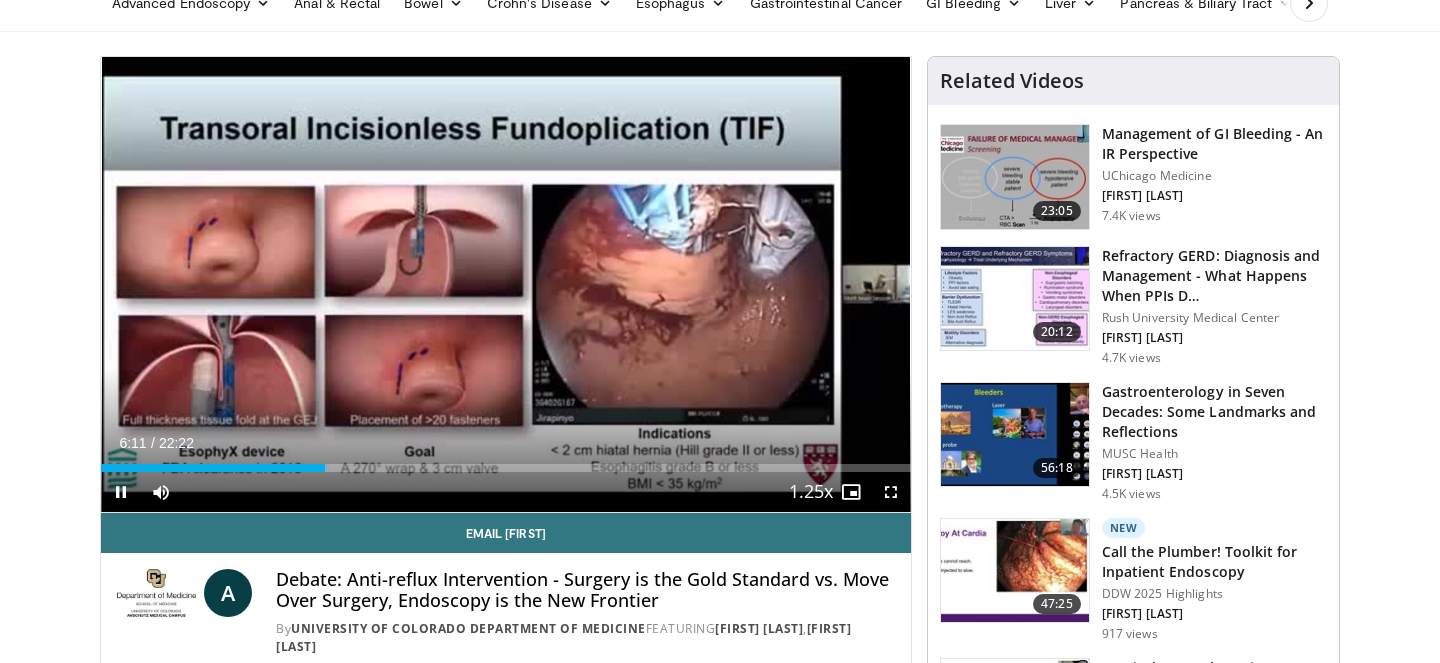 click on "Current Time  6:11 / Duration  22:22 Pause Skip Backward Skip Forward Mute Loaded :  28.27% 06:11 07:10 Stream Type  LIVE Seek to live, currently behind live LIVE   1.25x Playback Rate 0.5x 0.75x 1x 1.25x , selected 1.5x 1.75x 2x Chapters Chapters Descriptions descriptions off , selected Captions captions settings , opens captions settings dialog captions off , selected Audio Track en (Main) , selected Fullscreen Enable picture-in-picture mode" at bounding box center [506, 492] 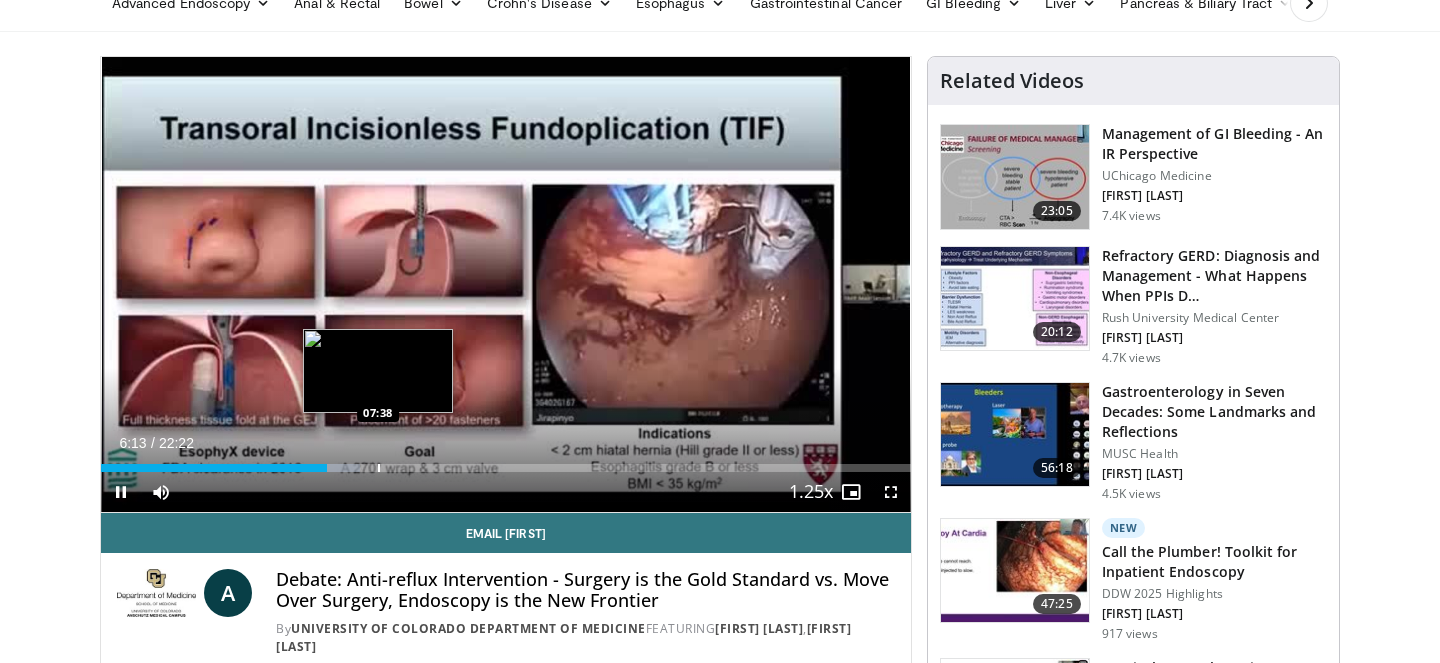 click on "Loaded :  32.04% 06:13 07:38" at bounding box center (506, 462) 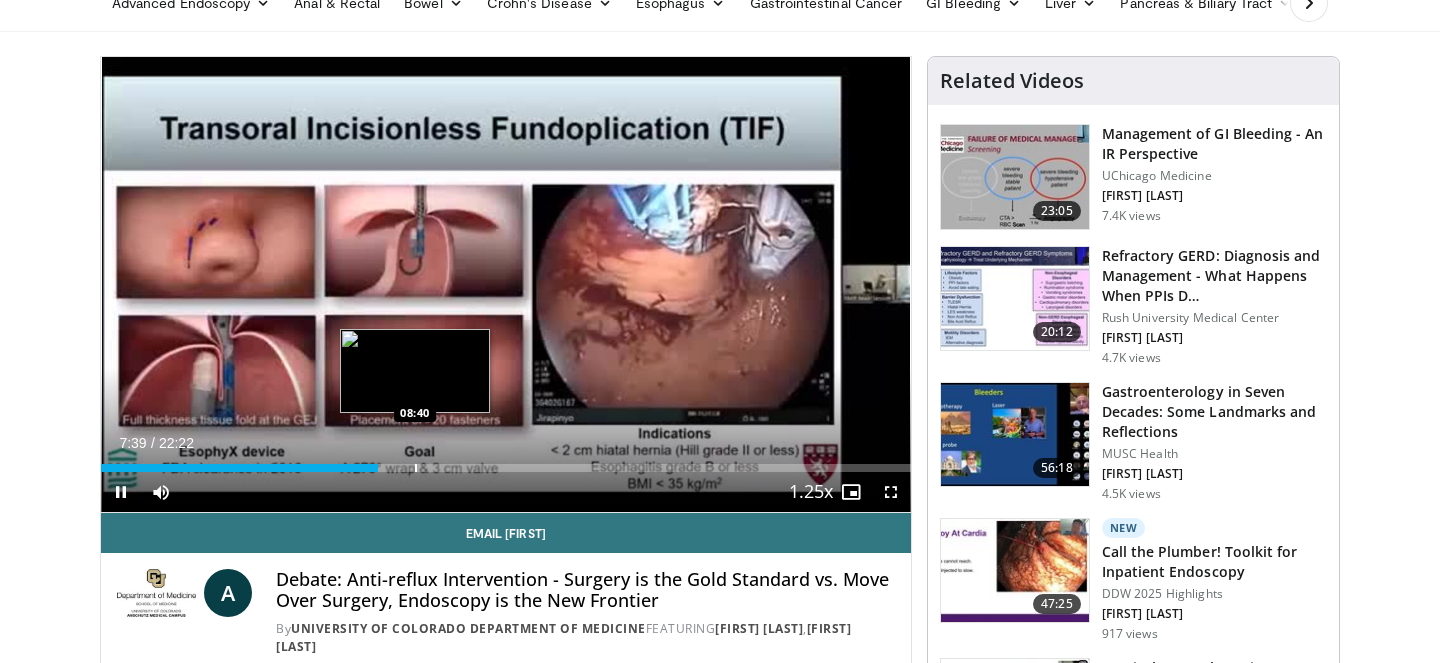 click at bounding box center [416, 468] 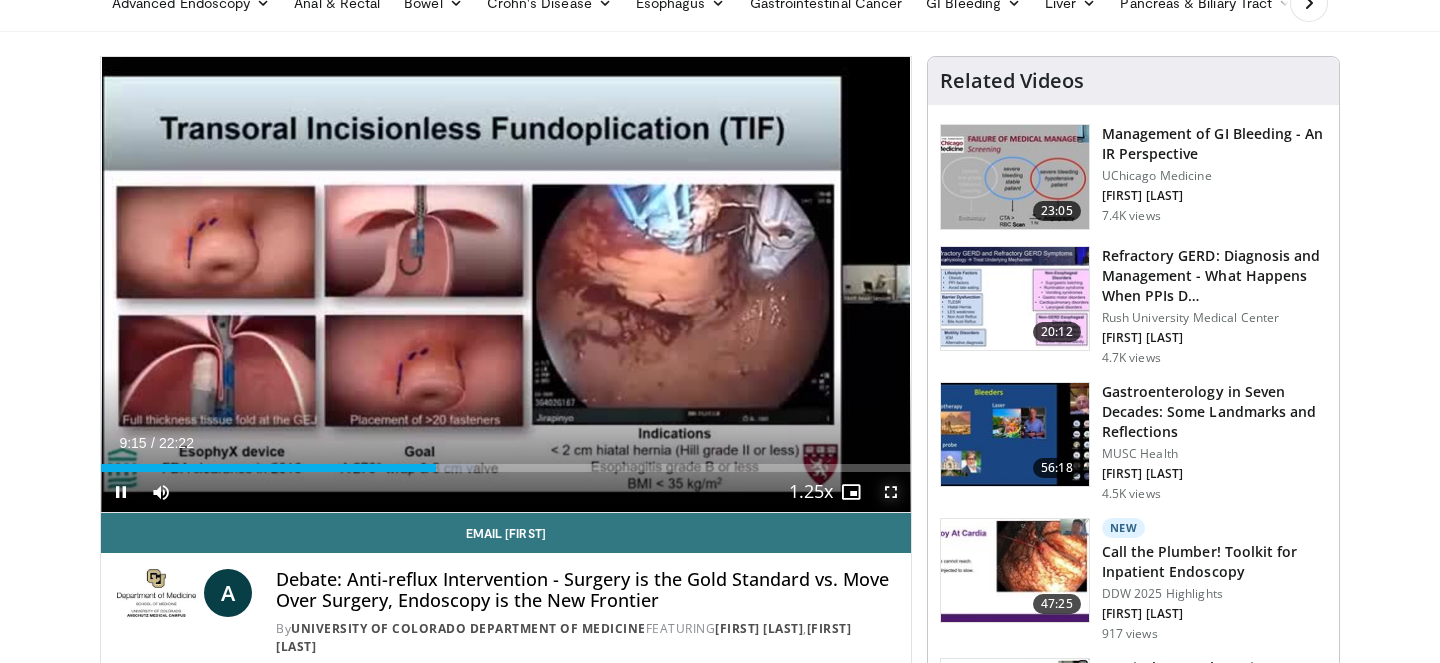 click at bounding box center (891, 492) 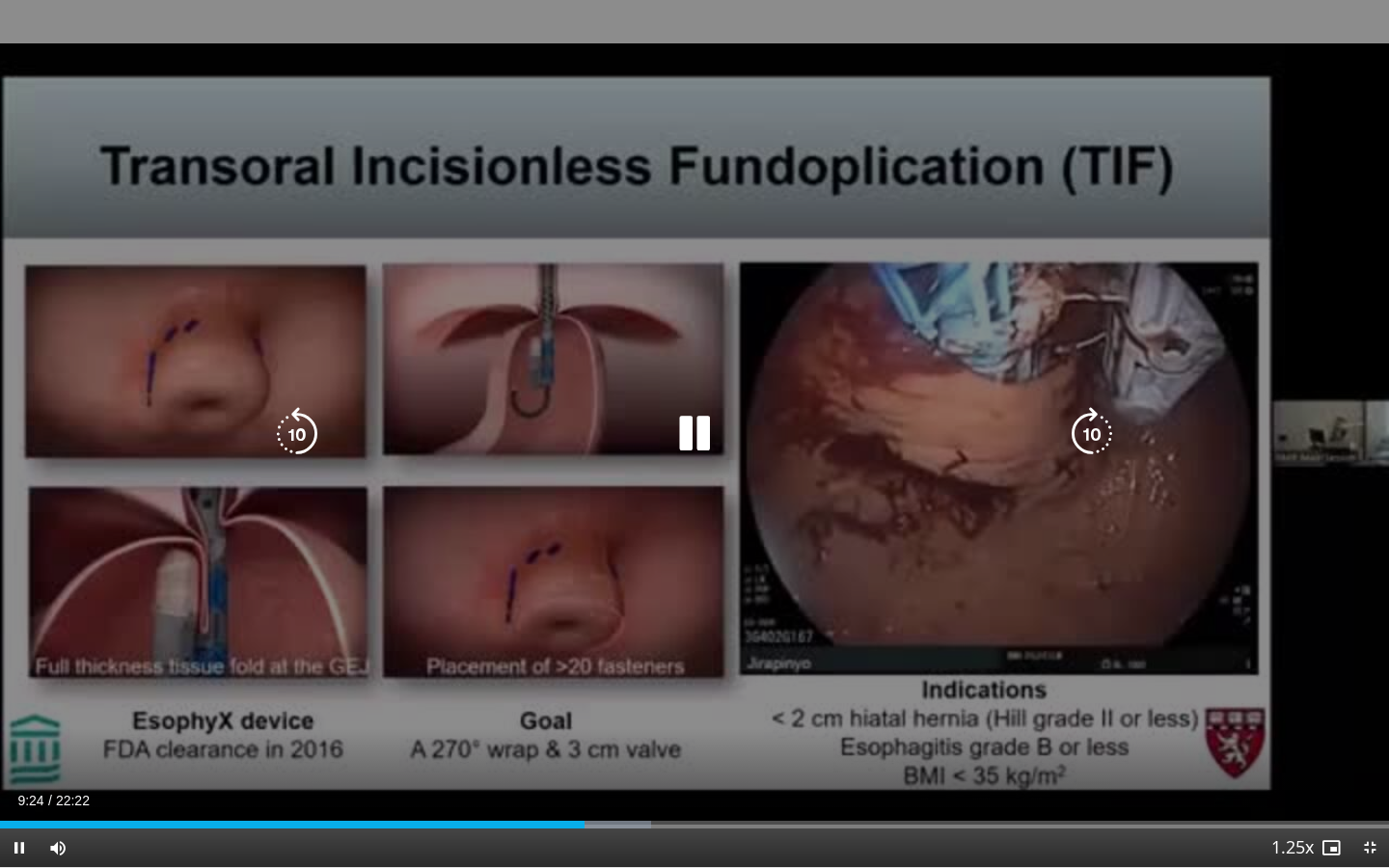 click on "10 seconds
Tap to unmute" at bounding box center [694, 433] 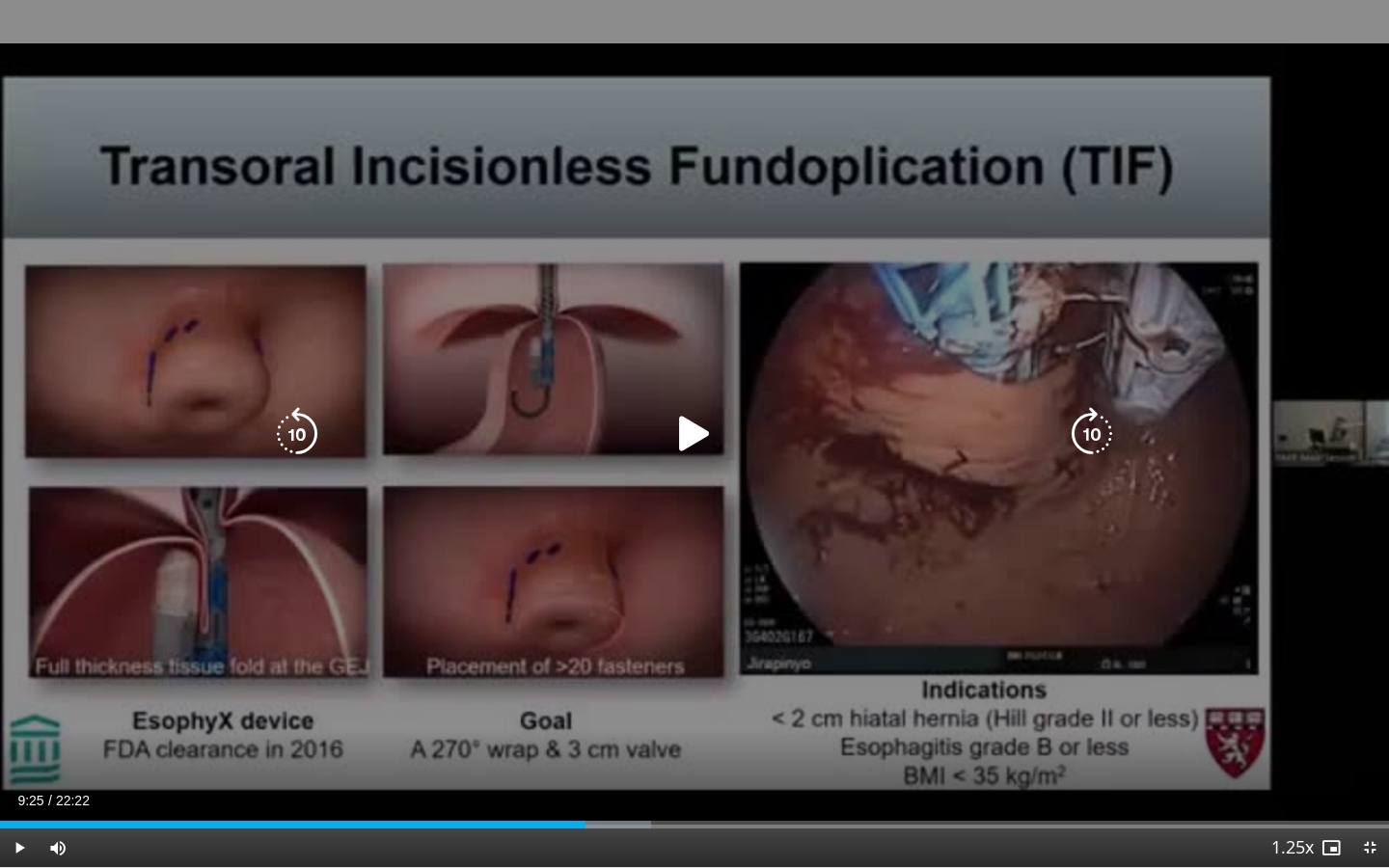 click on "10 seconds
Tap to unmute" at bounding box center (694, 433) 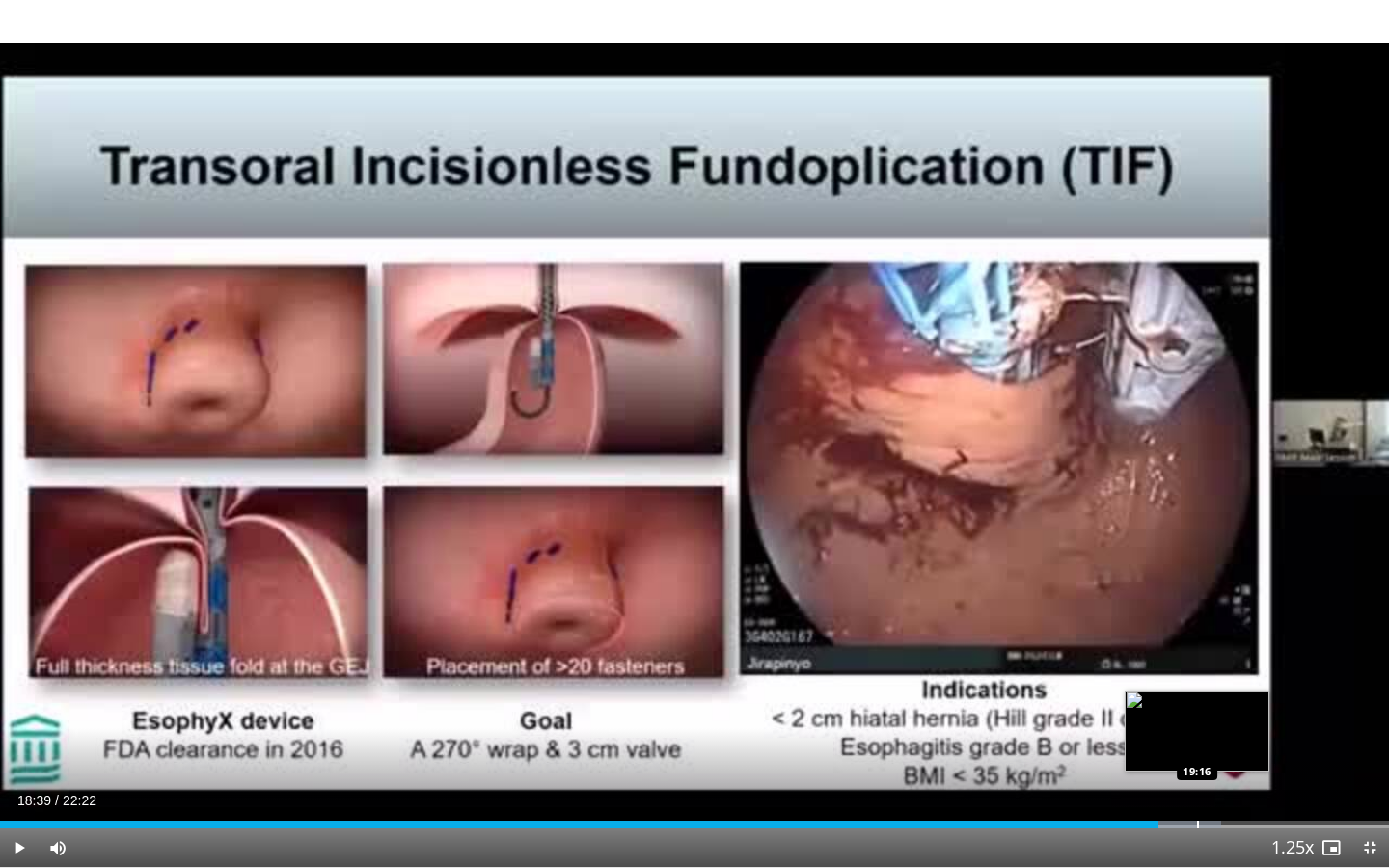 click at bounding box center (1174, 825) 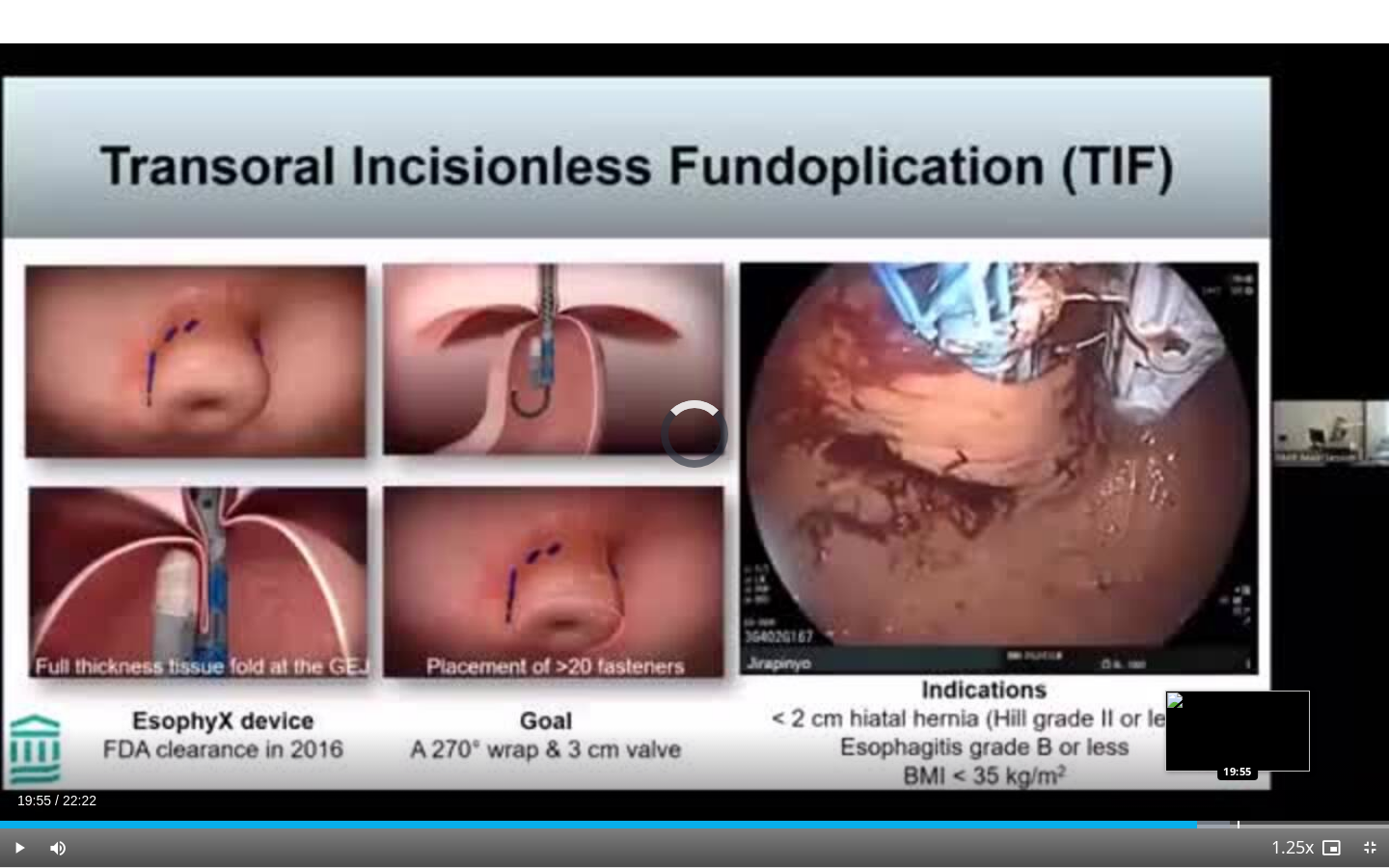 click at bounding box center (1239, 825) 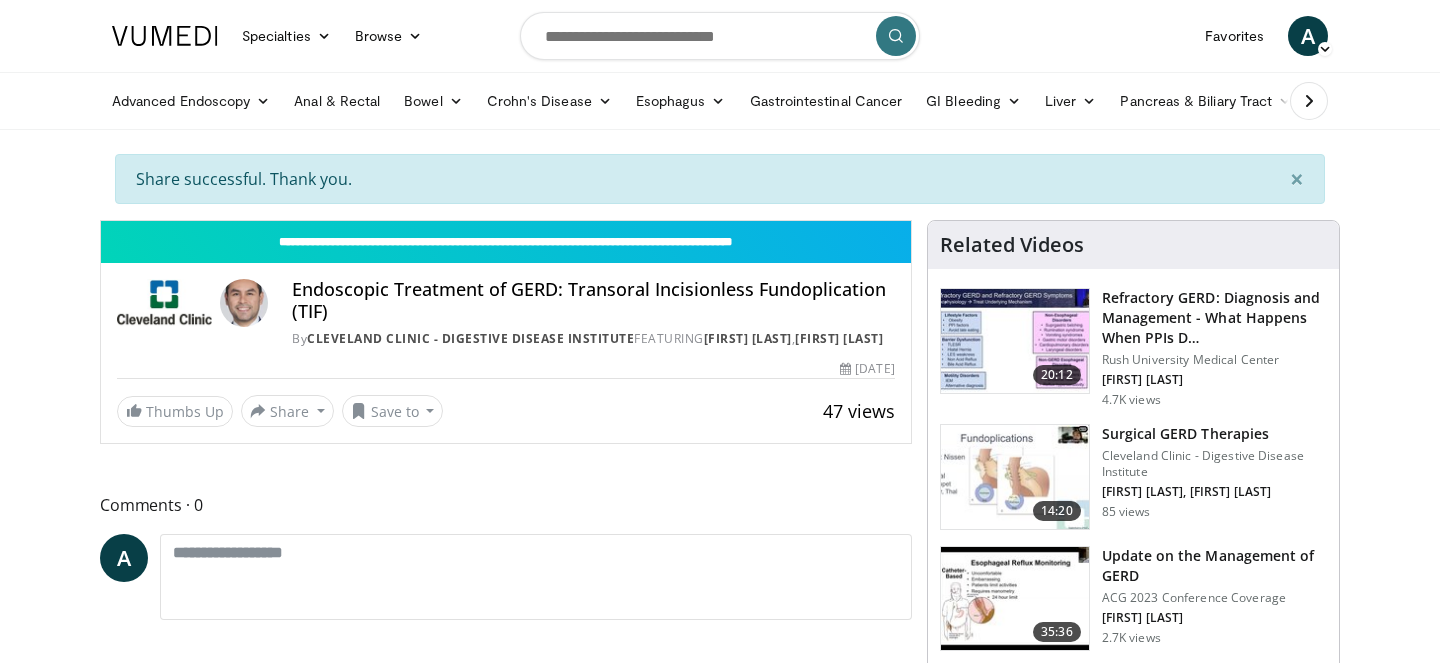 scroll, scrollTop: 0, scrollLeft: 0, axis: both 